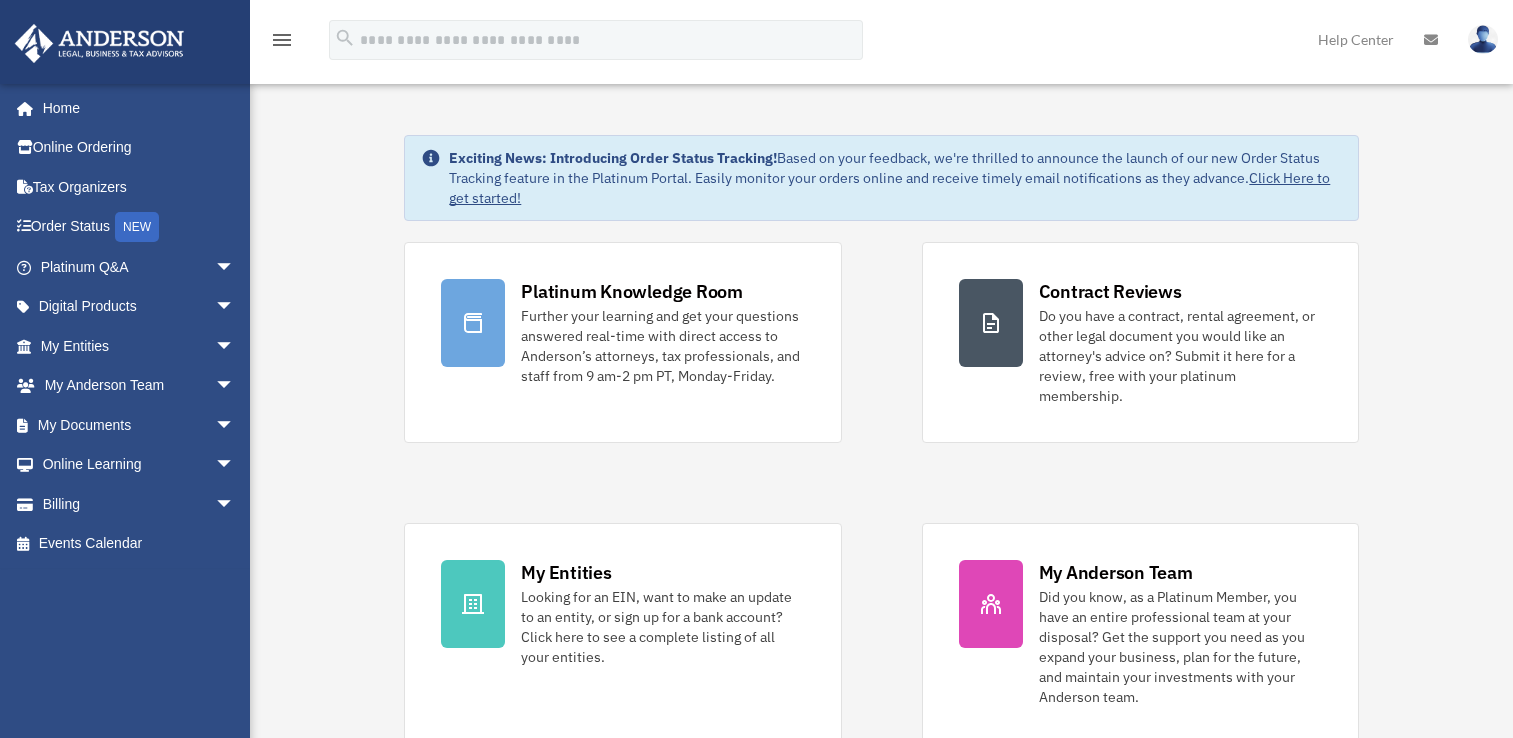 scroll, scrollTop: 0, scrollLeft: 0, axis: both 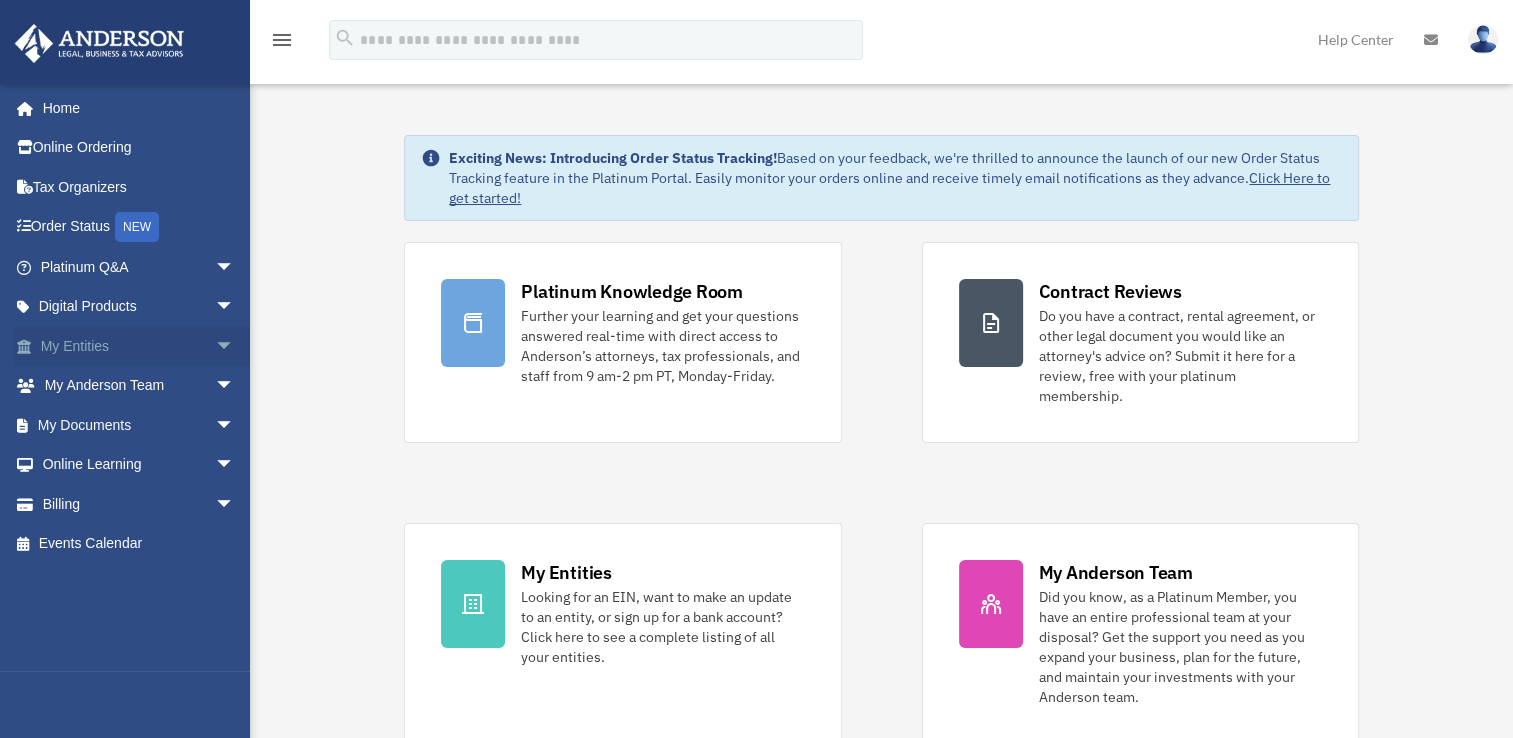 click on "arrow_drop_down" at bounding box center (235, 346) 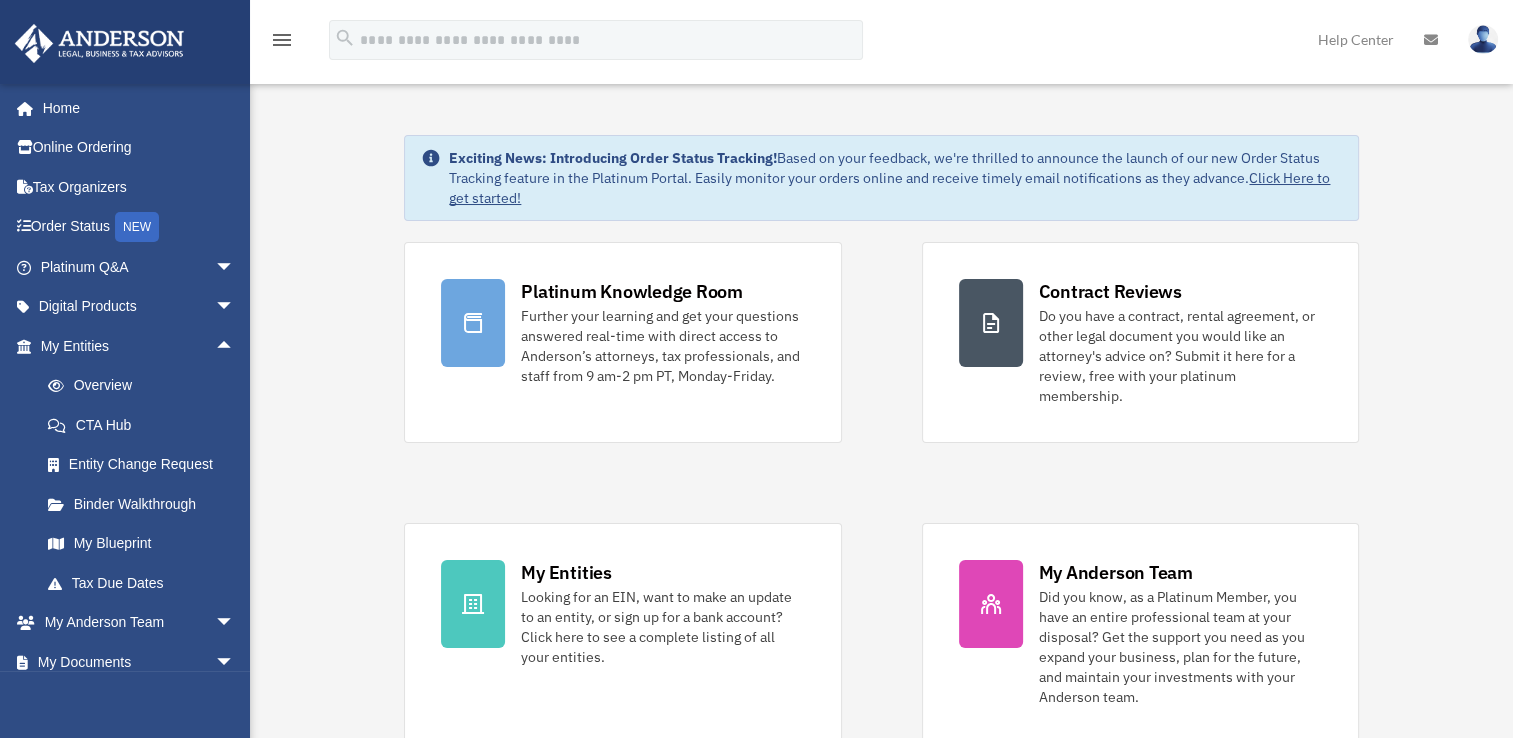 click on "Exciting News: Introducing Order Status Tracking!  Based on your feedback, we're thrilled to announce the launch of our new Order Status Tracking feature in the Platinum Portal. Easily monitor your orders online and receive timely email notifications as they advance.   Click Here to get started!
Platinum Knowledge Room
Further your learning and get your questions answered real-time with direct access to Anderson’s attorneys, tax professionals, and staff from 9 am-2 pm PT, Monday-Friday." at bounding box center (881, 1054) 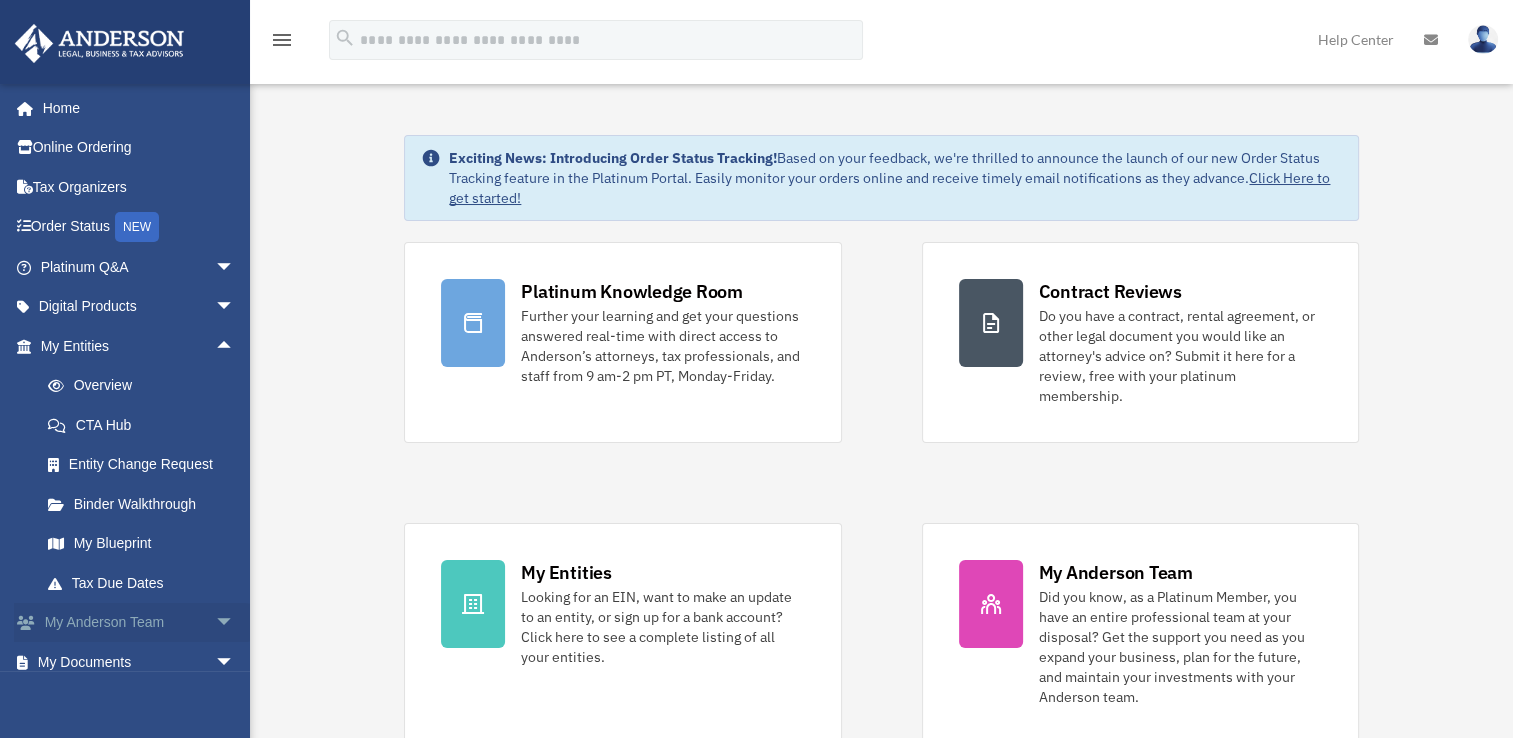 click on "arrow_drop_down" at bounding box center [235, 623] 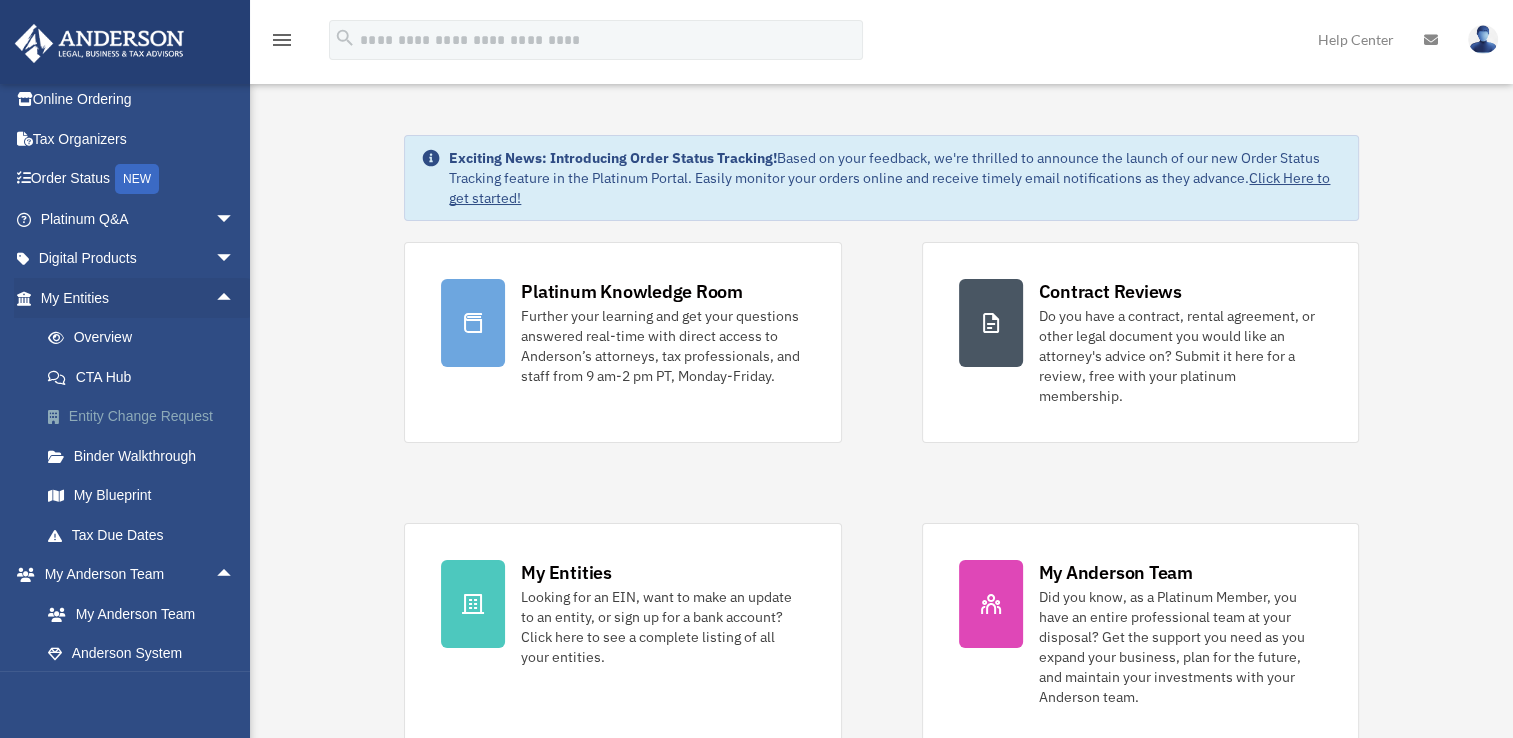 scroll, scrollTop: 200, scrollLeft: 0, axis: vertical 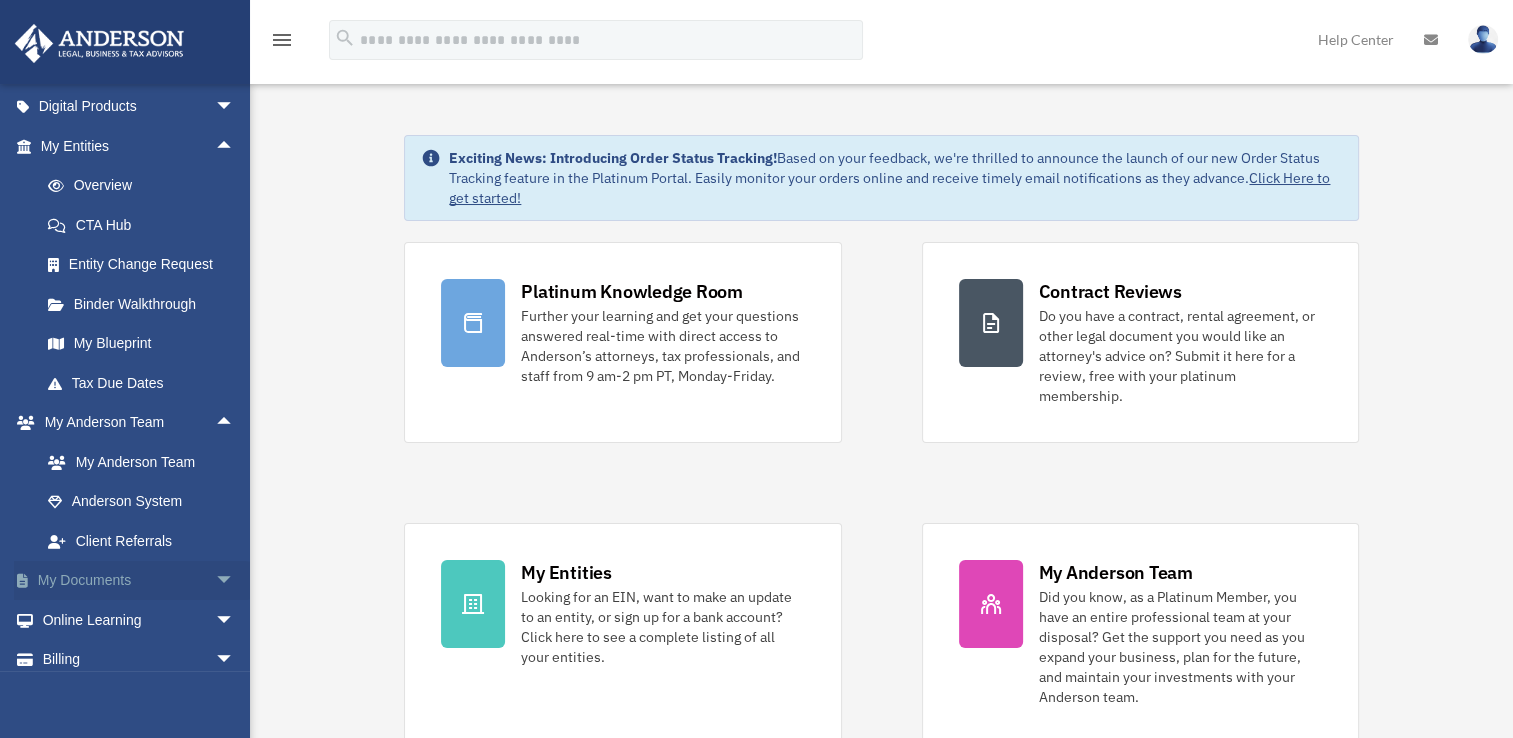 click on "arrow_drop_down" at bounding box center [235, 581] 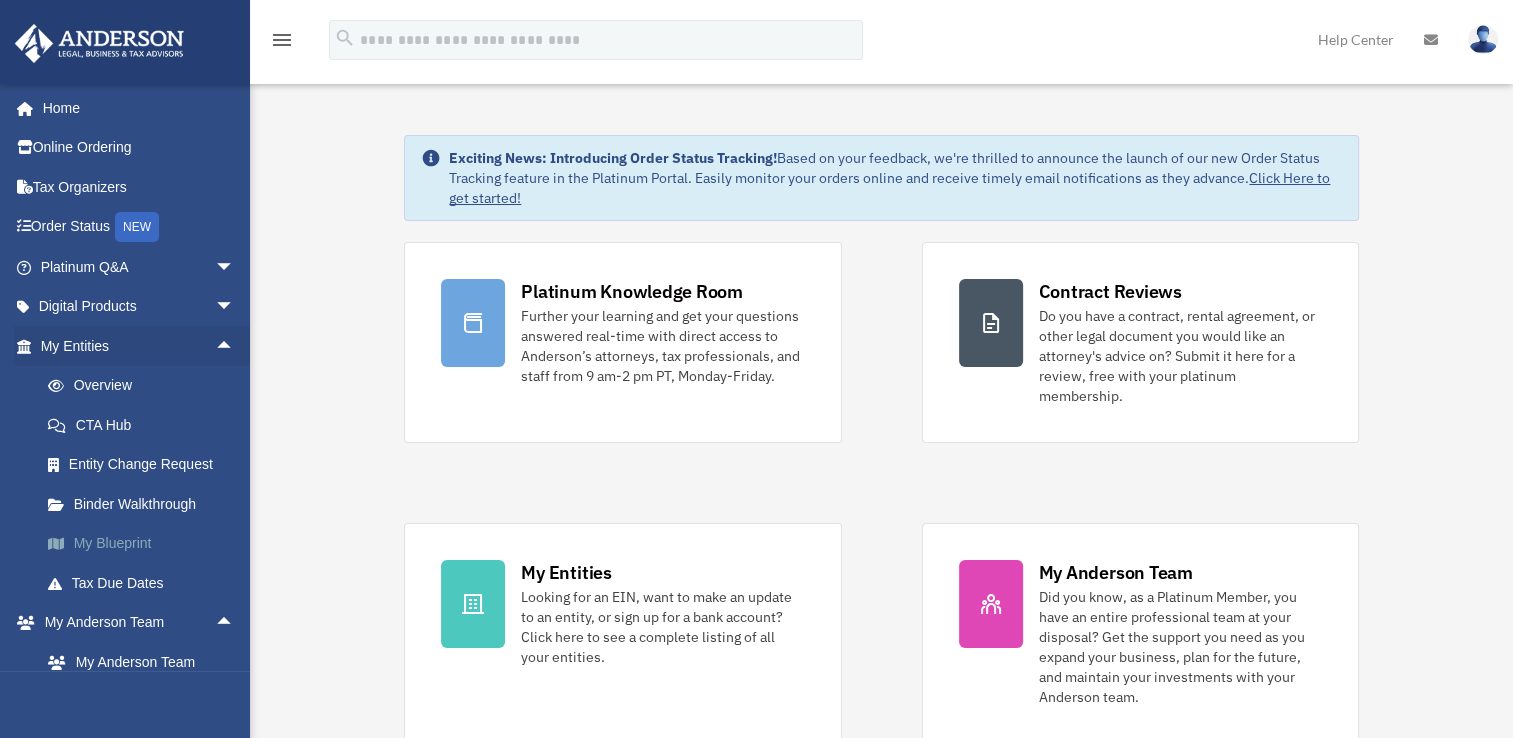 scroll, scrollTop: 300, scrollLeft: 0, axis: vertical 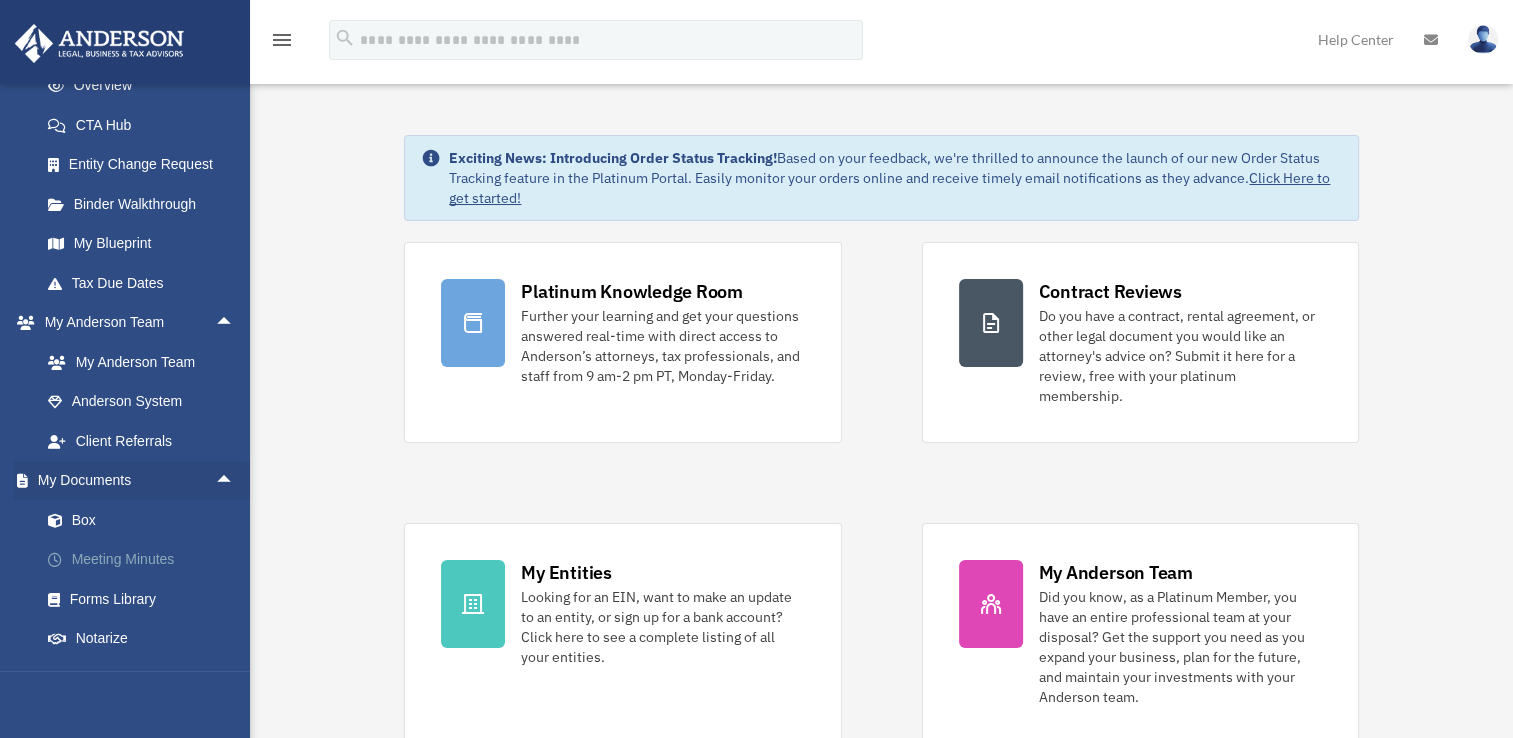 click on "Meeting Minutes" at bounding box center [146, 560] 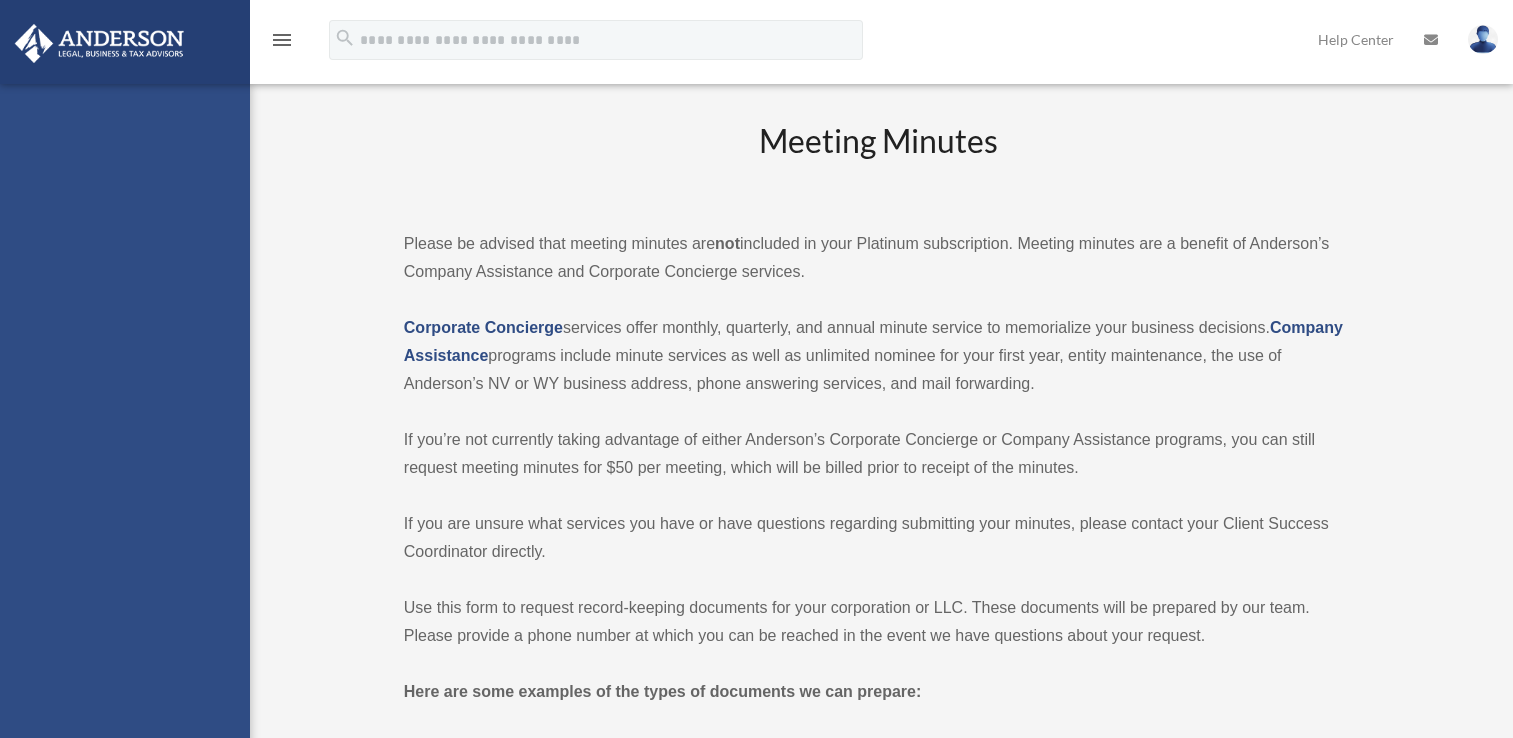 scroll, scrollTop: 0, scrollLeft: 0, axis: both 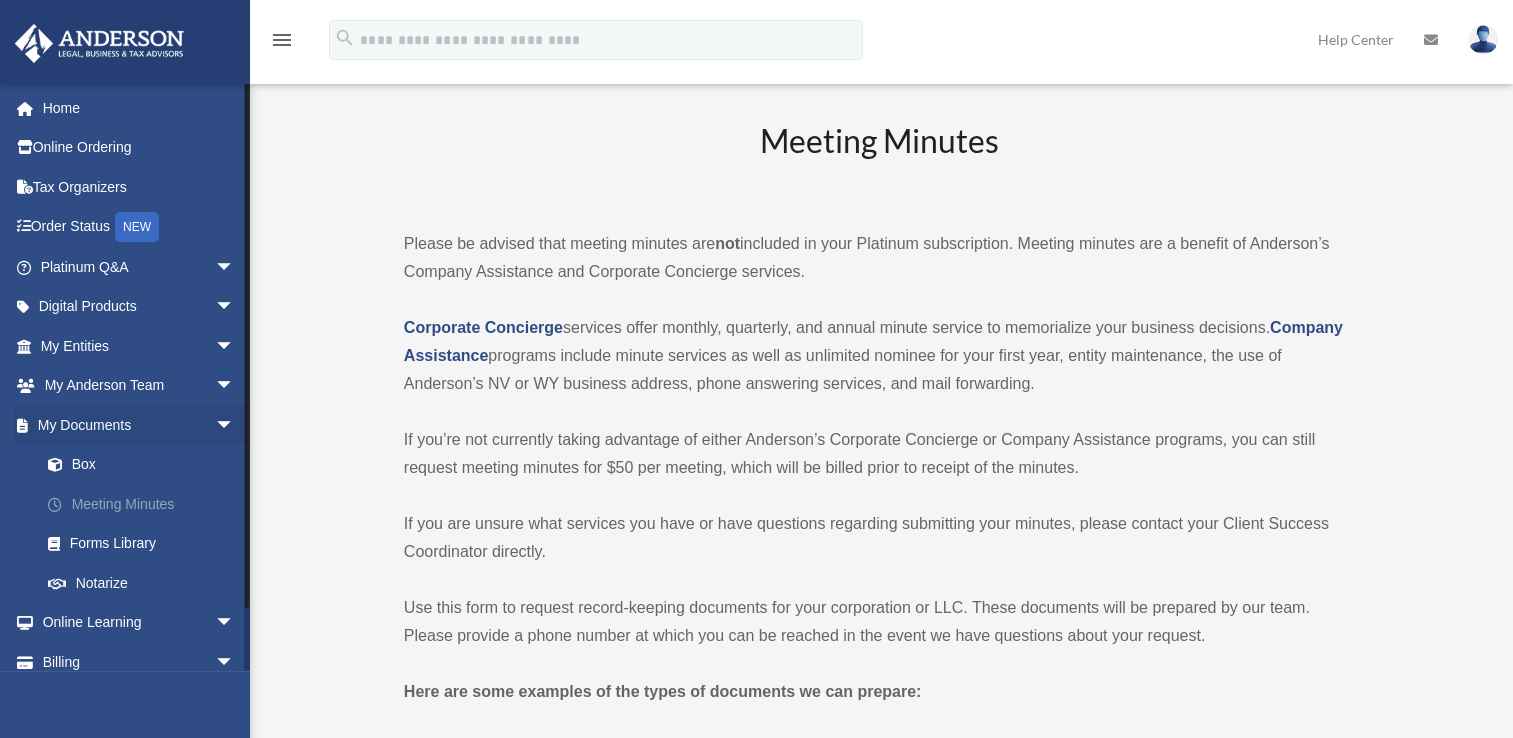 click on "Meeting Minutes" at bounding box center [146, 504] 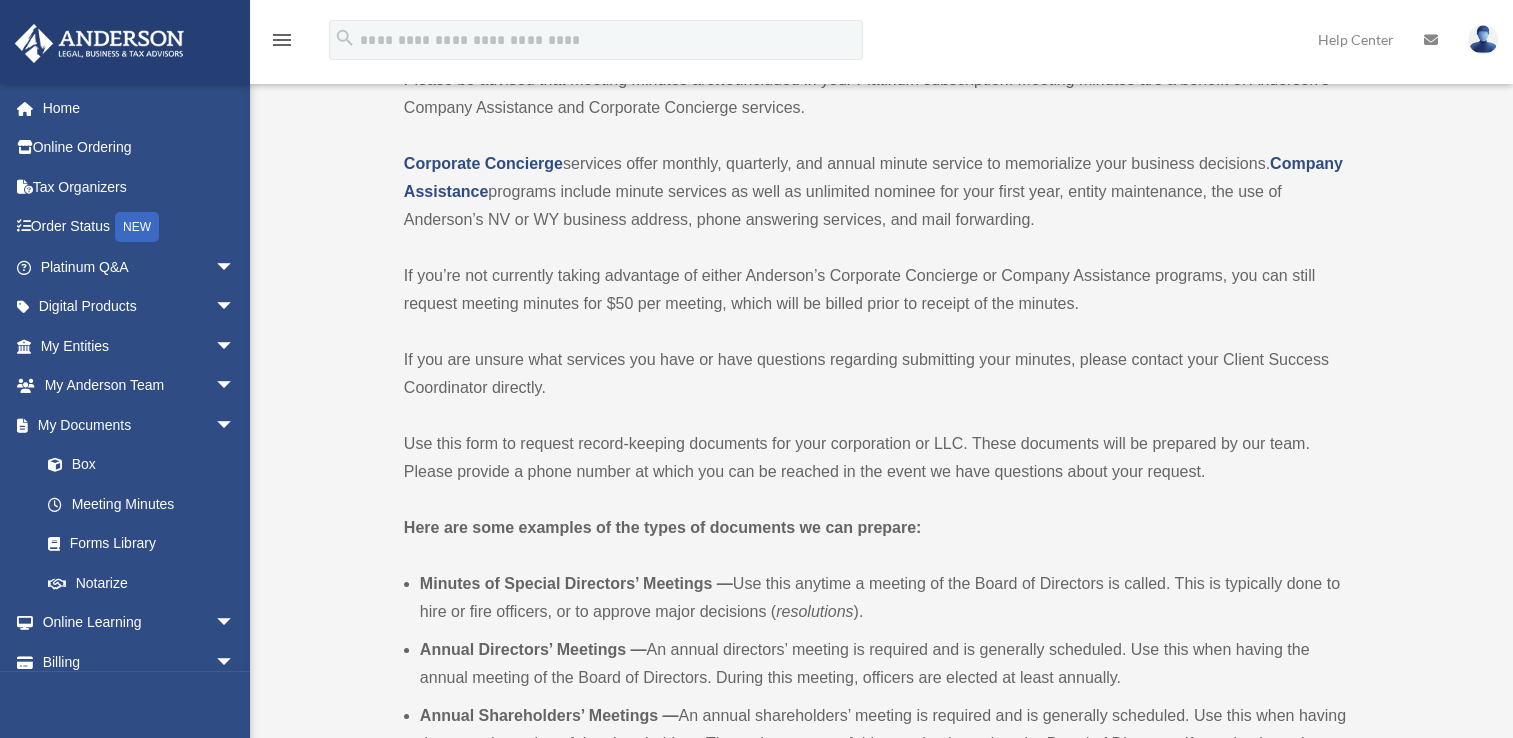 scroll, scrollTop: 200, scrollLeft: 0, axis: vertical 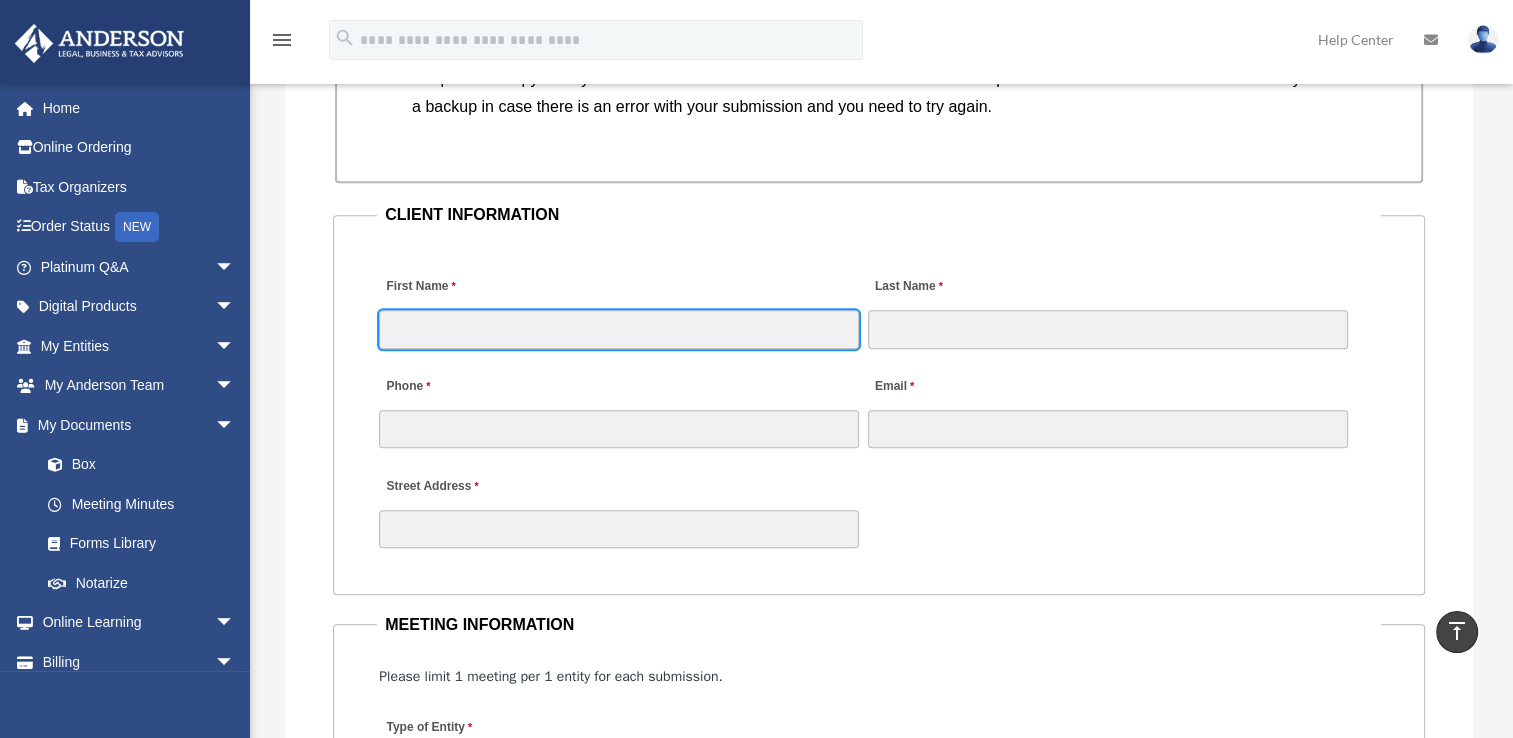 click on "First Name" at bounding box center [619, 329] 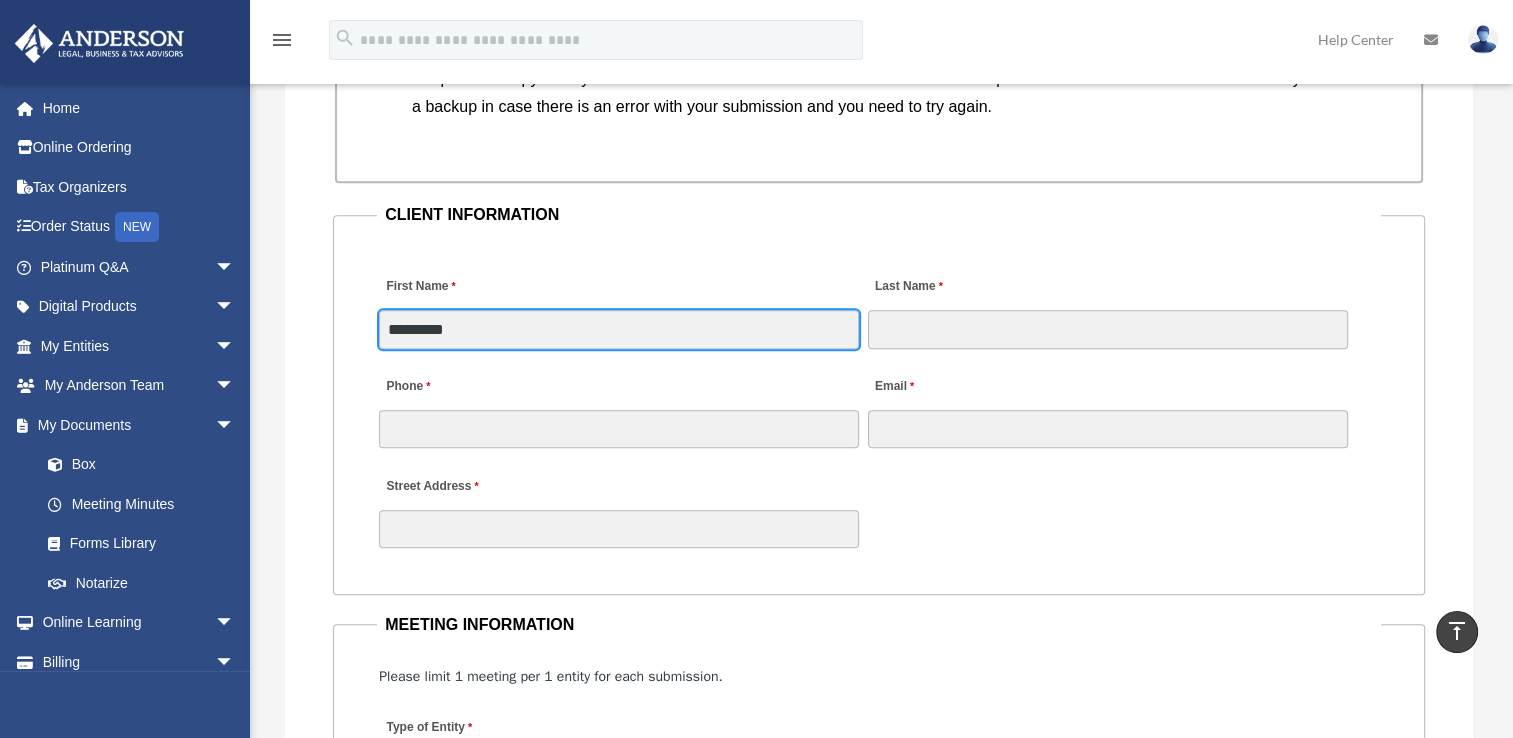type on "*********" 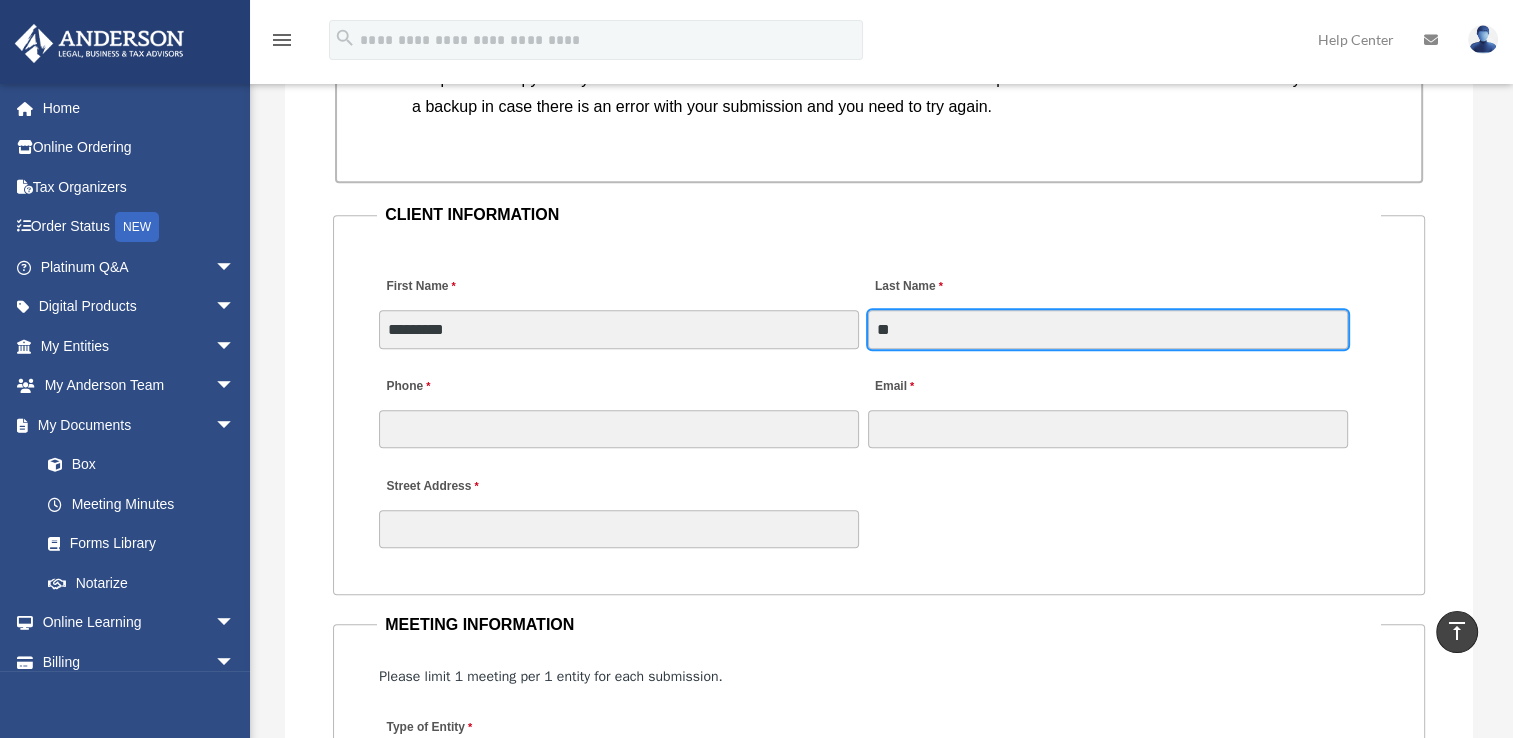 type on "**" 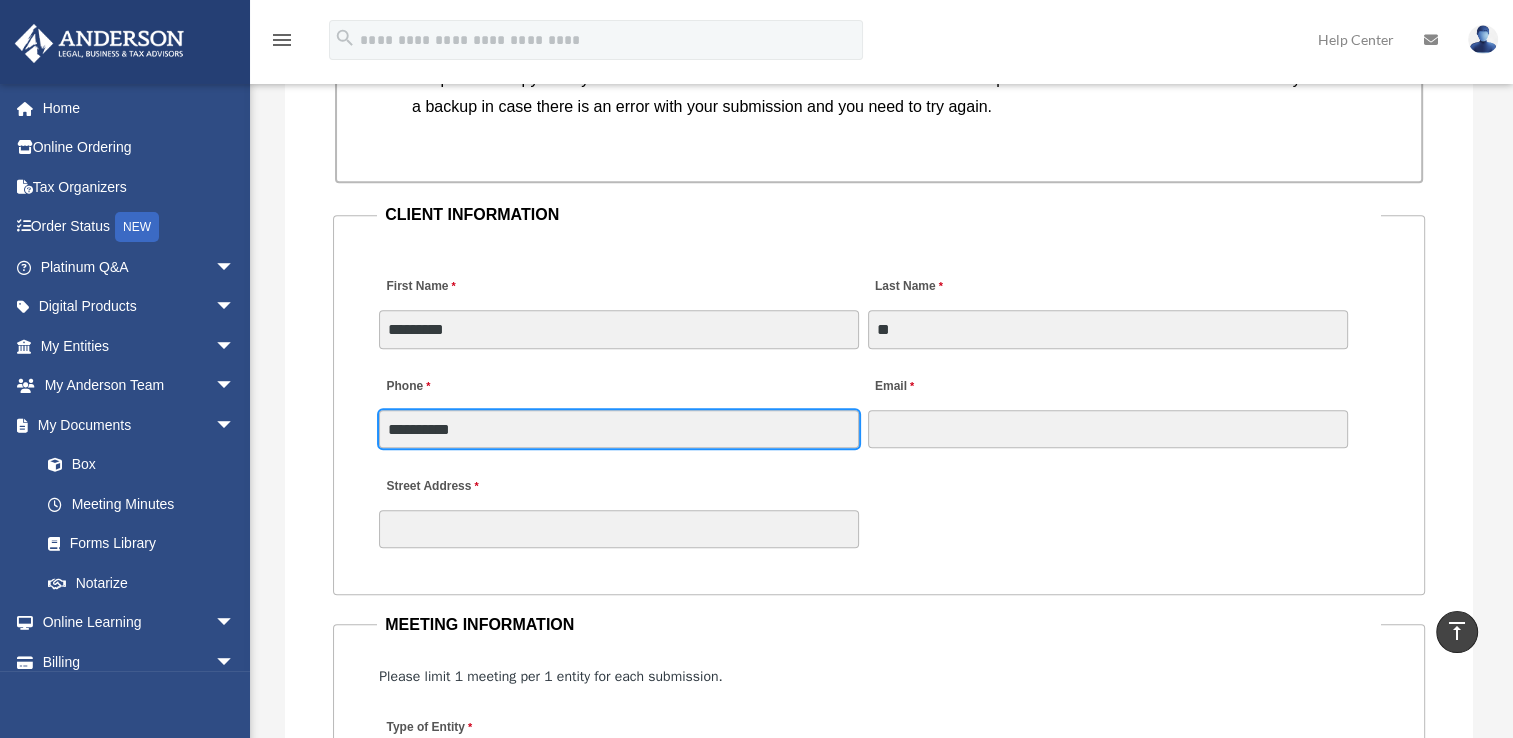 type on "**********" 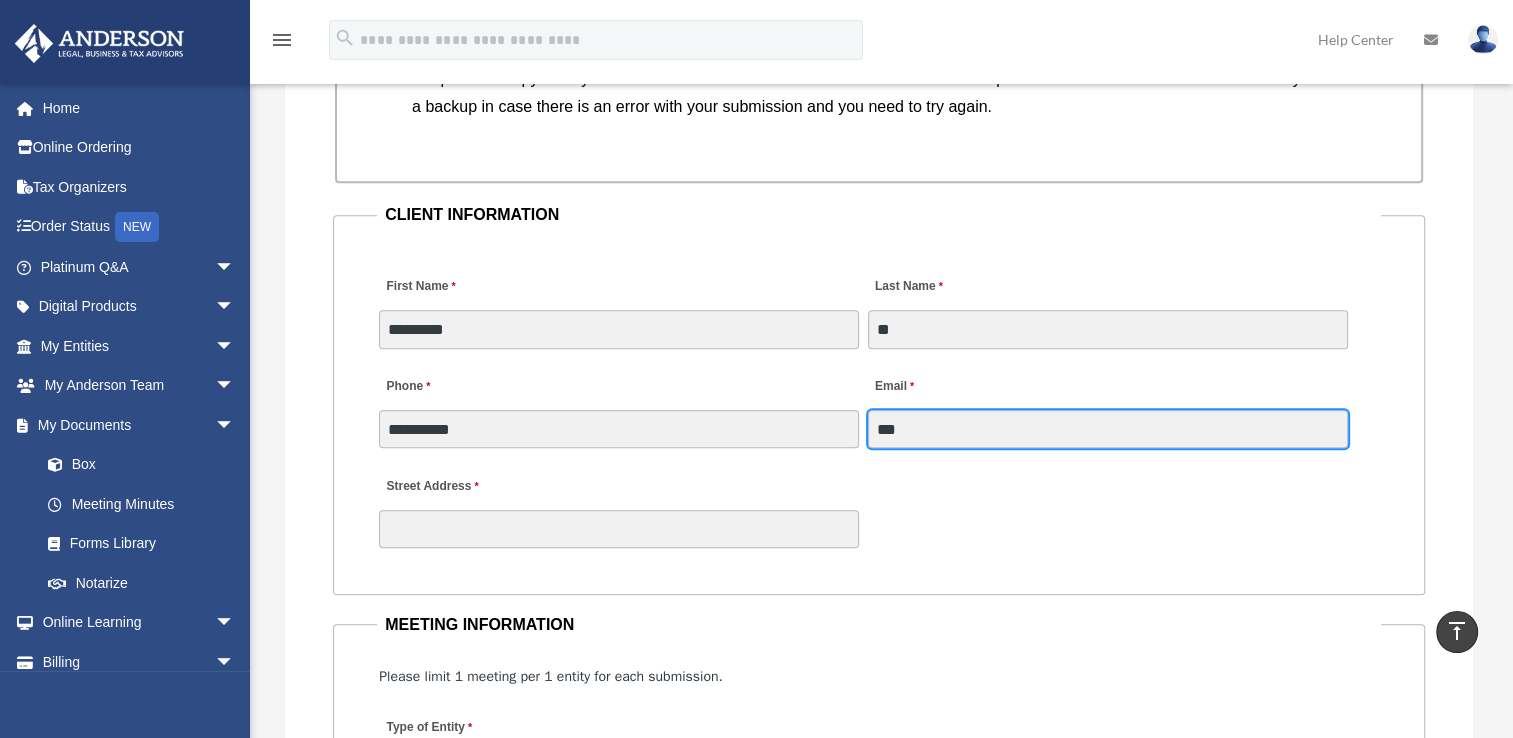 type on "**********" 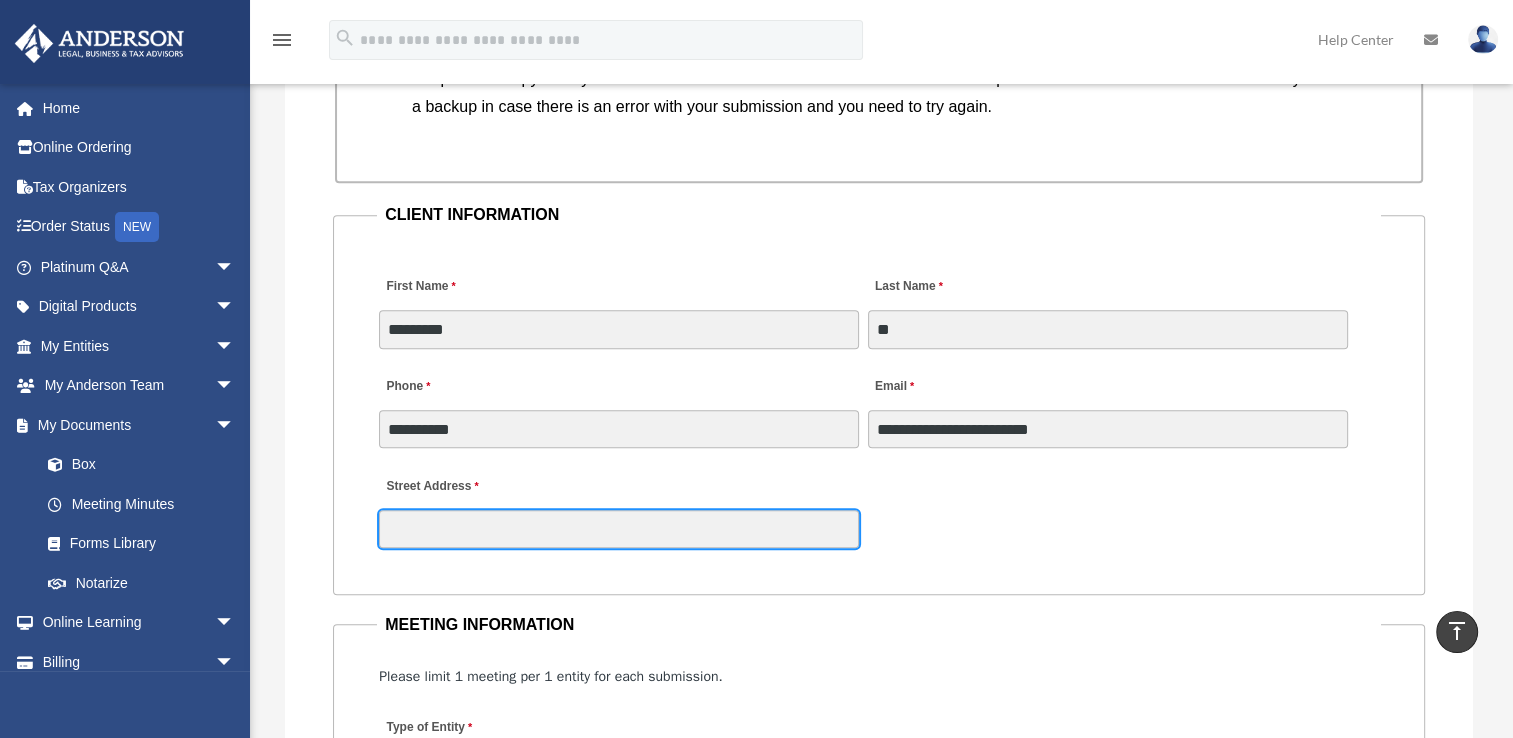 type on "**********" 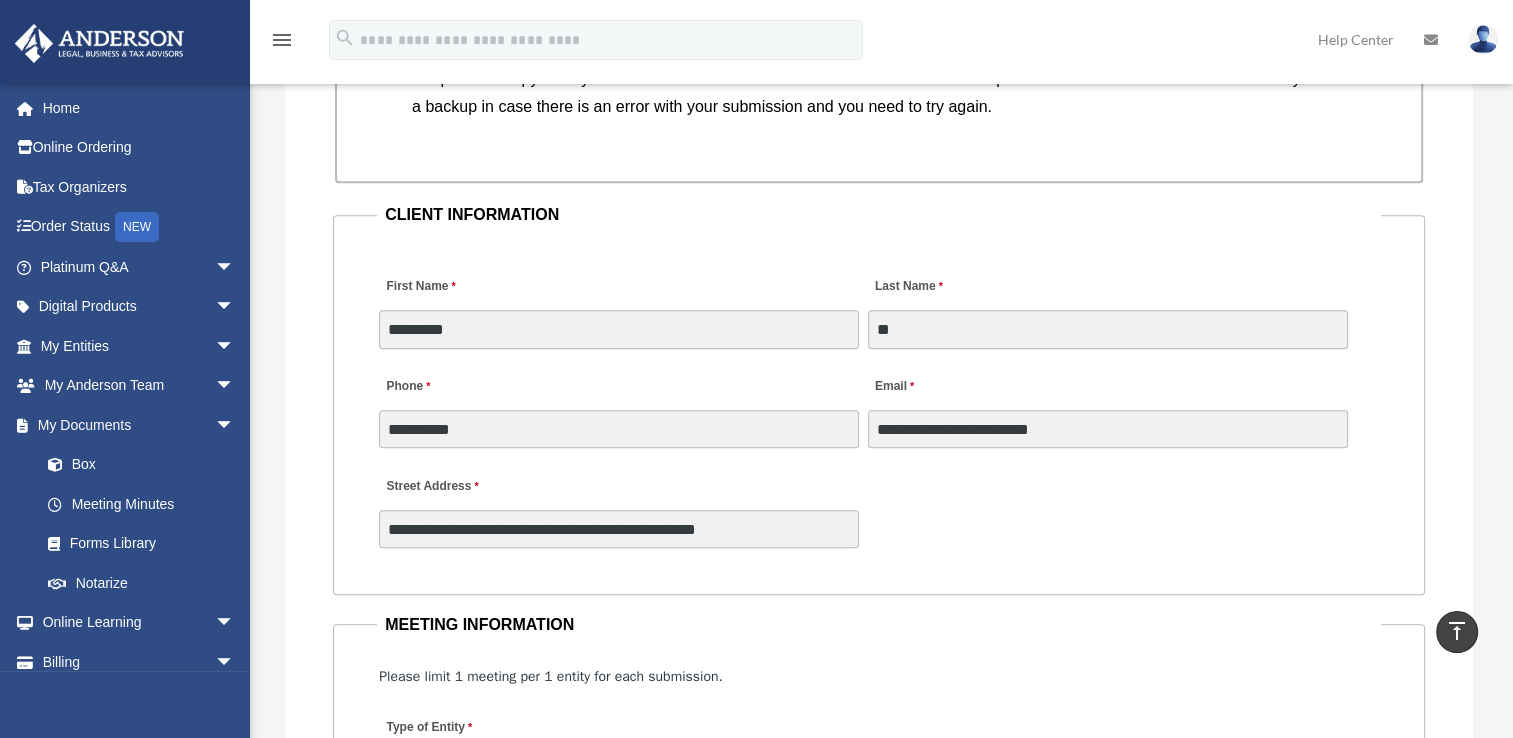 type on "**" 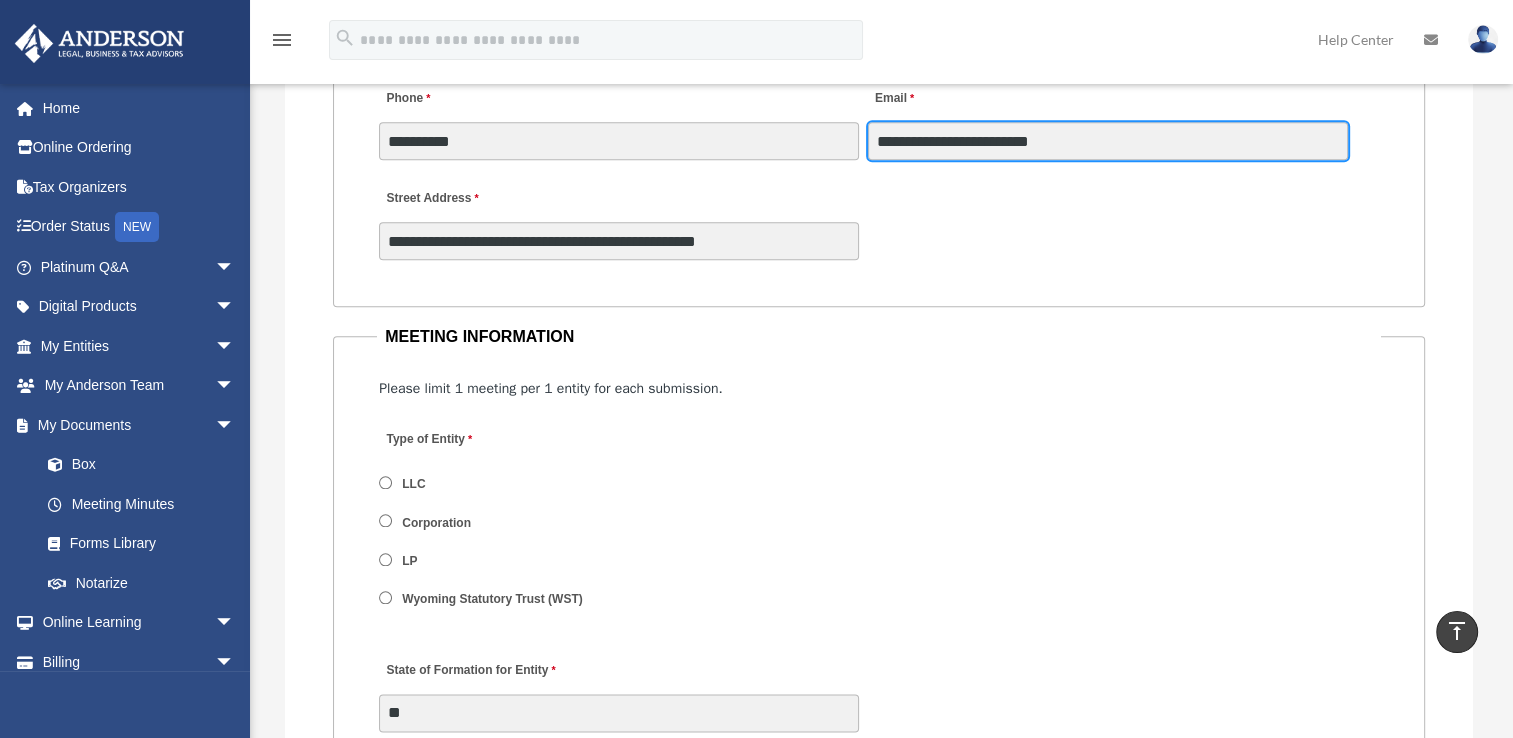 scroll, scrollTop: 2200, scrollLeft: 0, axis: vertical 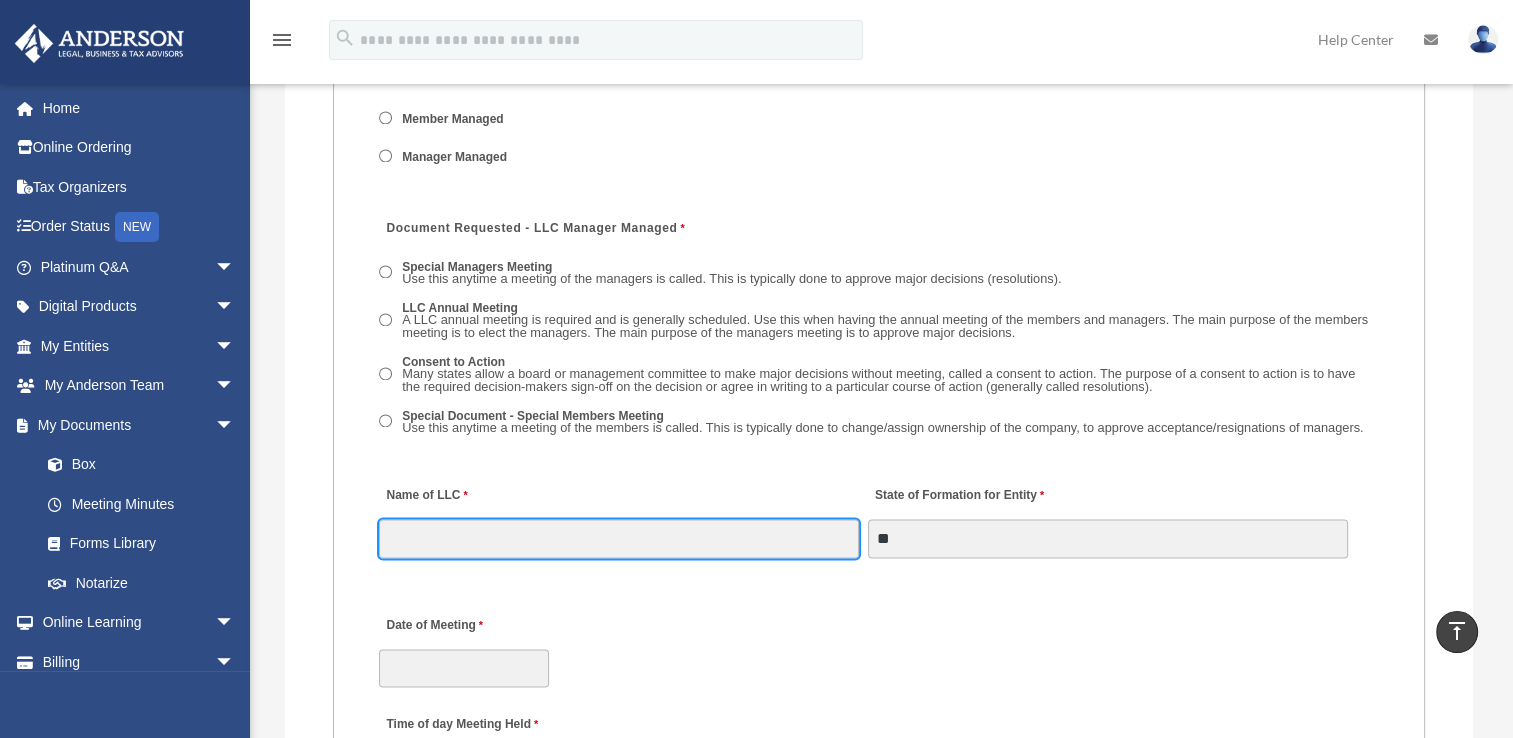 click on "Name of LLC" at bounding box center [619, 538] 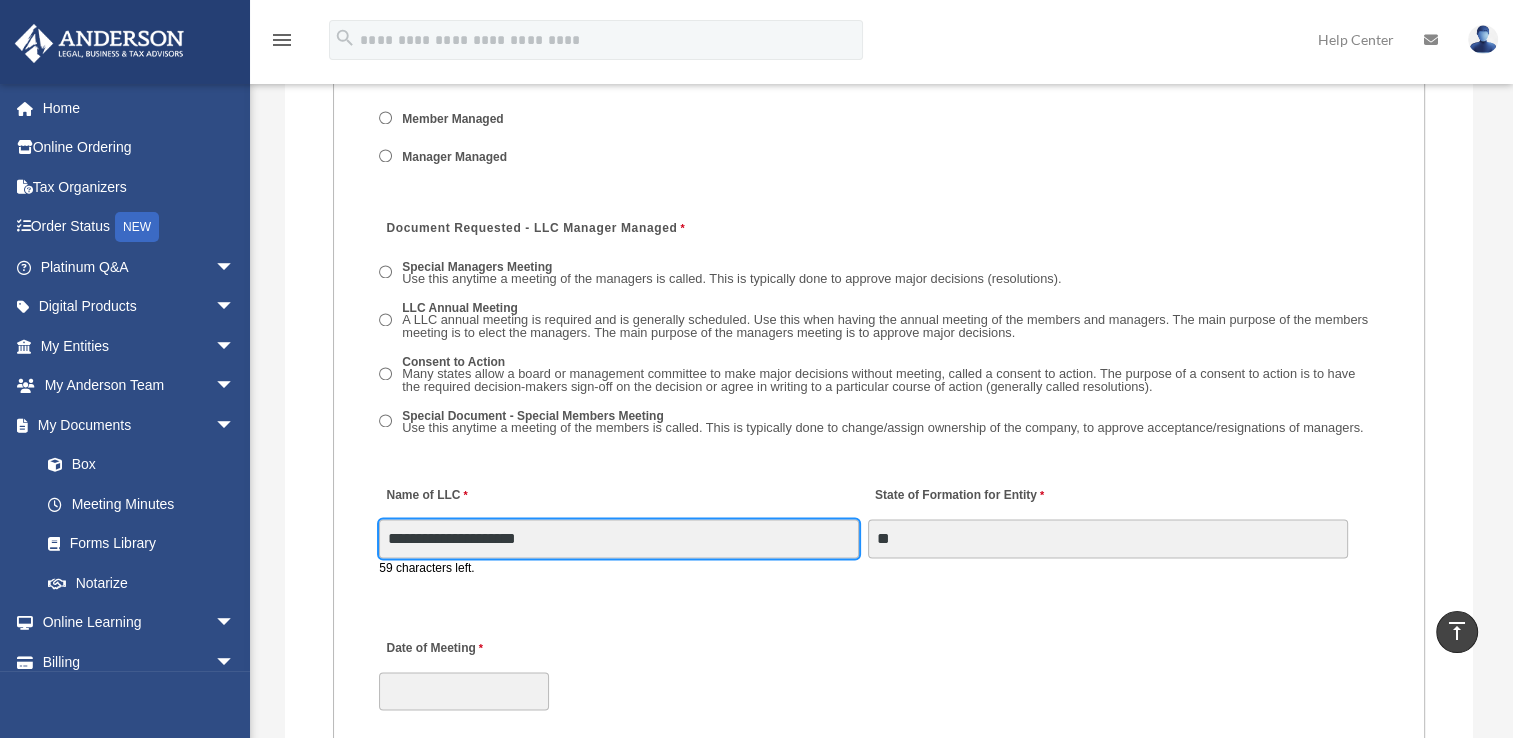 type on "**********" 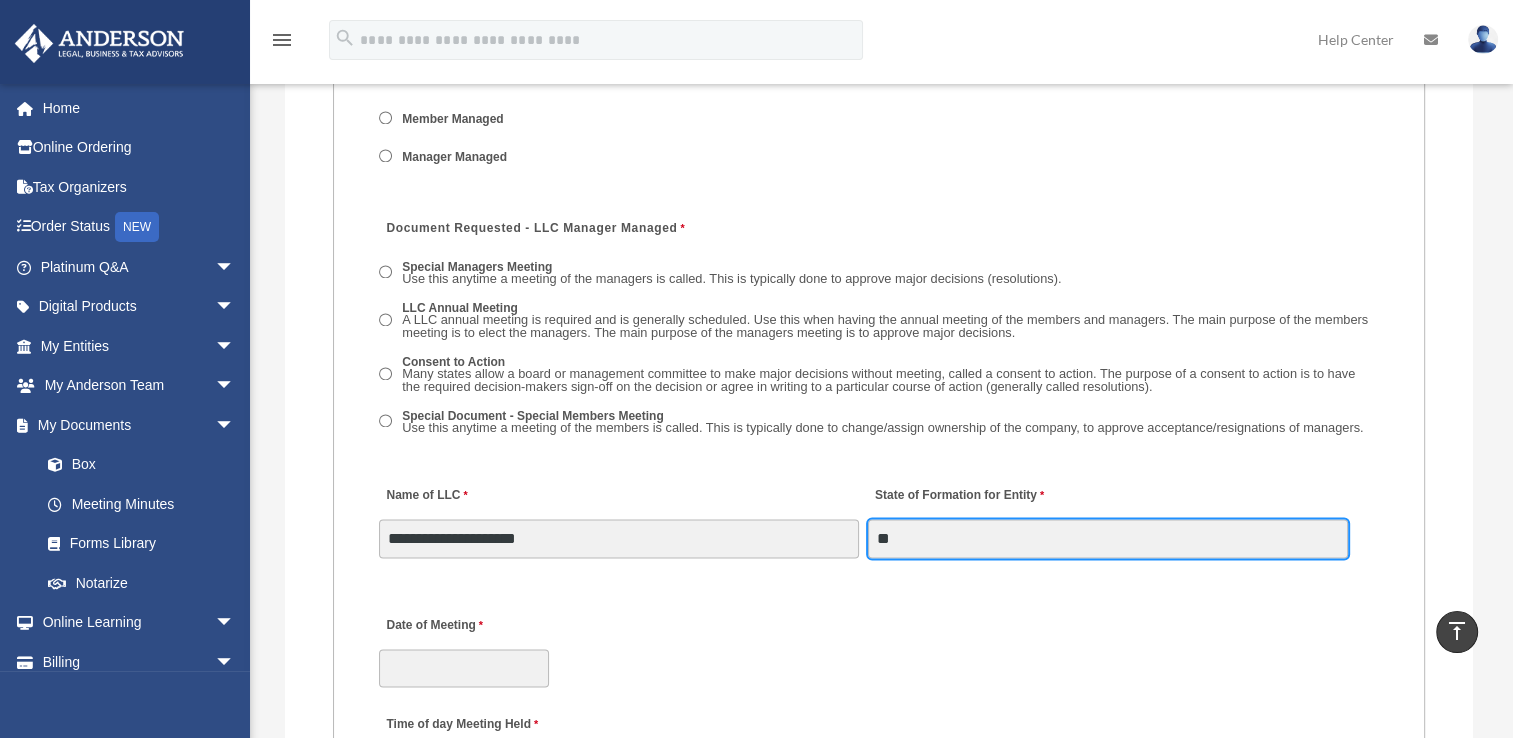 drag, startPoint x: 976, startPoint y: 531, endPoint x: 638, endPoint y: 531, distance: 338 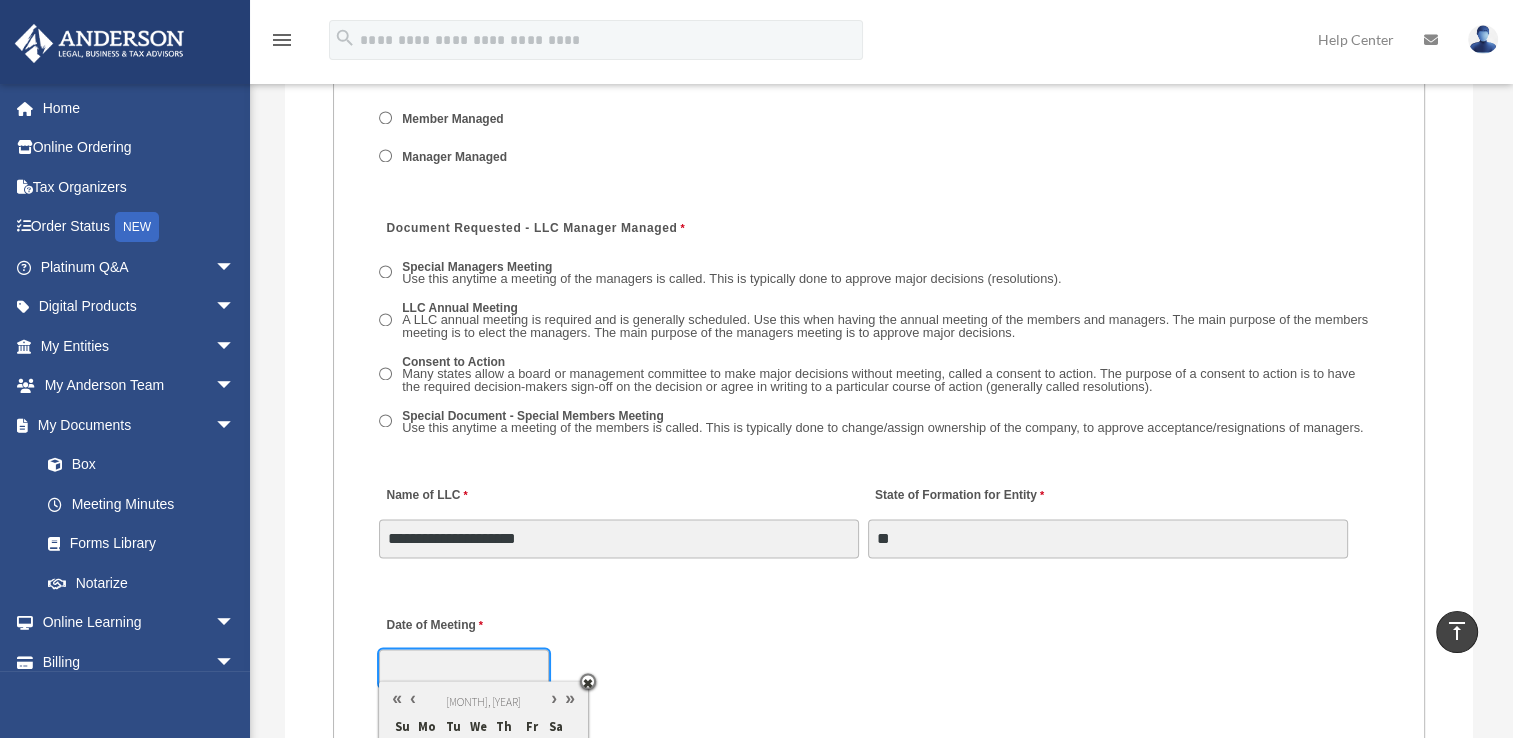 click on "Date of Meeting" at bounding box center [464, 668] 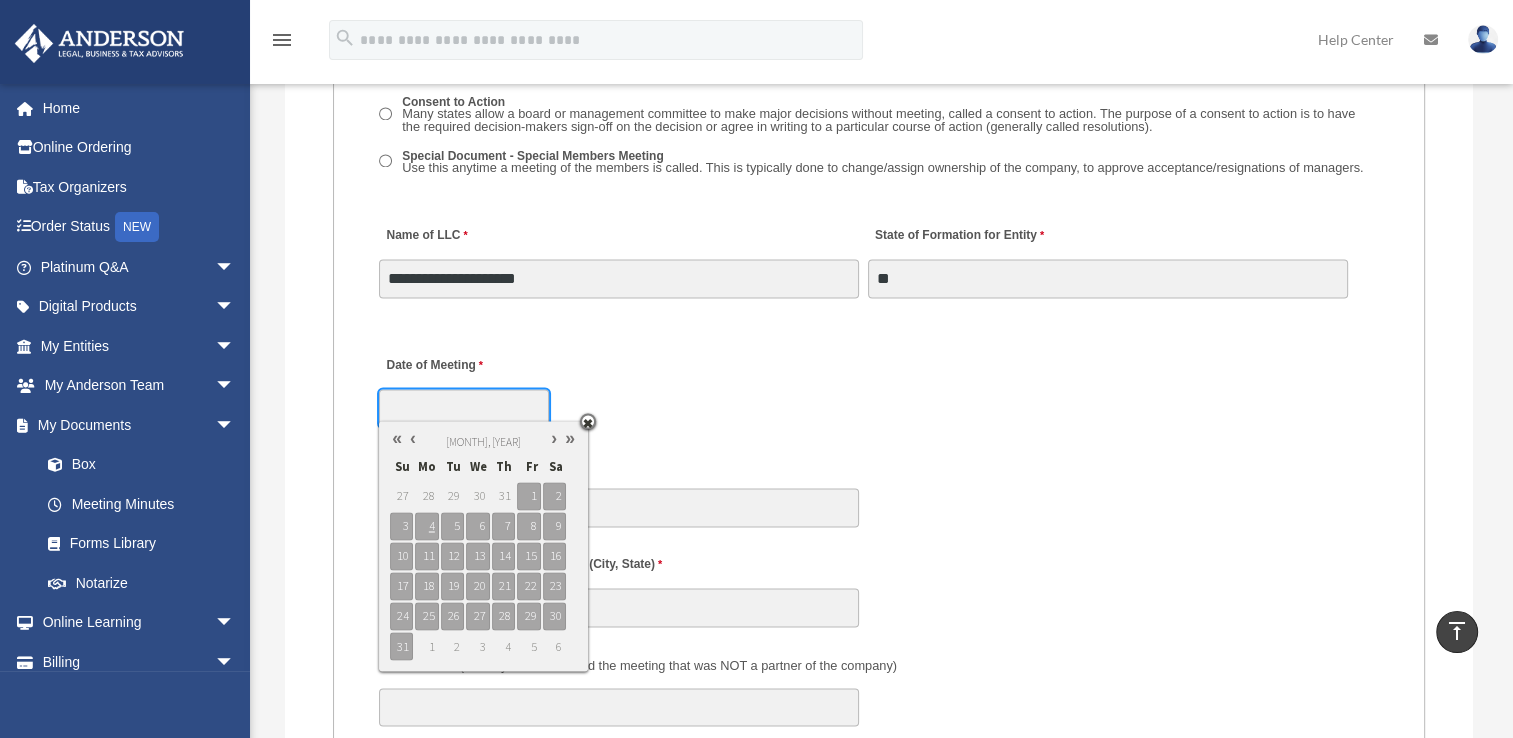scroll, scrollTop: 3200, scrollLeft: 0, axis: vertical 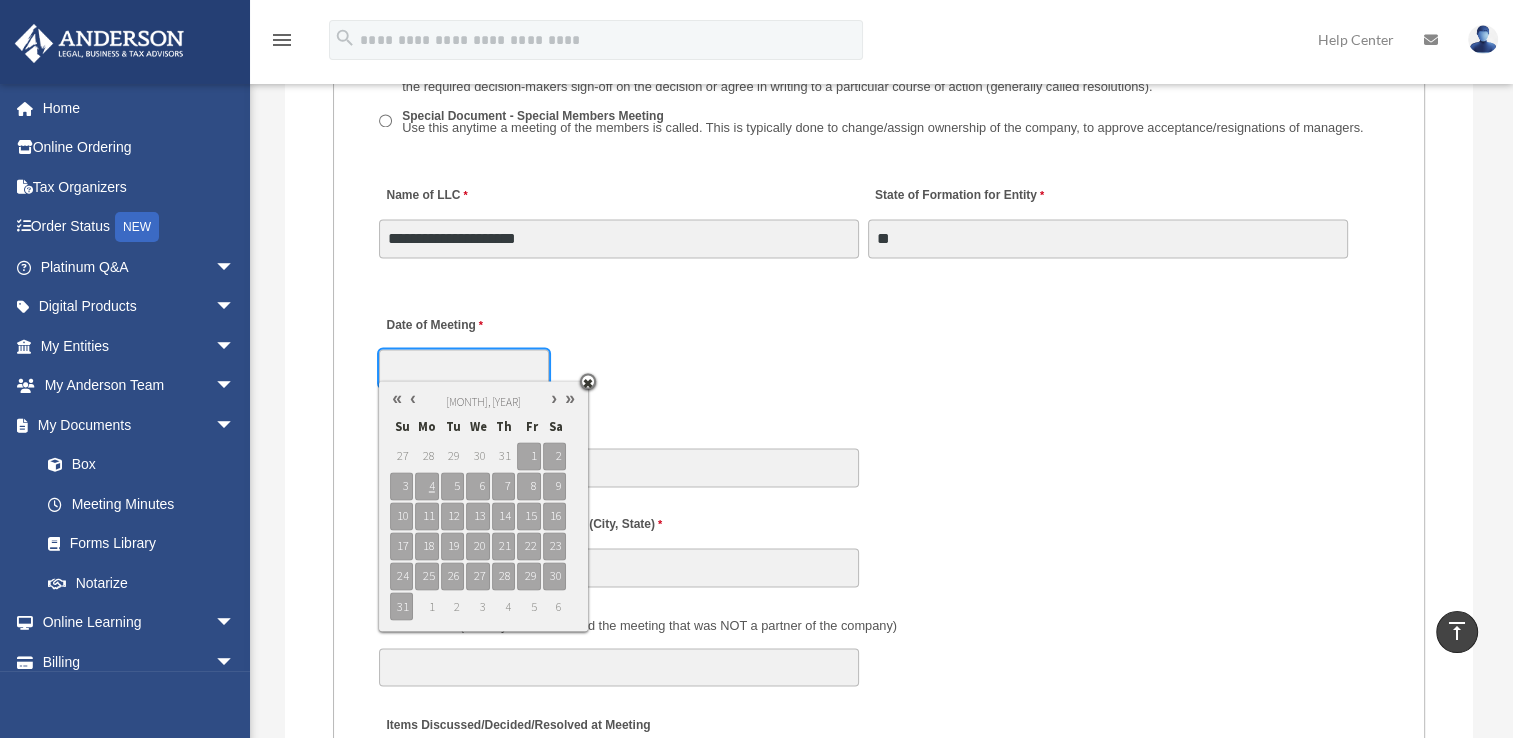 click at bounding box center [413, 398] 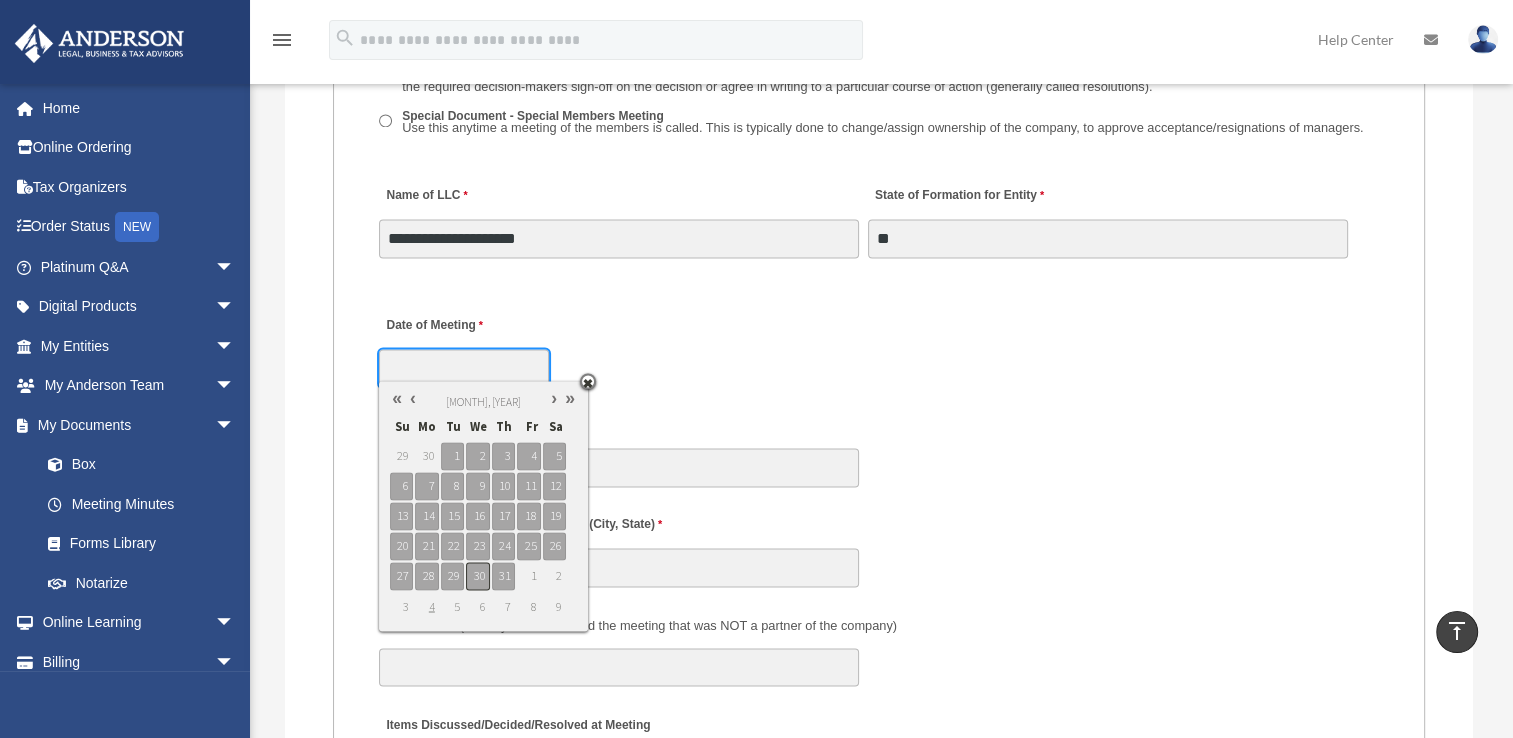 type on "**********" 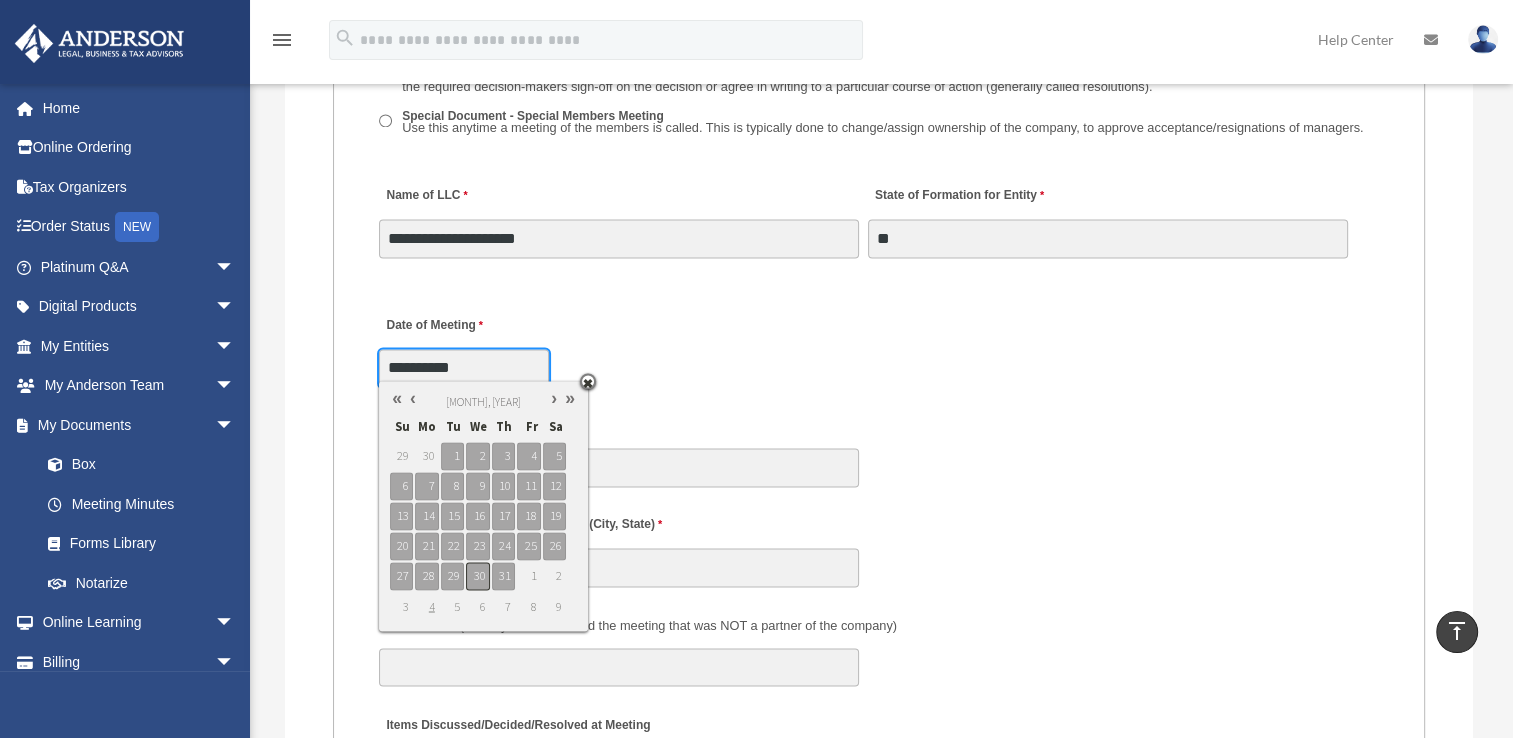 click on "30" at bounding box center [477, 576] 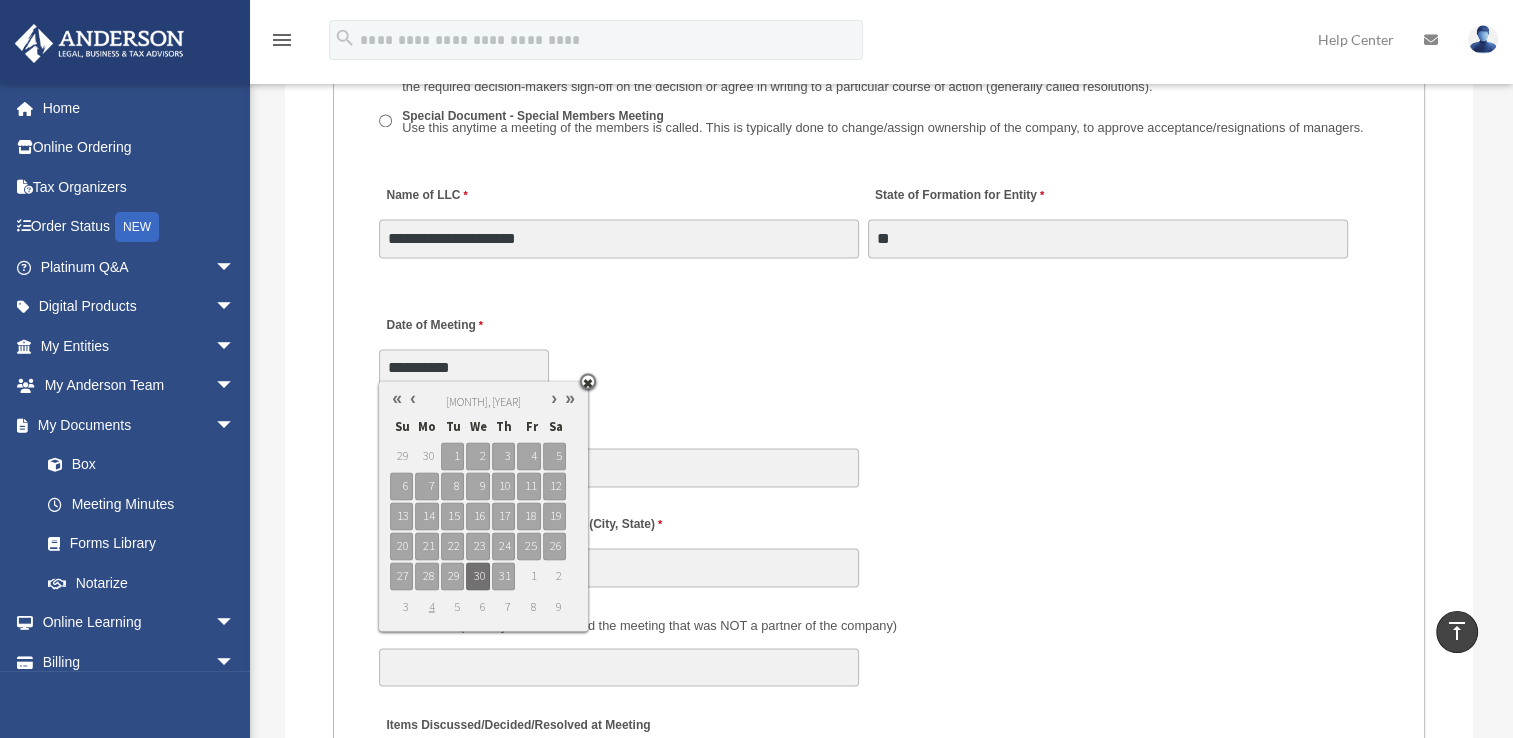 click on "**********" at bounding box center (879, 345) 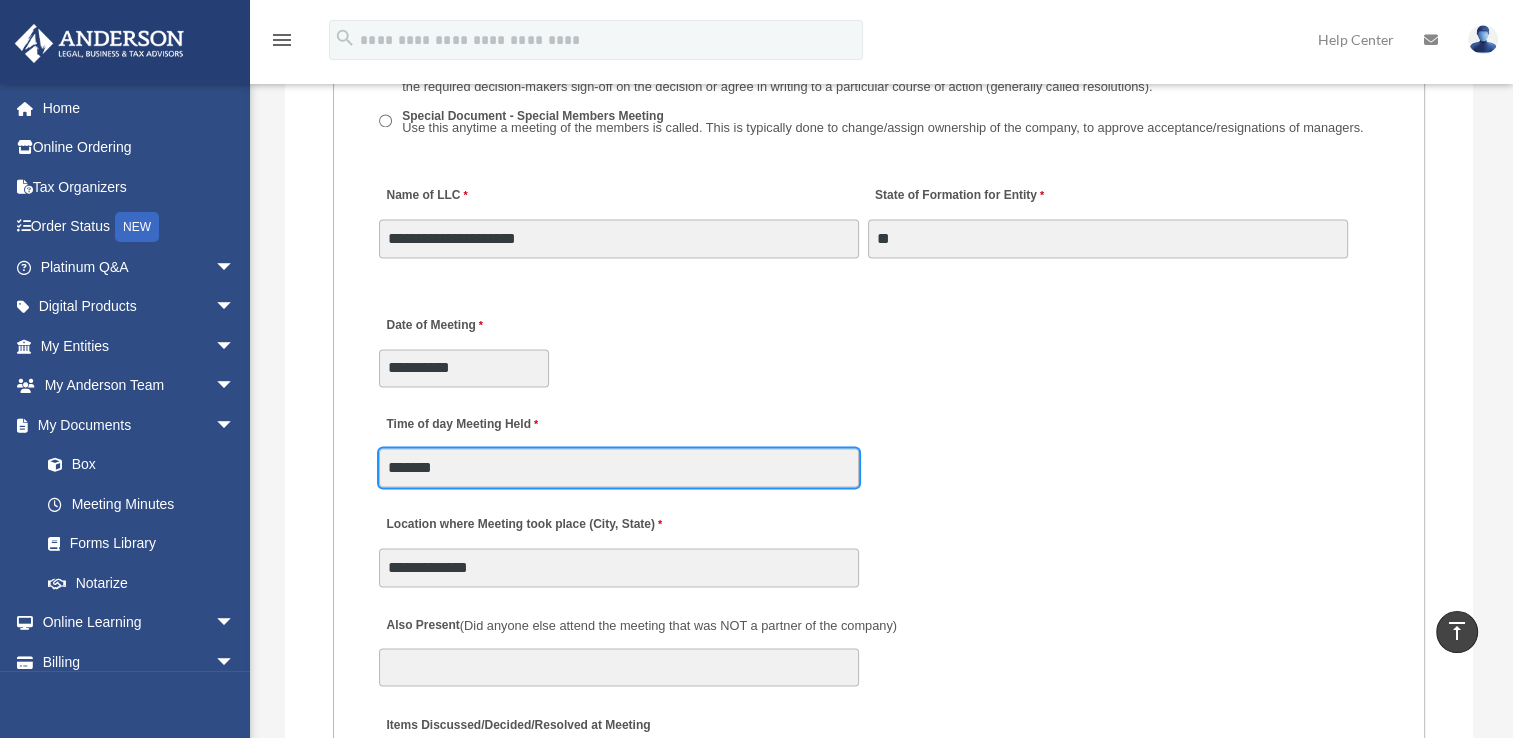 drag, startPoint x: 547, startPoint y: 465, endPoint x: 264, endPoint y: 458, distance: 283.08655 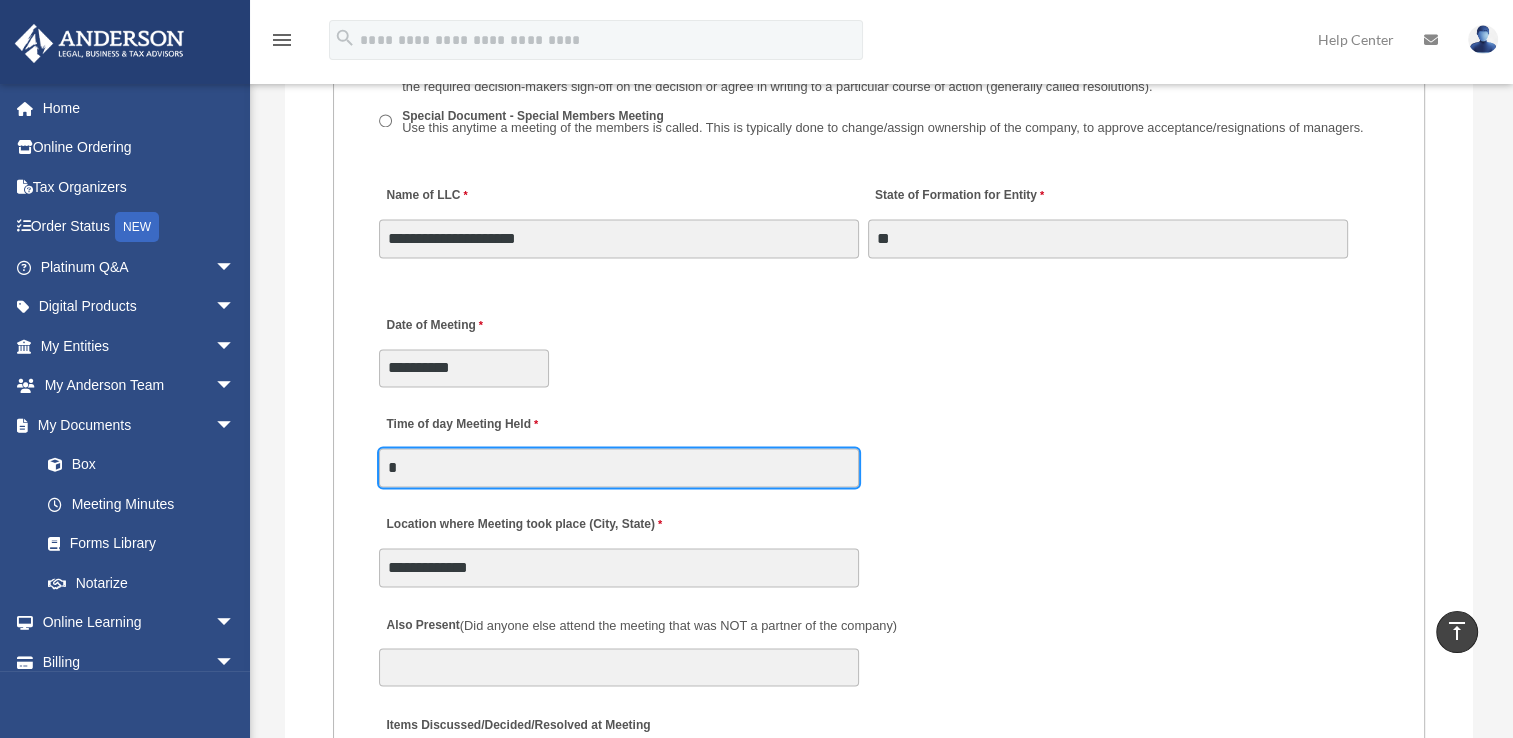 type on "******" 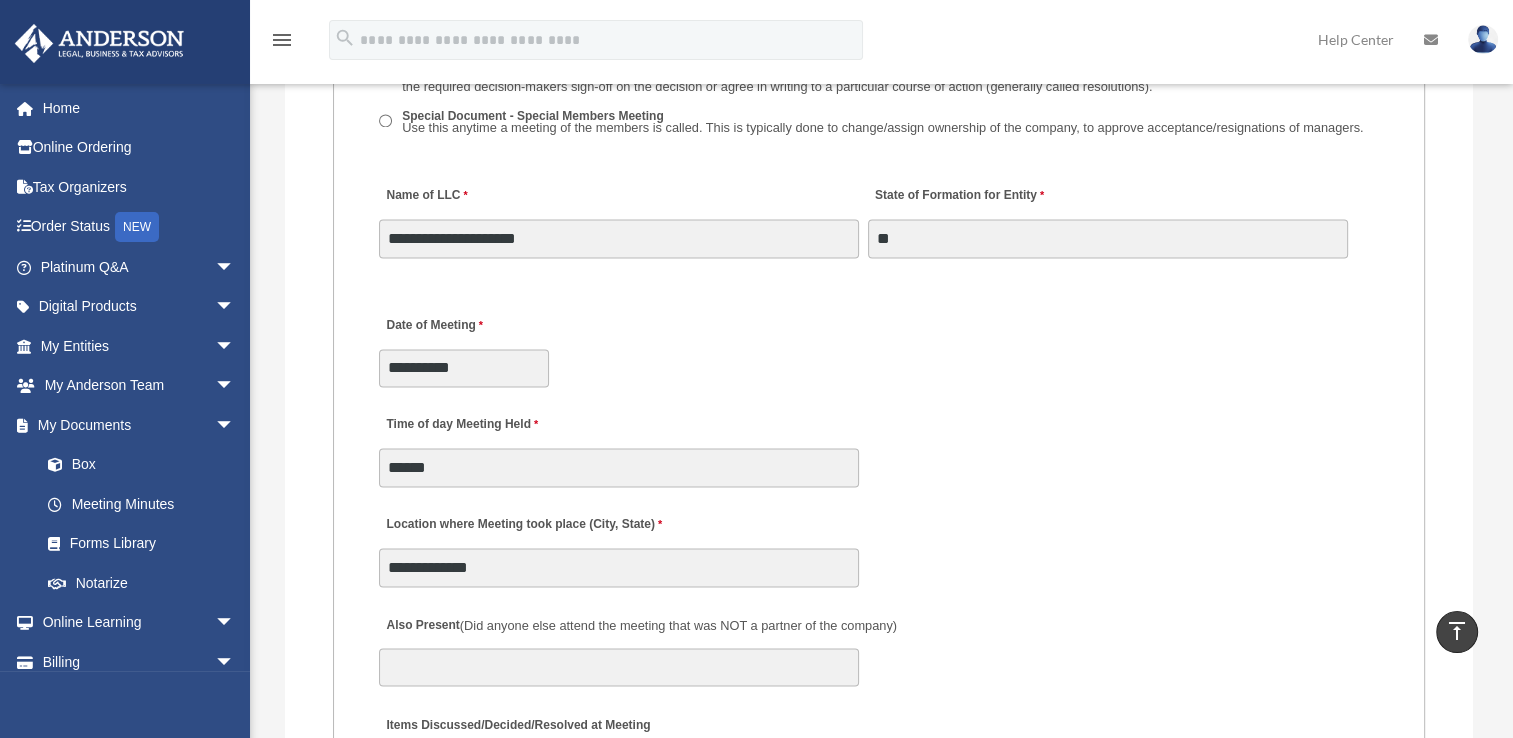 click on "**********" at bounding box center (879, 345) 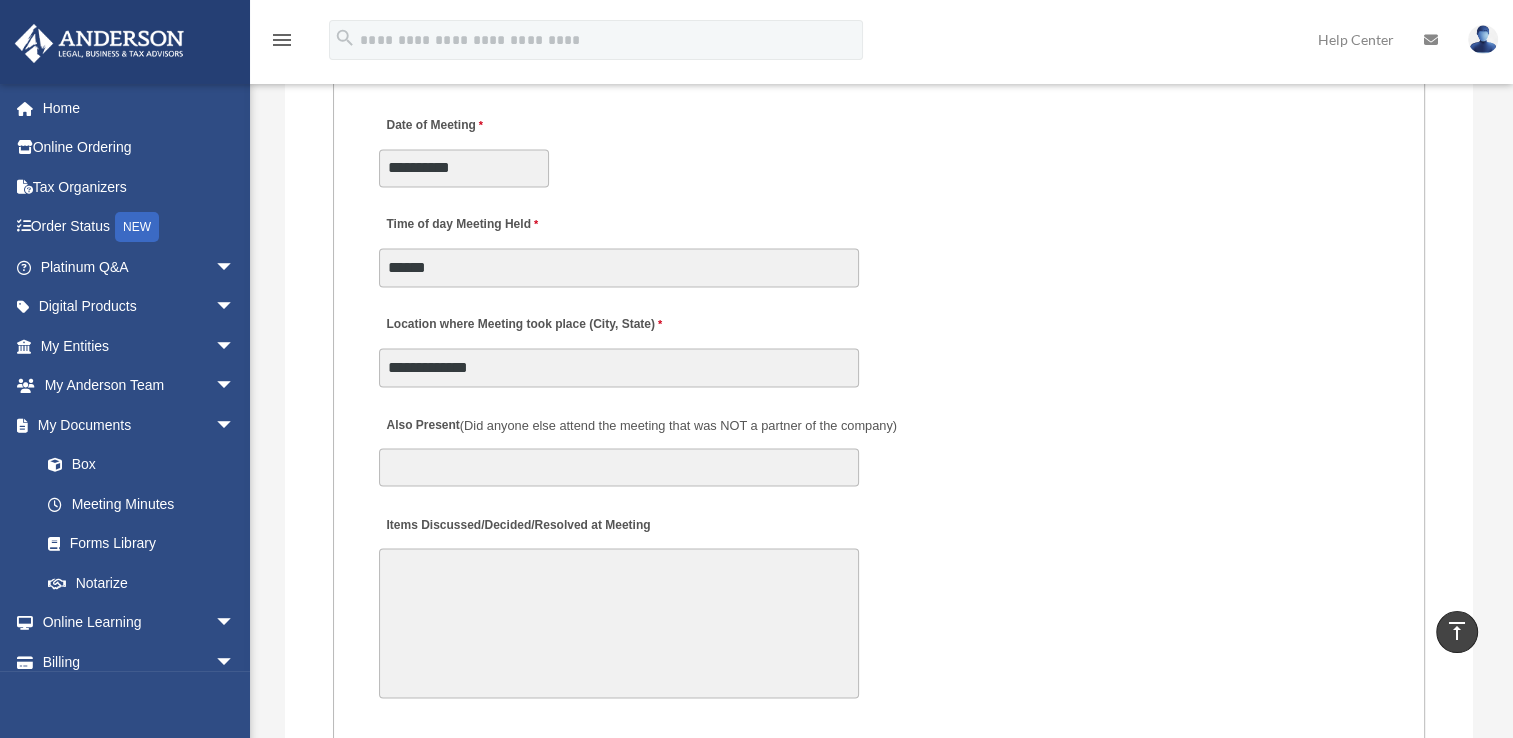 scroll, scrollTop: 3500, scrollLeft: 0, axis: vertical 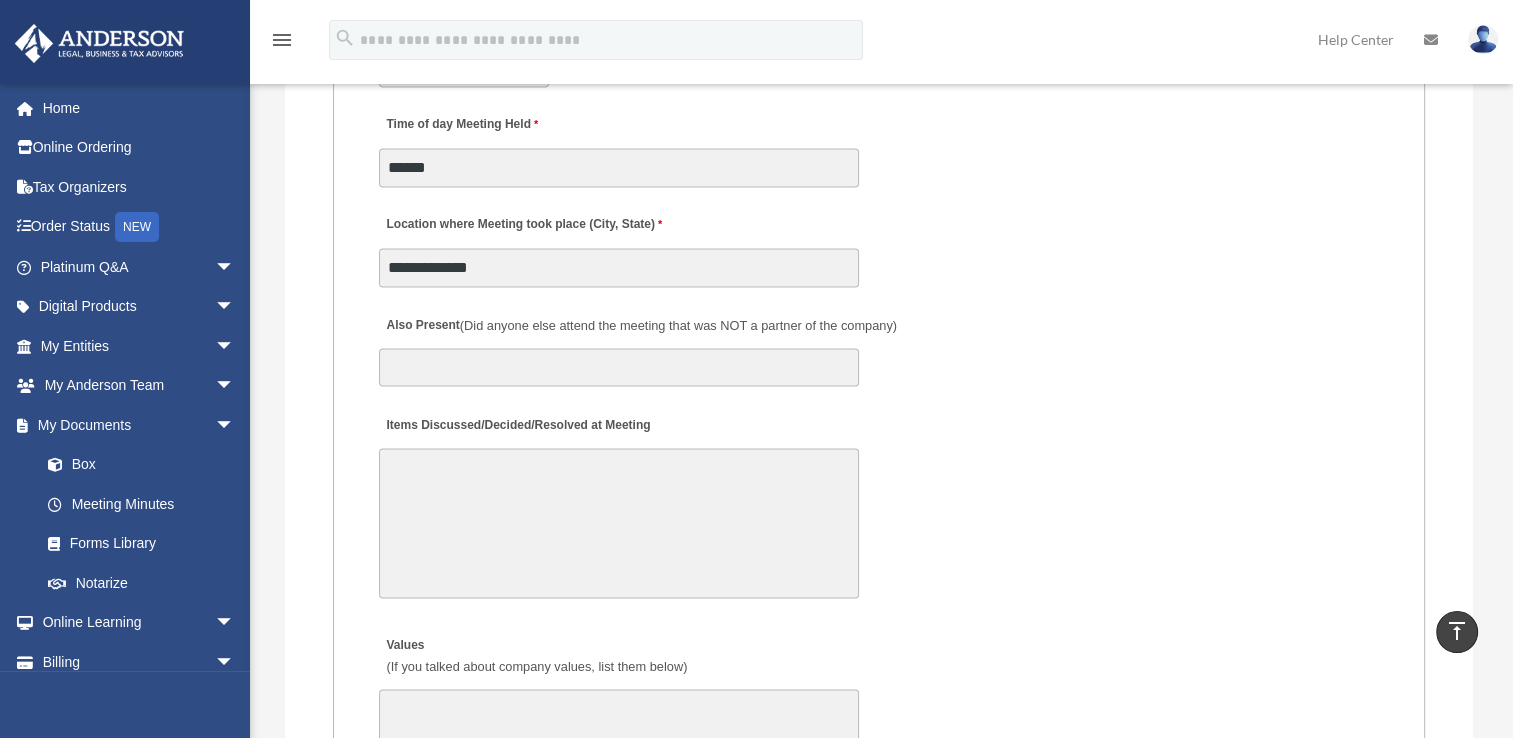 click on "Items Discussed/Decided/Resolved at Meeting" at bounding box center (619, 523) 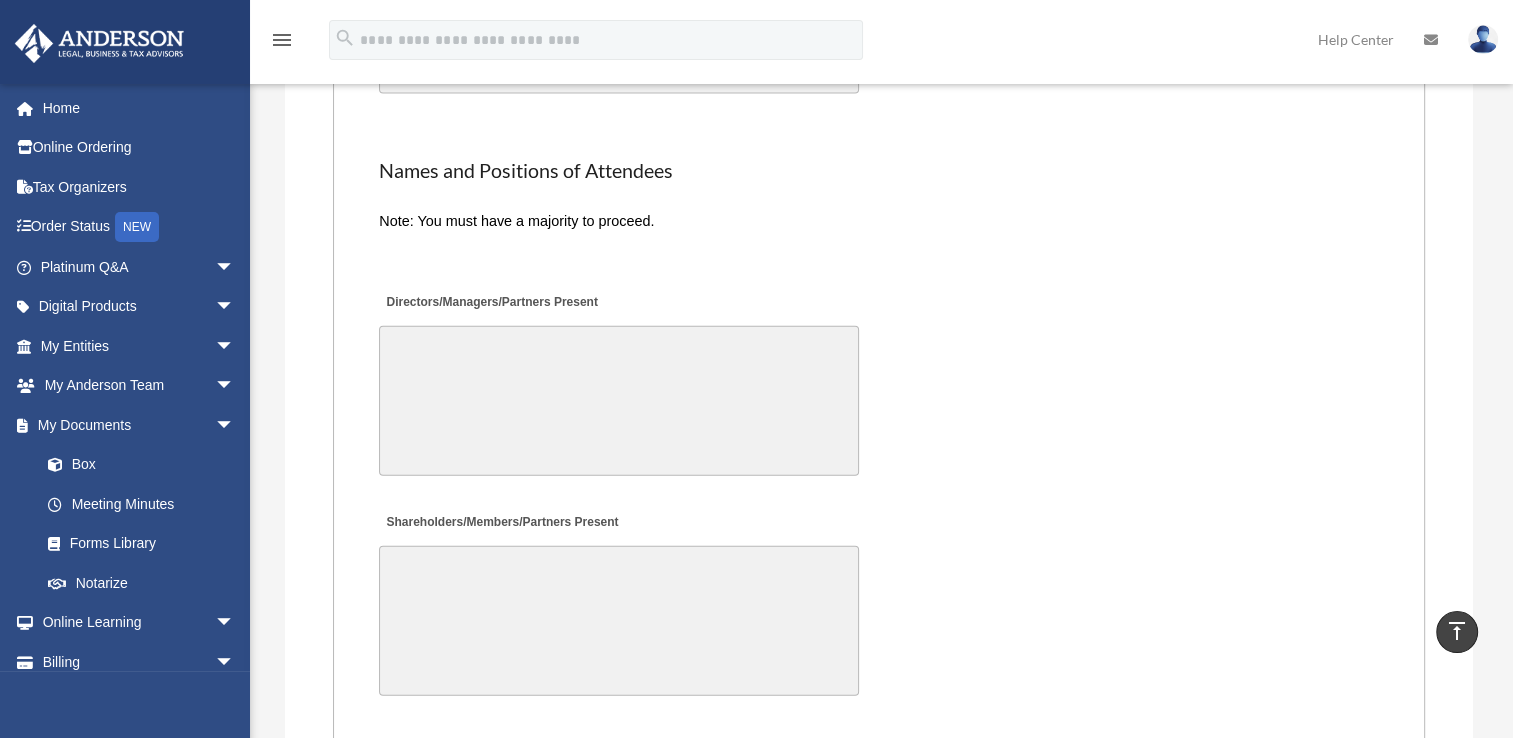 type on "**********" 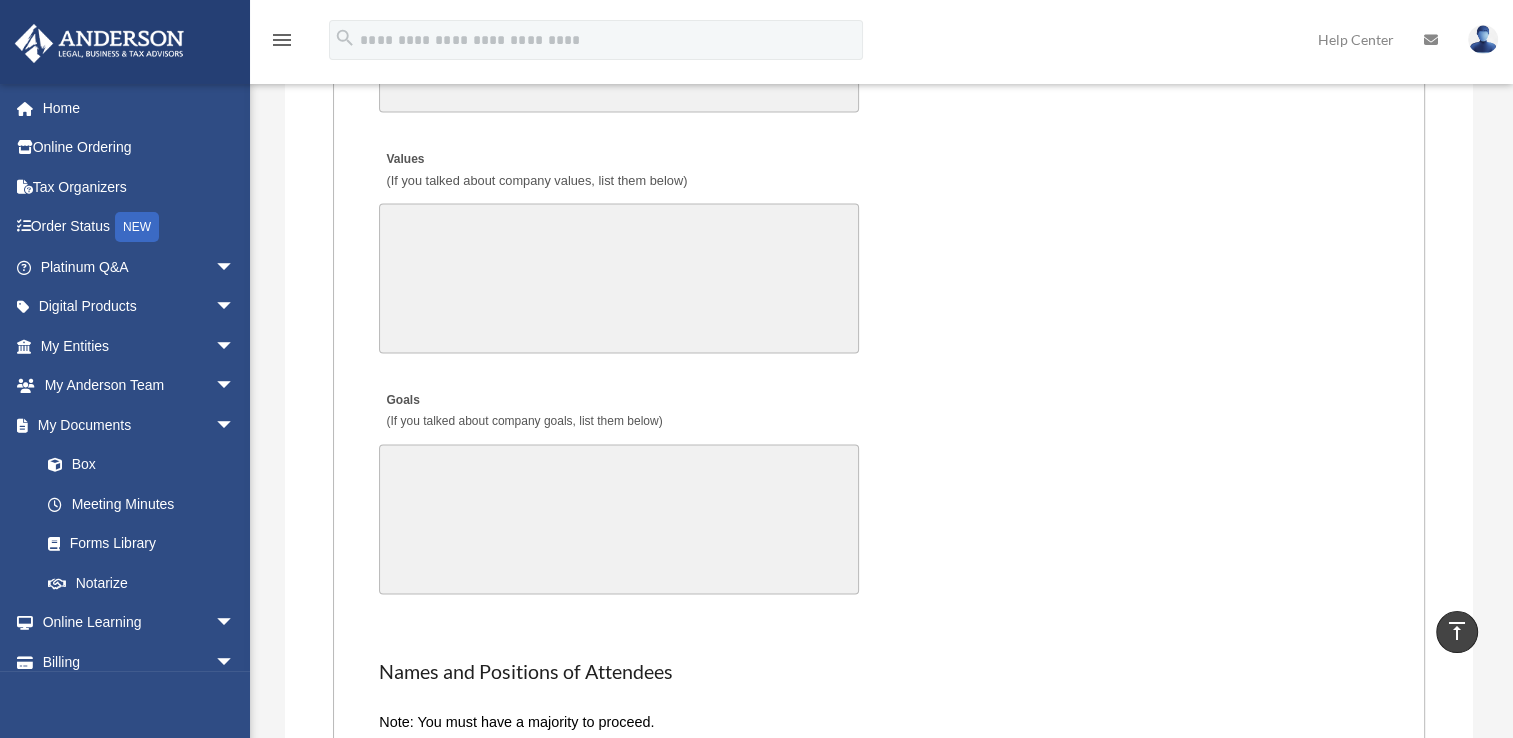 scroll, scrollTop: 3585, scrollLeft: 0, axis: vertical 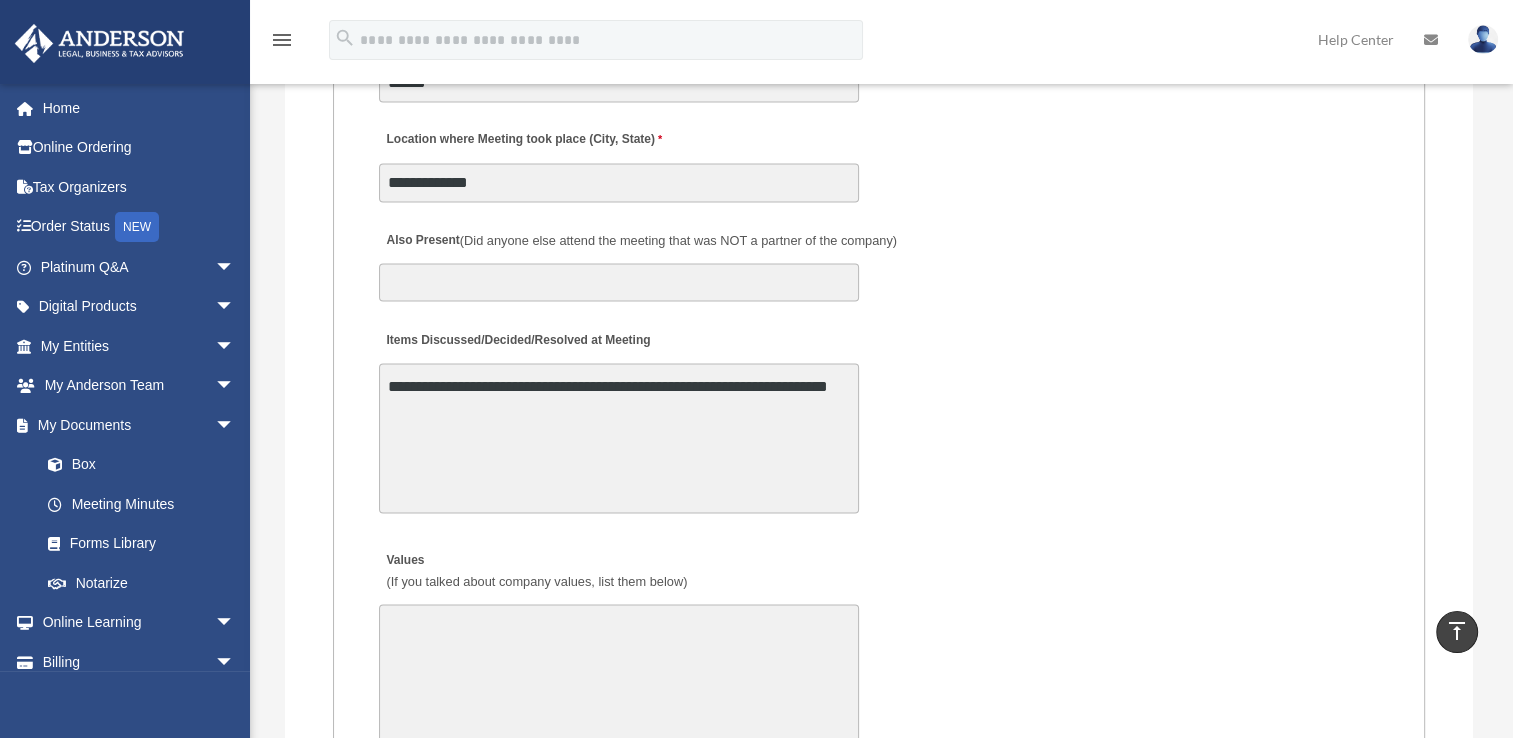 type on "**********" 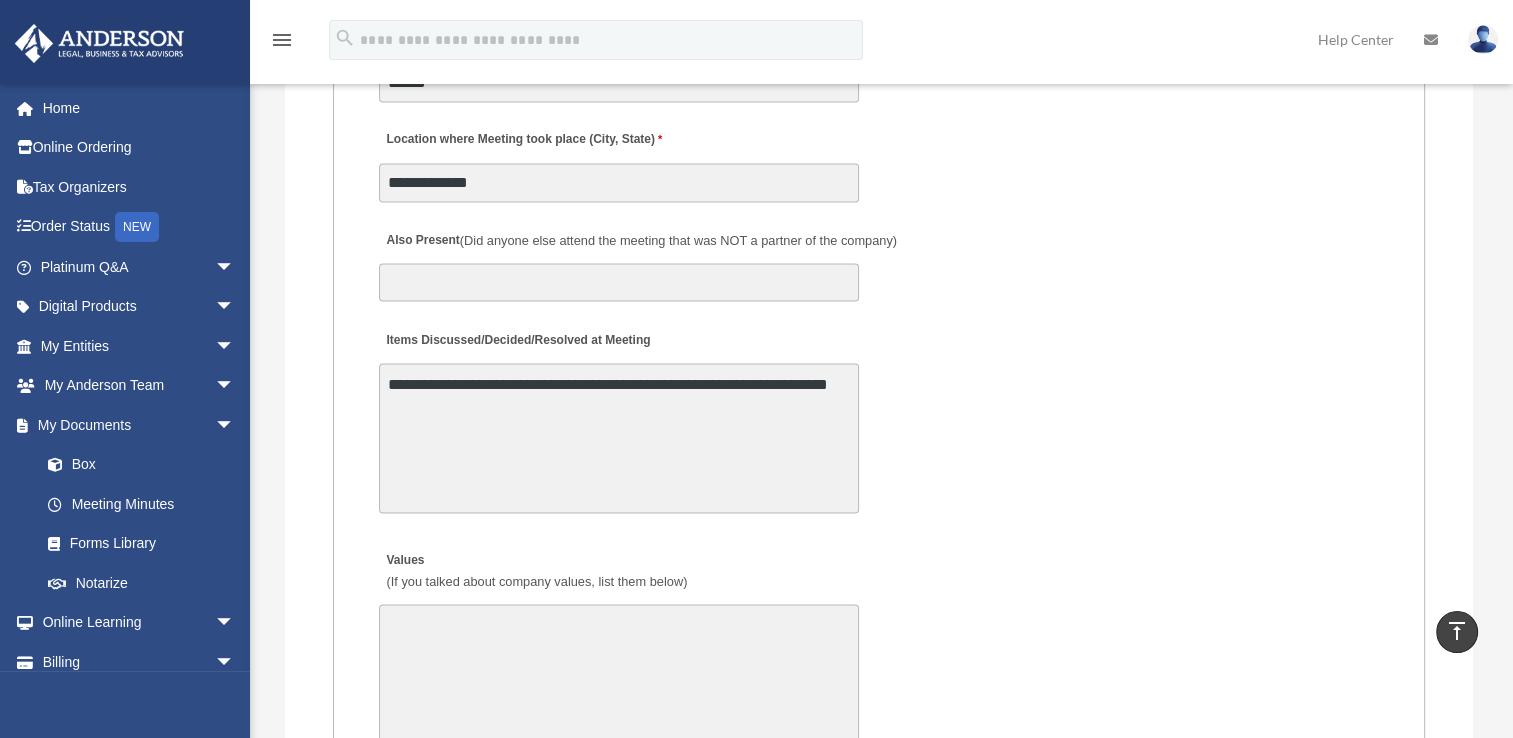 click on "**********" at bounding box center [619, 438] 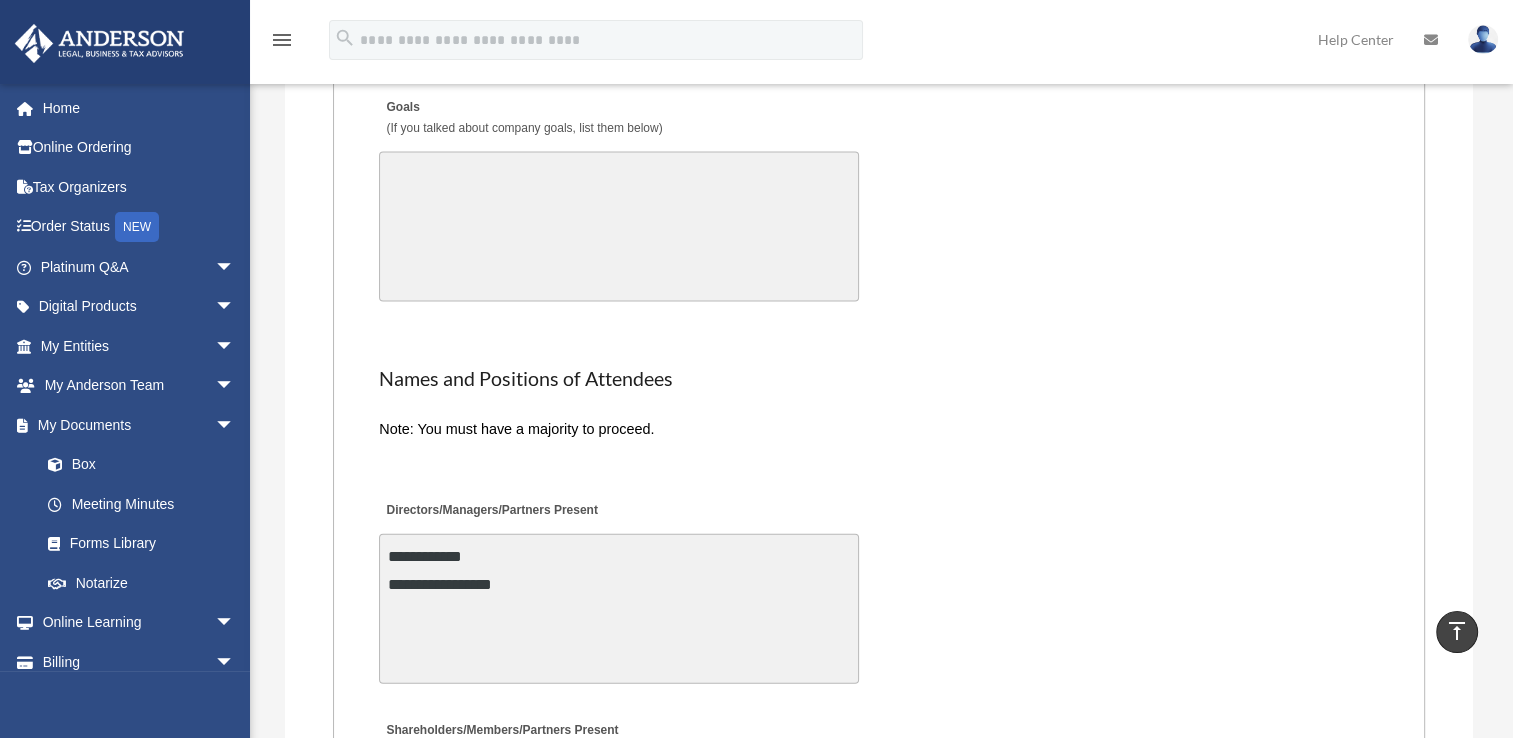 scroll, scrollTop: 4585, scrollLeft: 0, axis: vertical 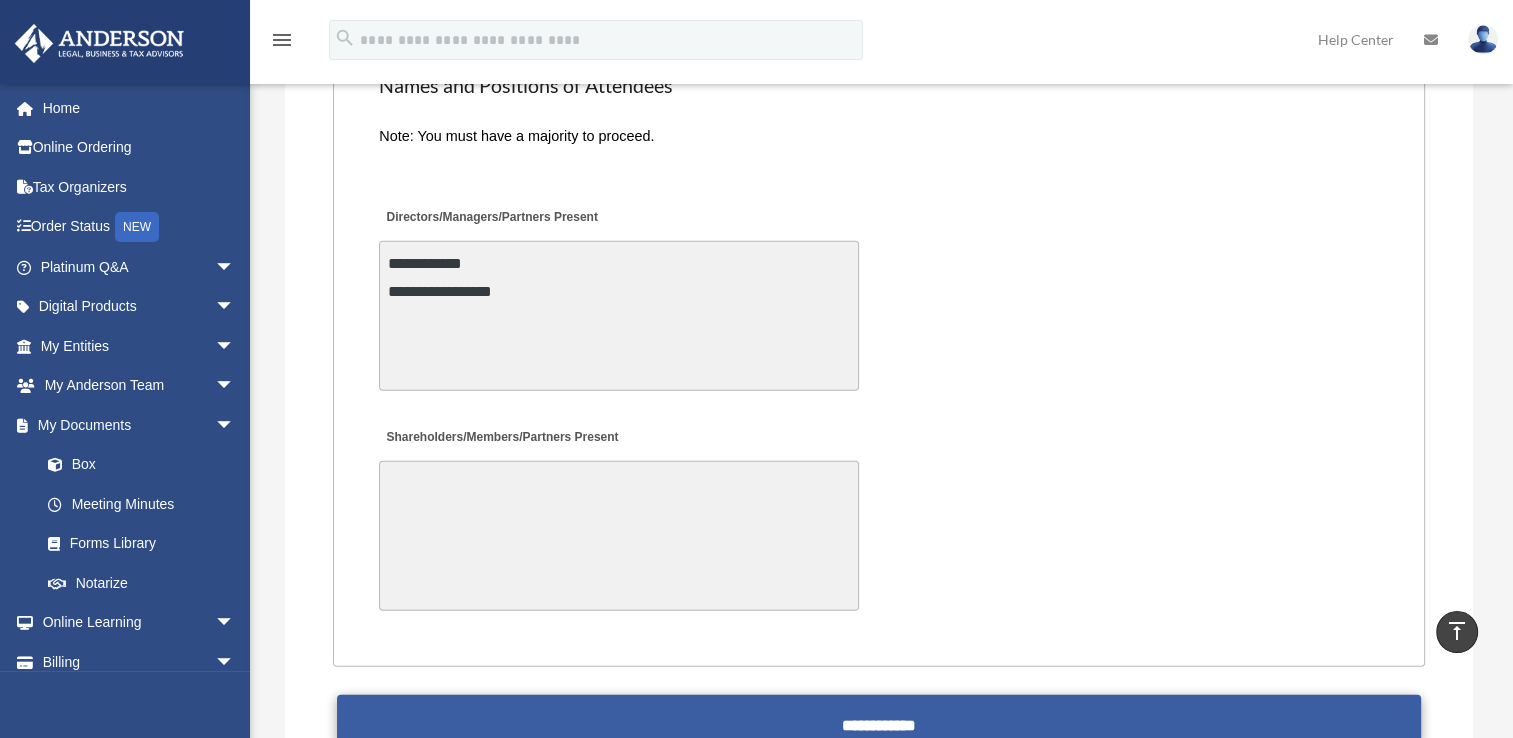 type on "**********" 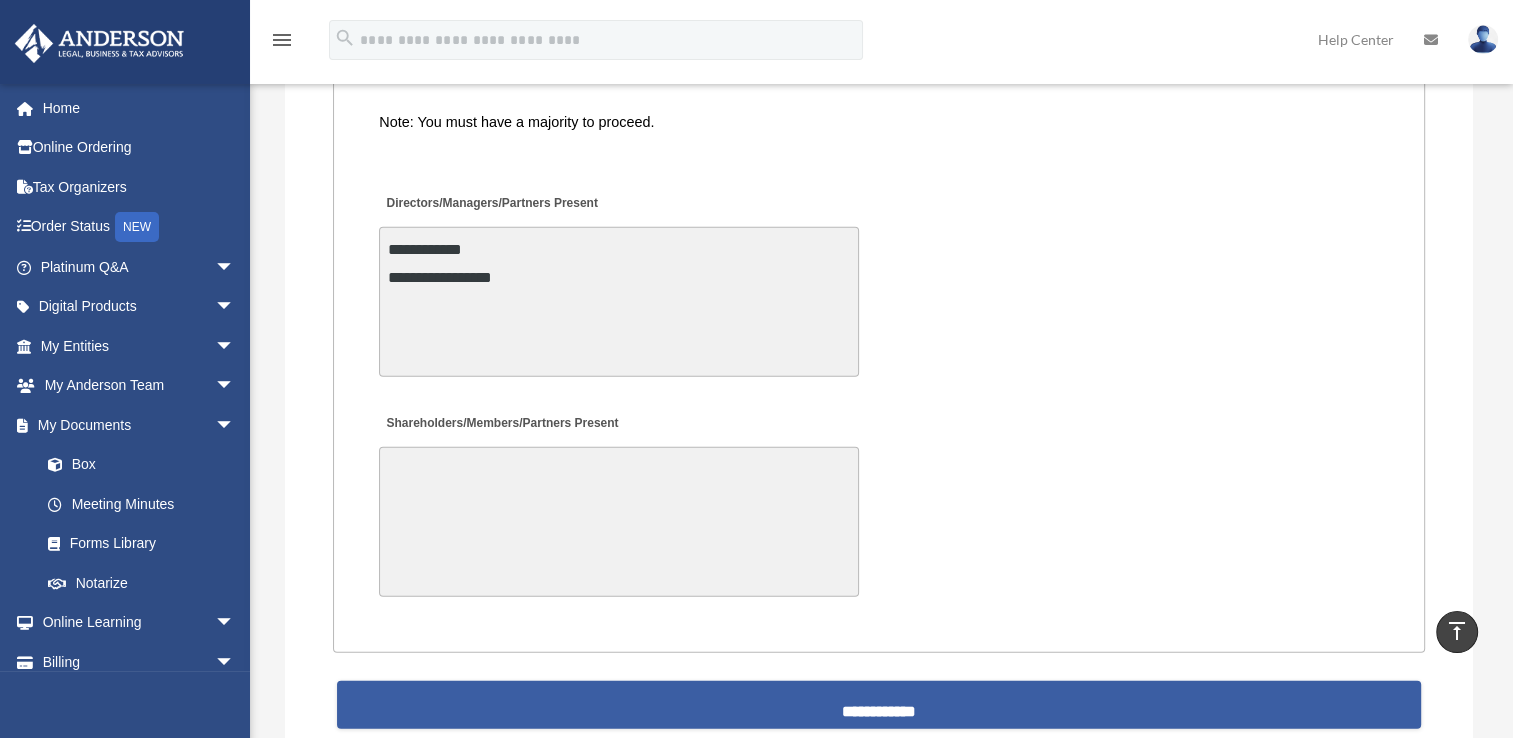 click on "**********" at bounding box center [879, 705] 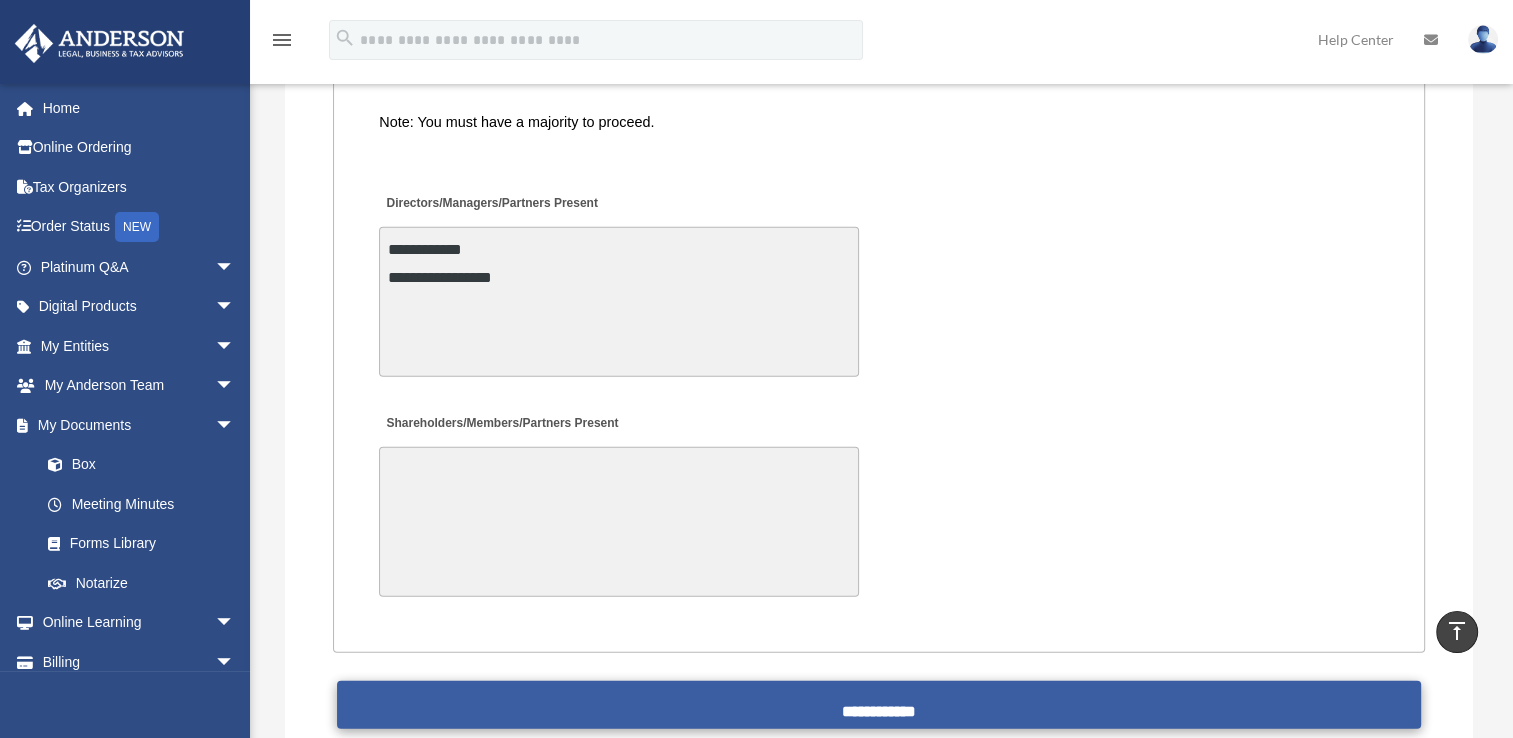 scroll, scrollTop: 4571, scrollLeft: 0, axis: vertical 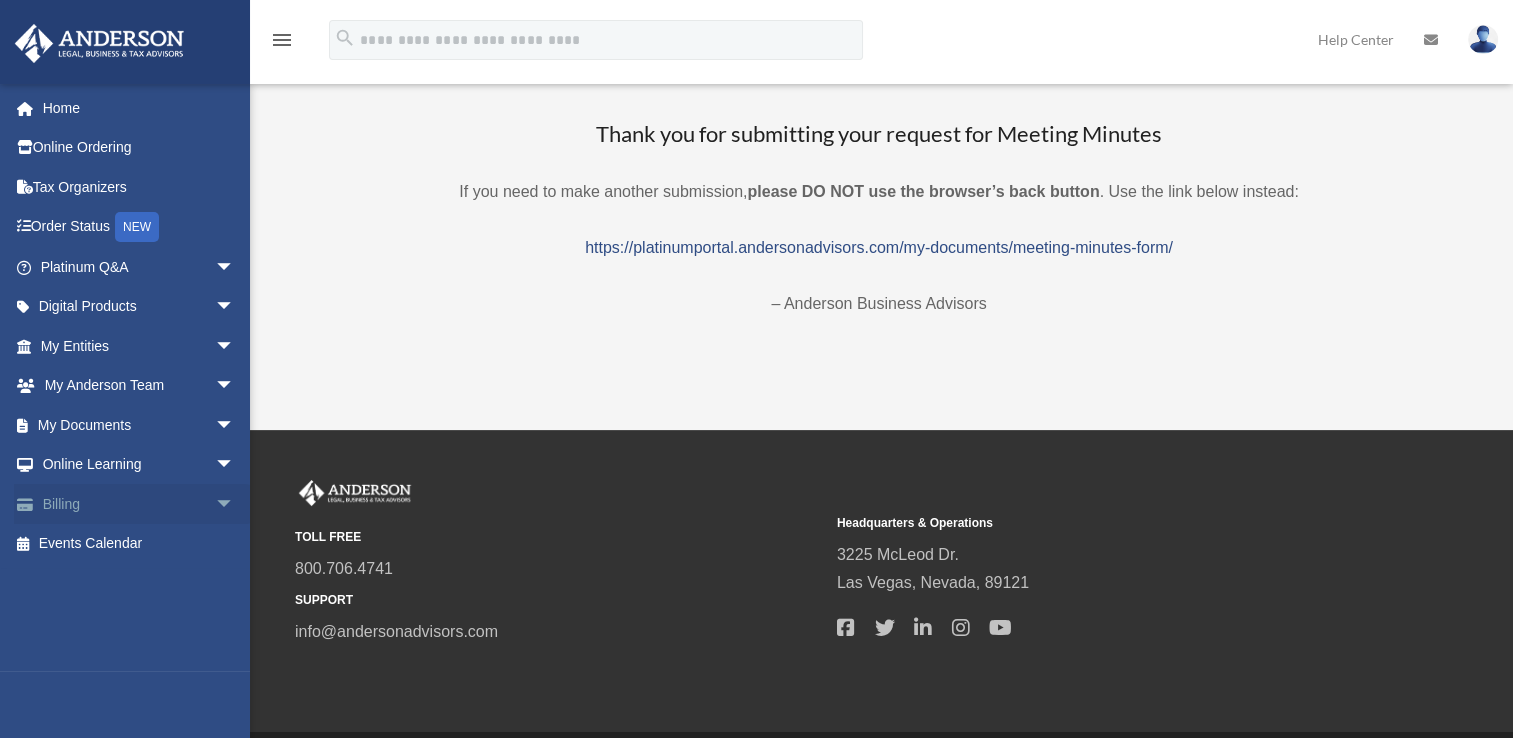click on "arrow_drop_down" at bounding box center [235, 504] 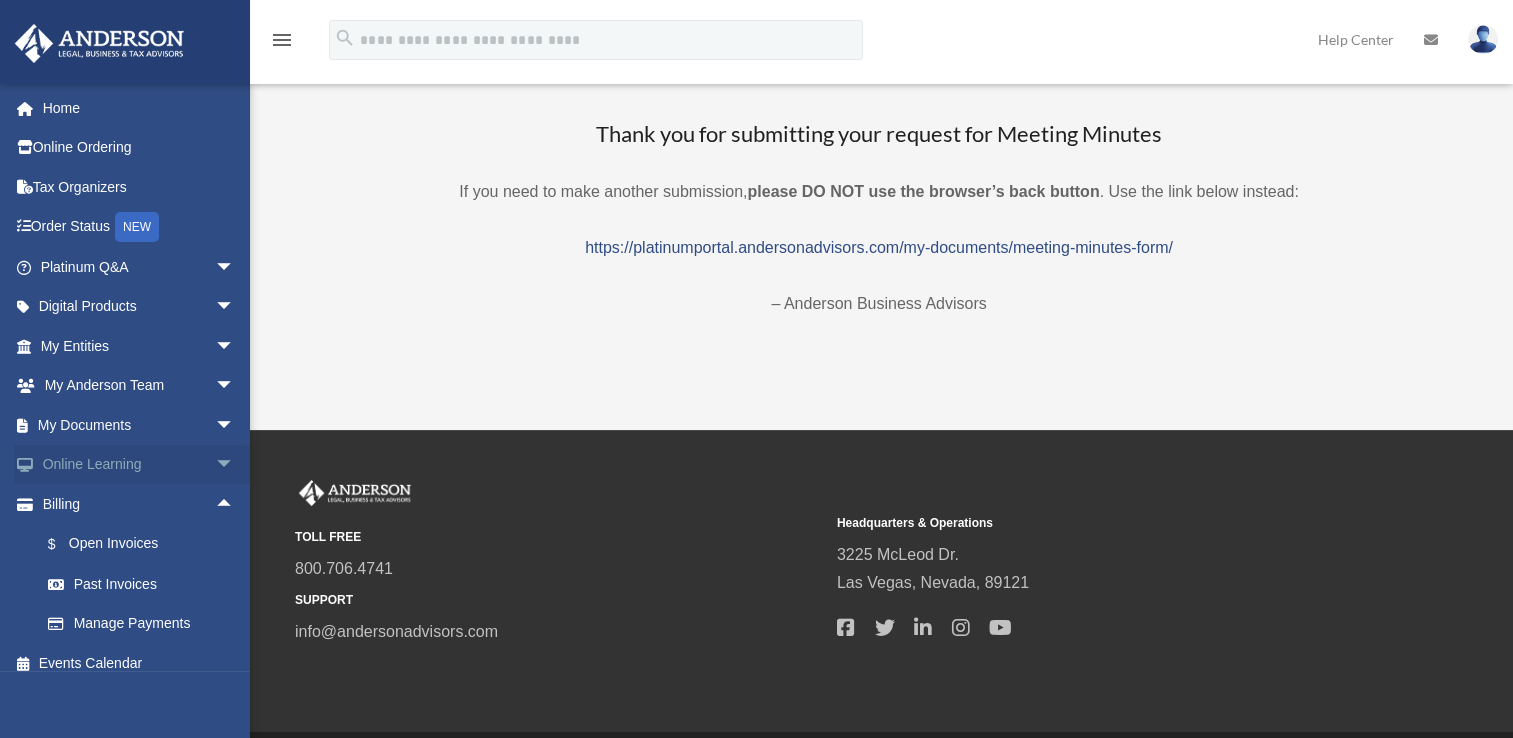 click on "arrow_drop_down" at bounding box center (235, 465) 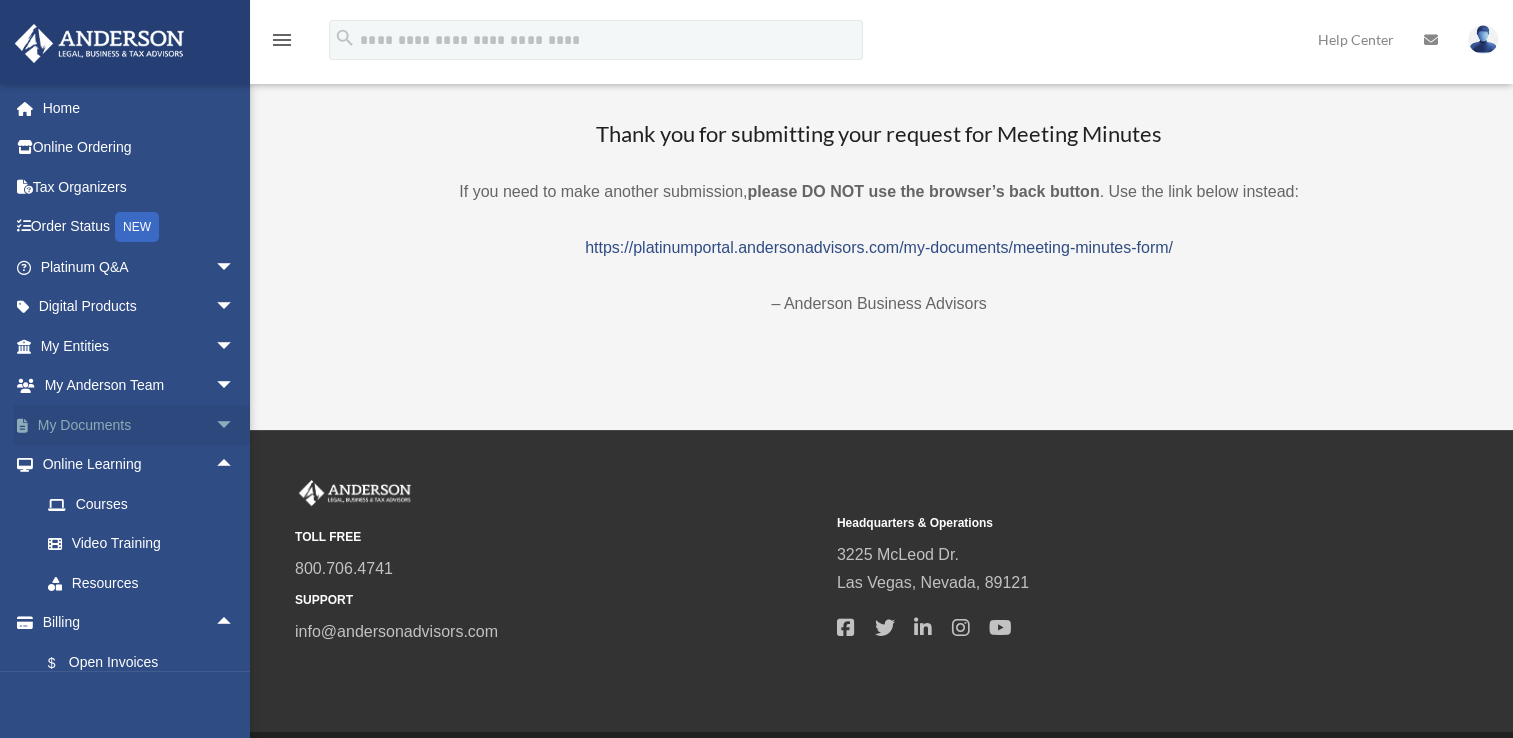 click on "arrow_drop_down" at bounding box center (235, 425) 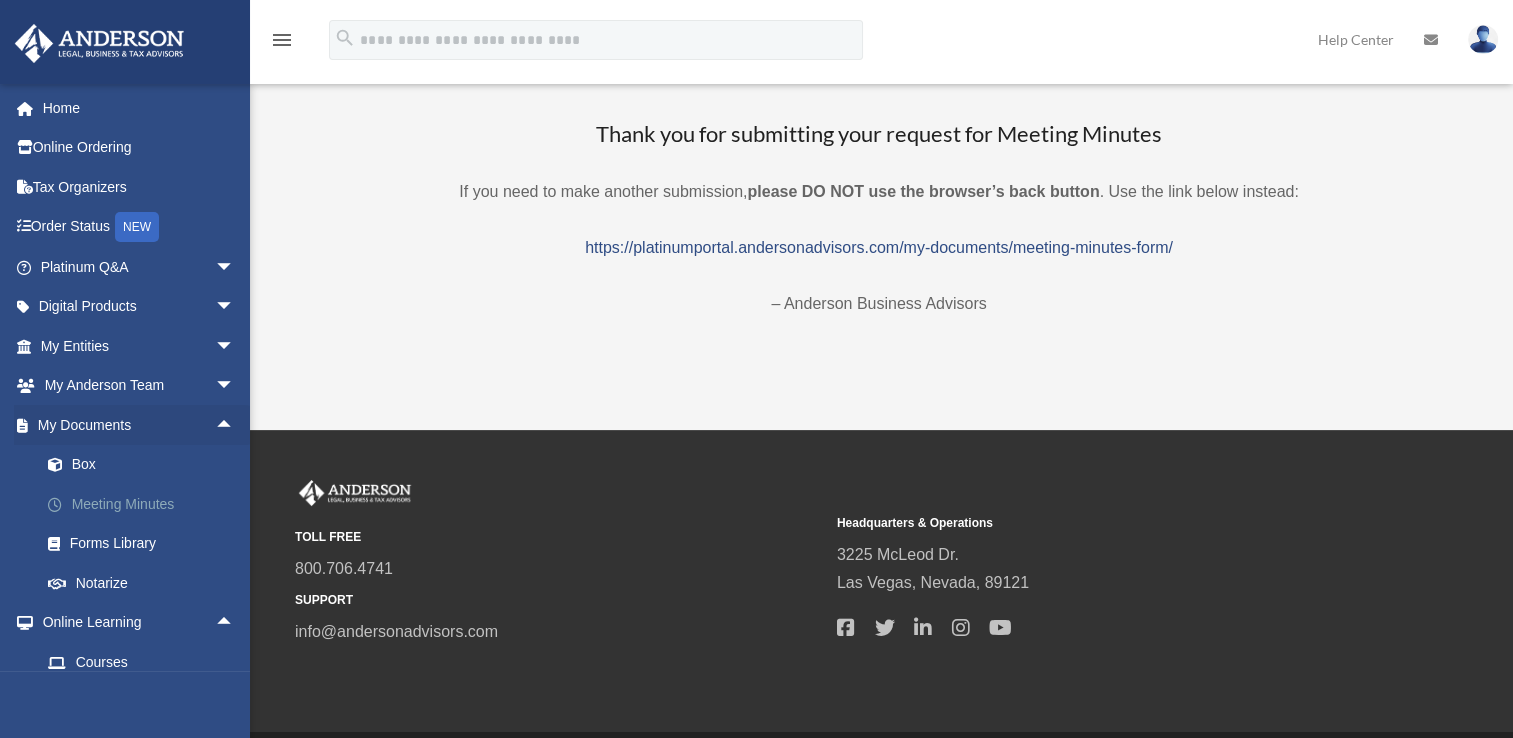click on "Meeting Minutes" at bounding box center (146, 504) 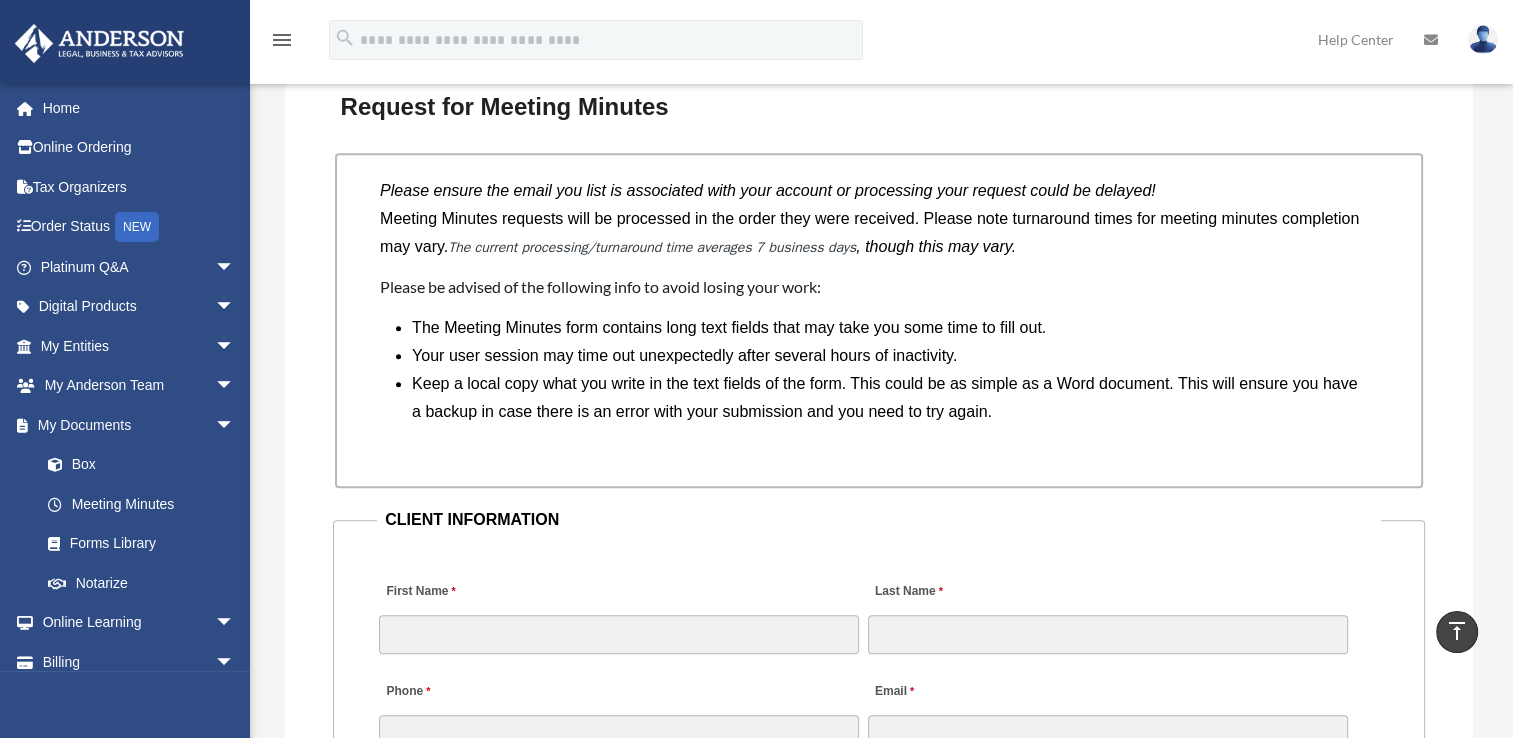 scroll, scrollTop: 1800, scrollLeft: 0, axis: vertical 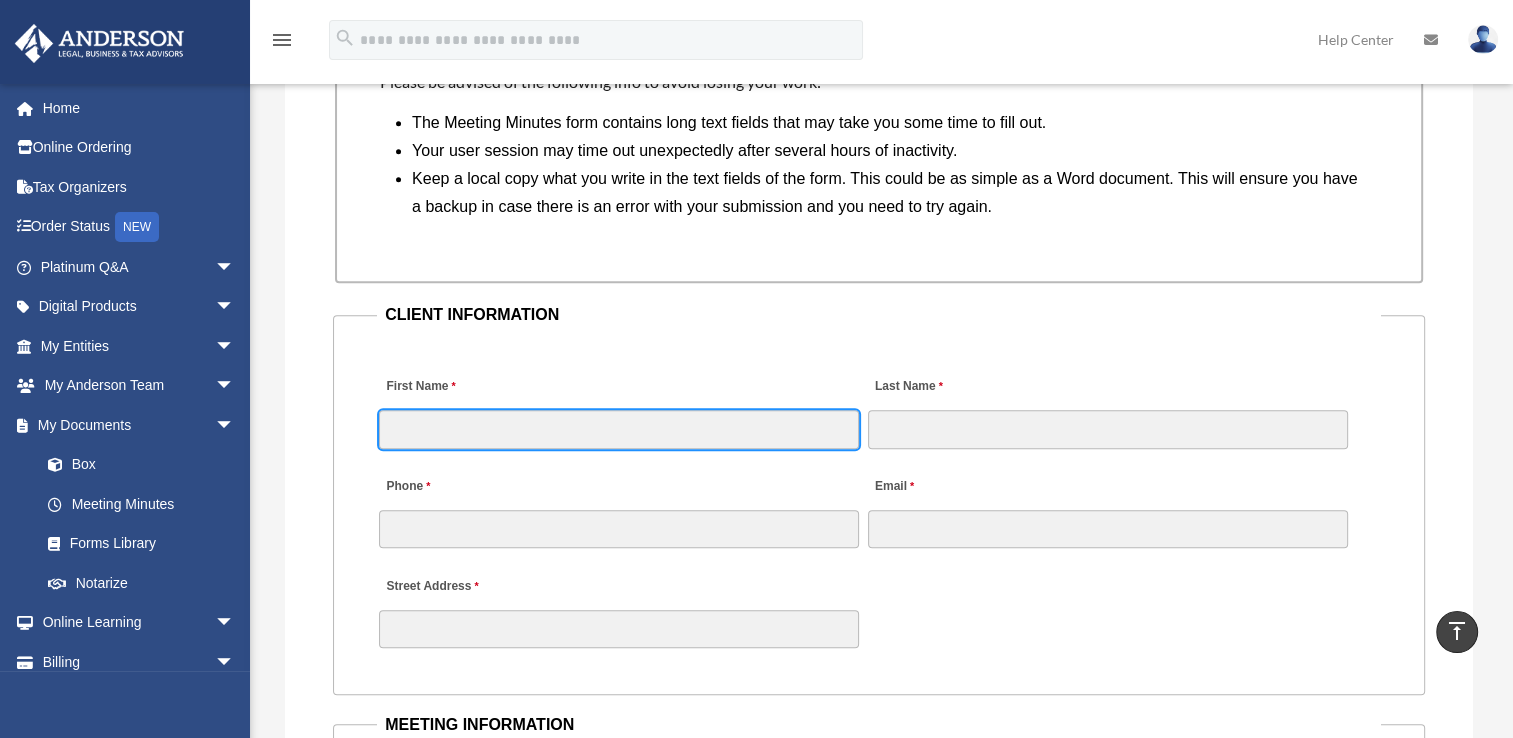 click on "First Name" at bounding box center (619, 429) 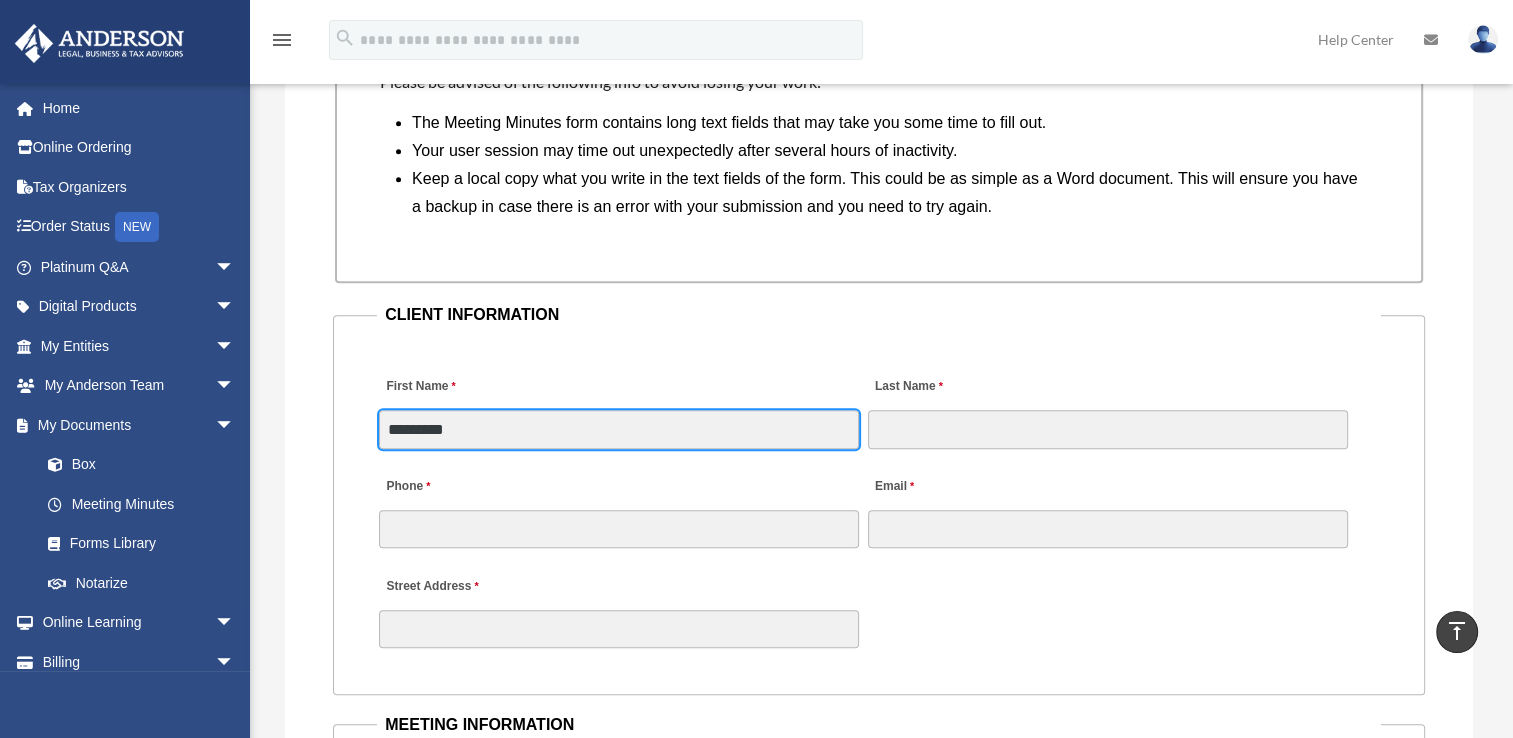 type on "*********" 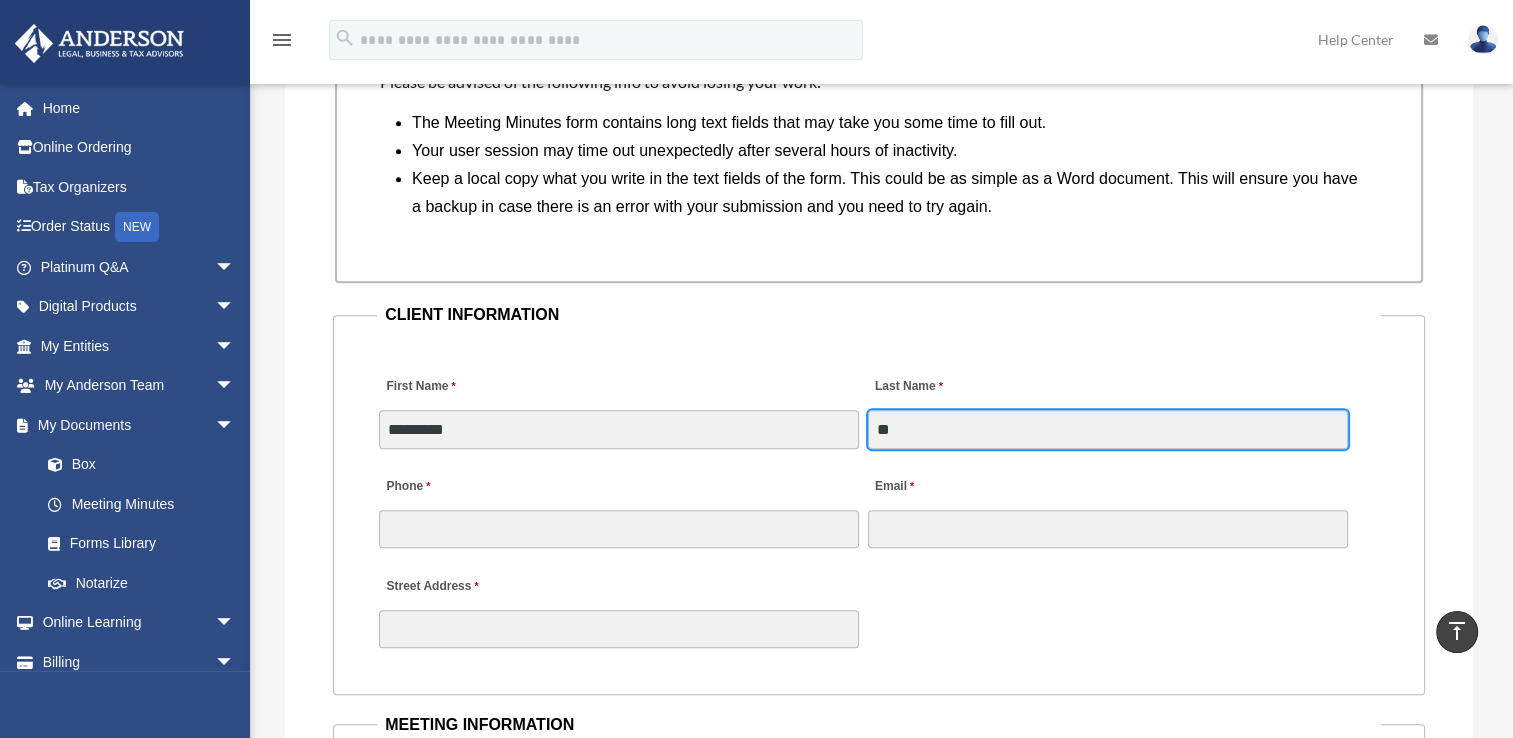type on "**" 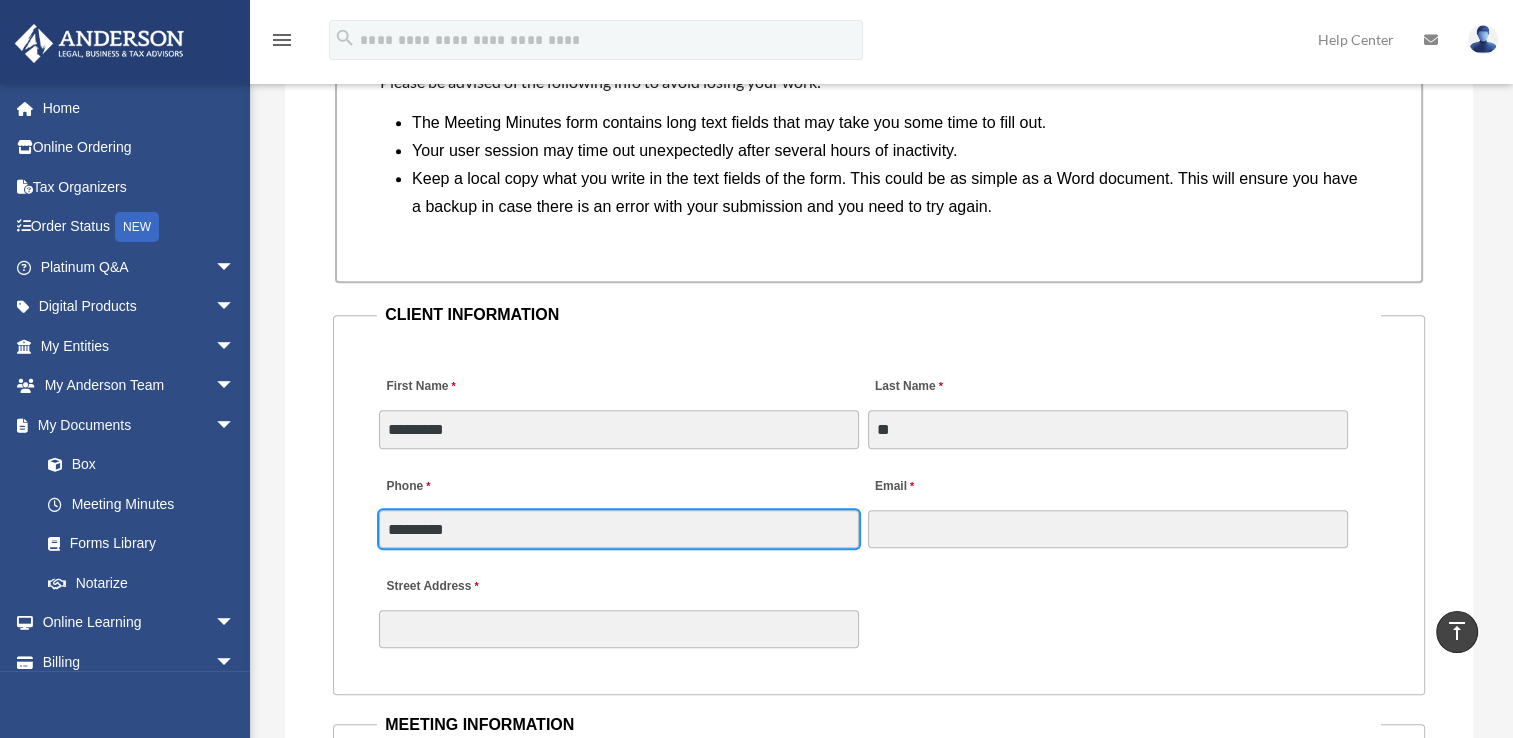 type on "**********" 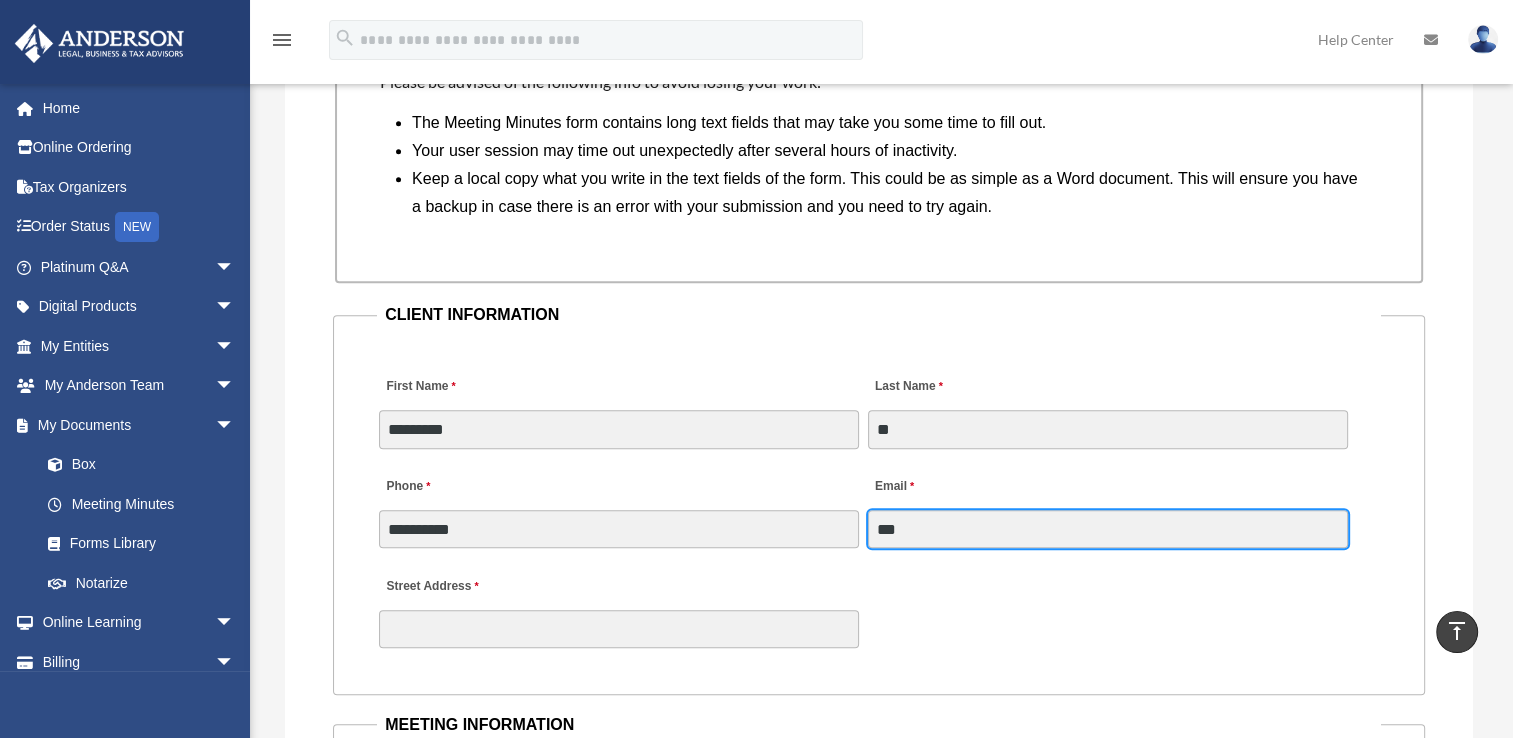 type on "**********" 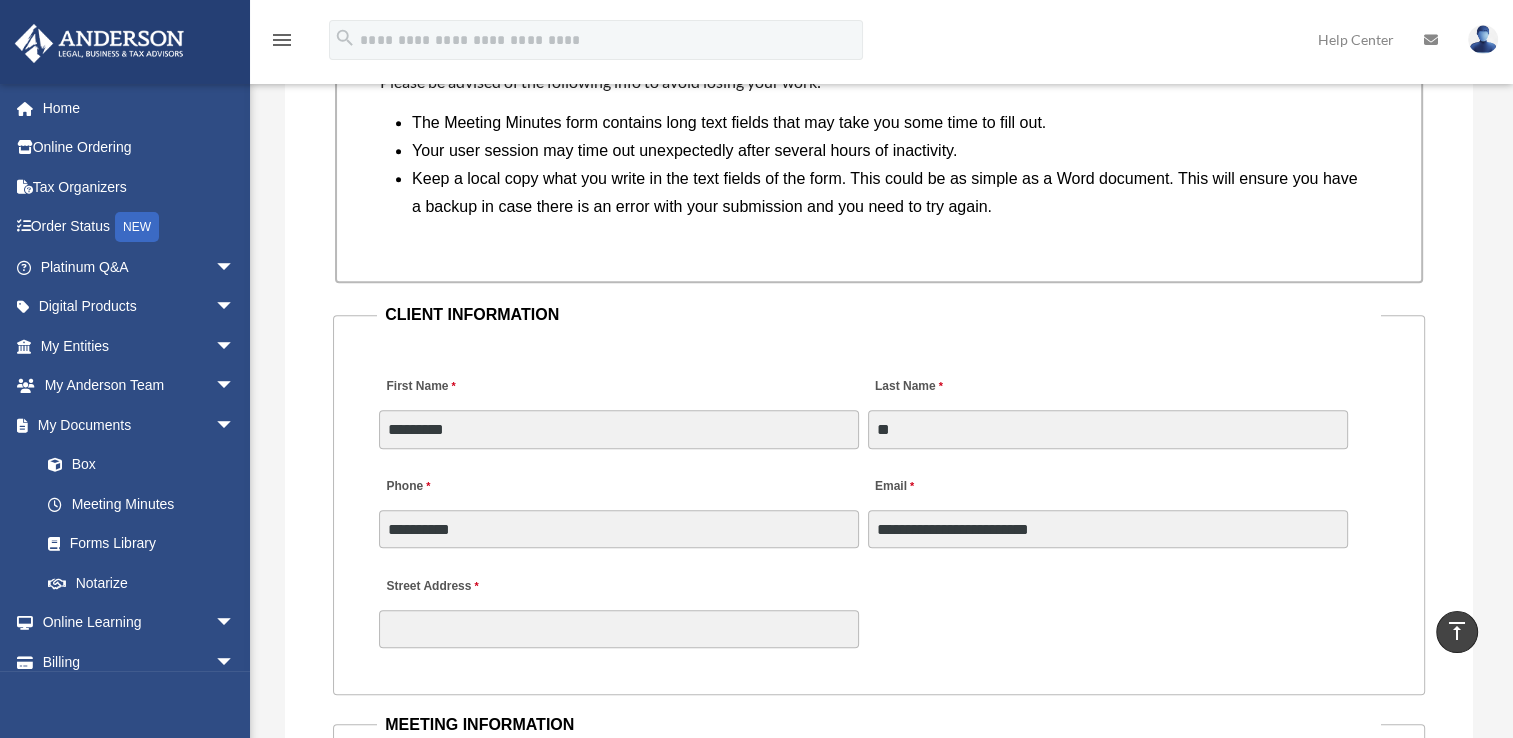 type on "**********" 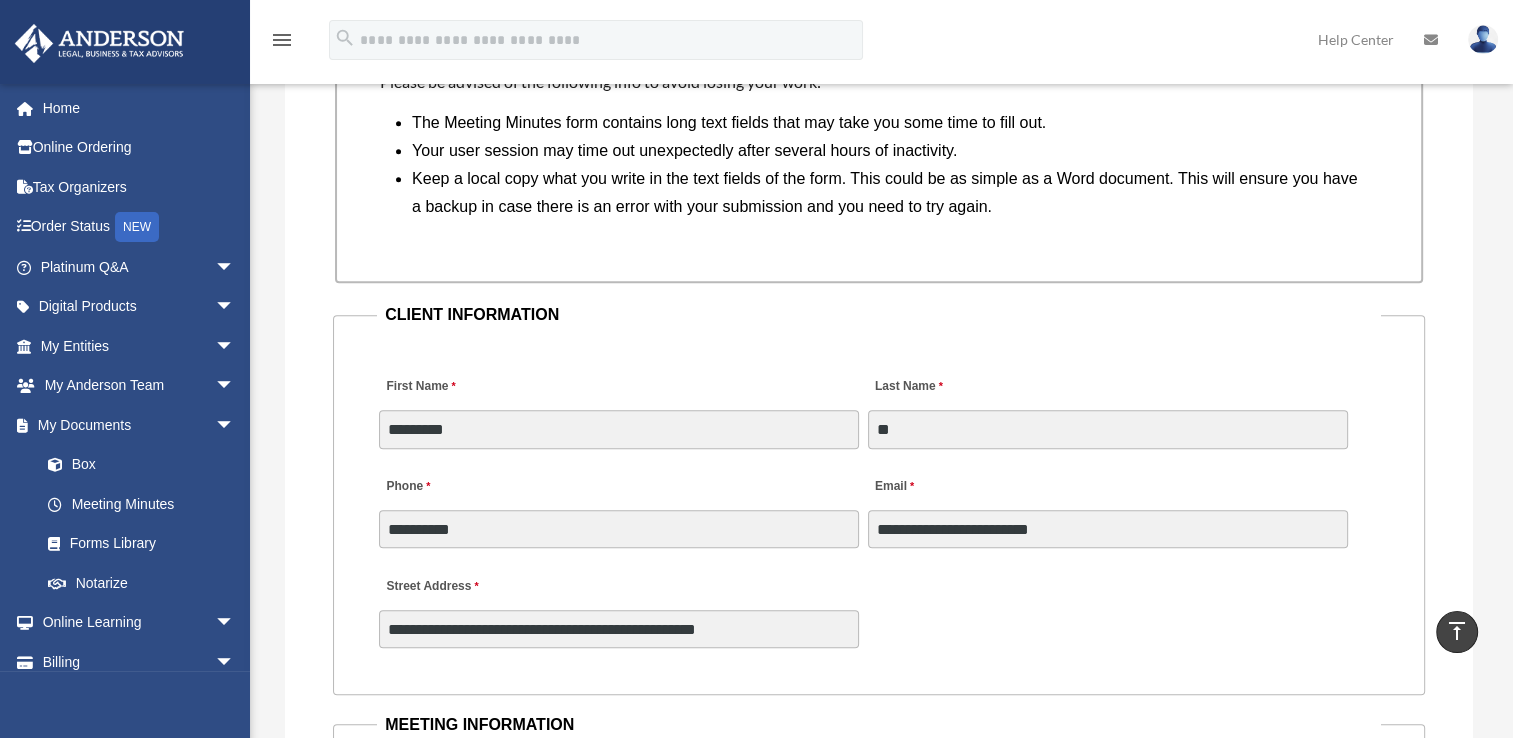 type on "**" 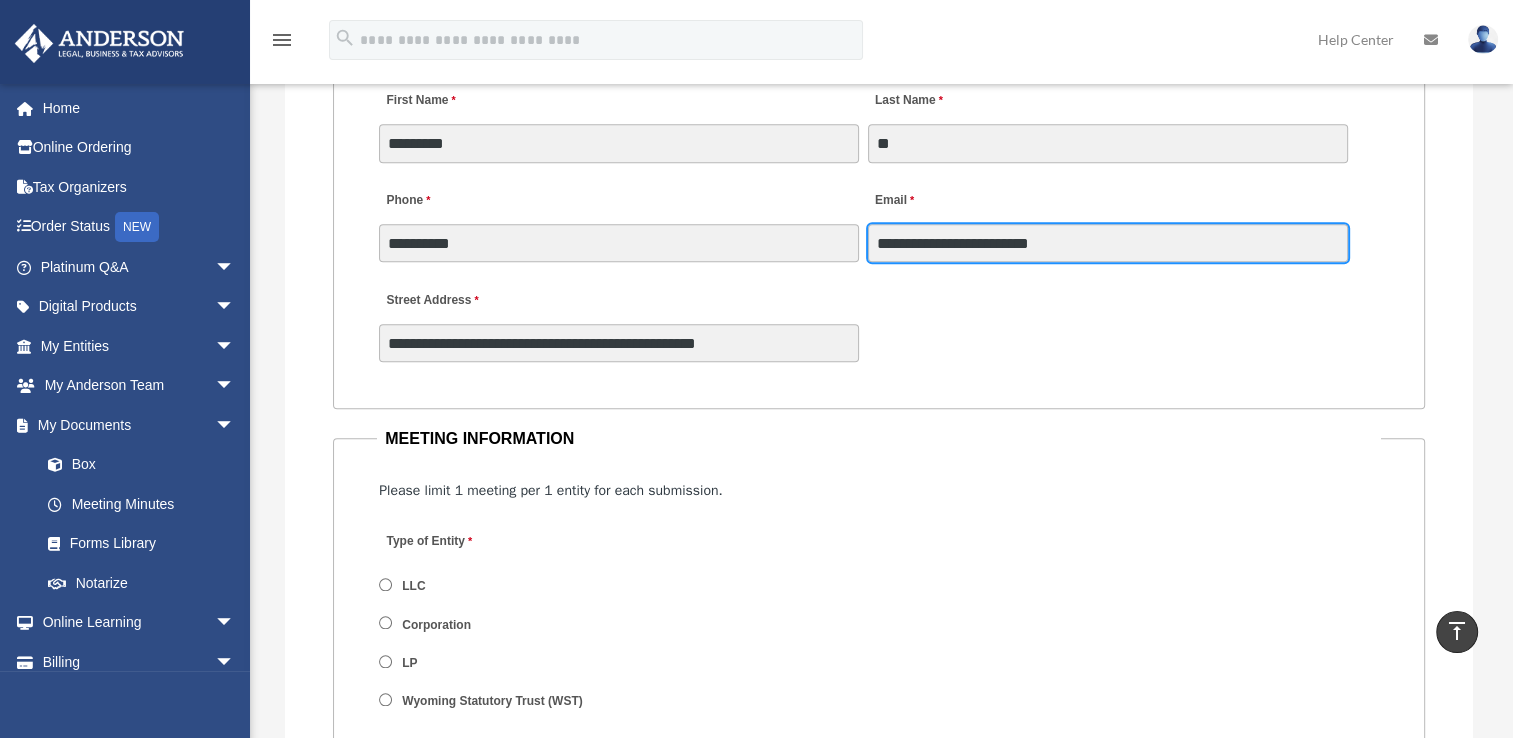 scroll, scrollTop: 2100, scrollLeft: 0, axis: vertical 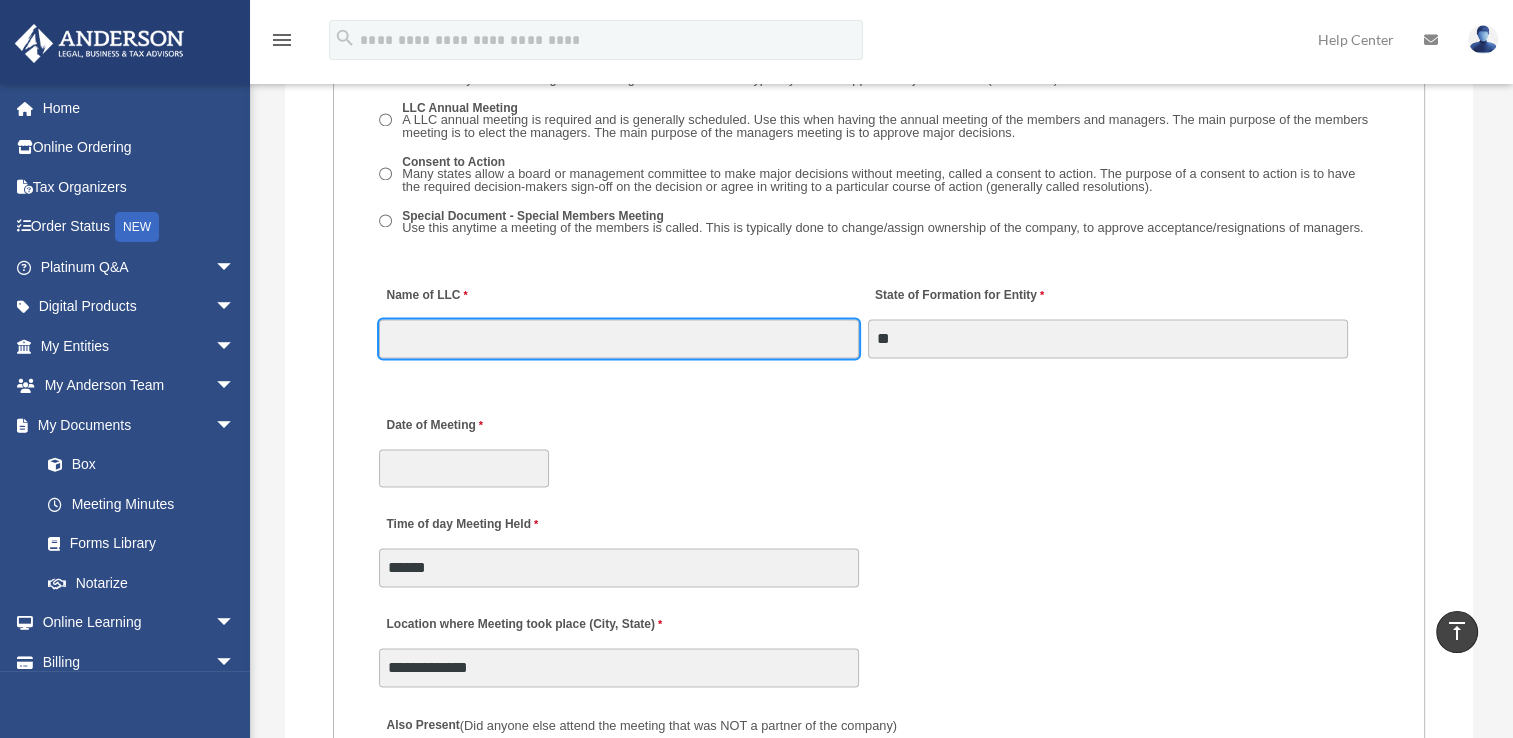 click on "Name of LLC" at bounding box center [619, 338] 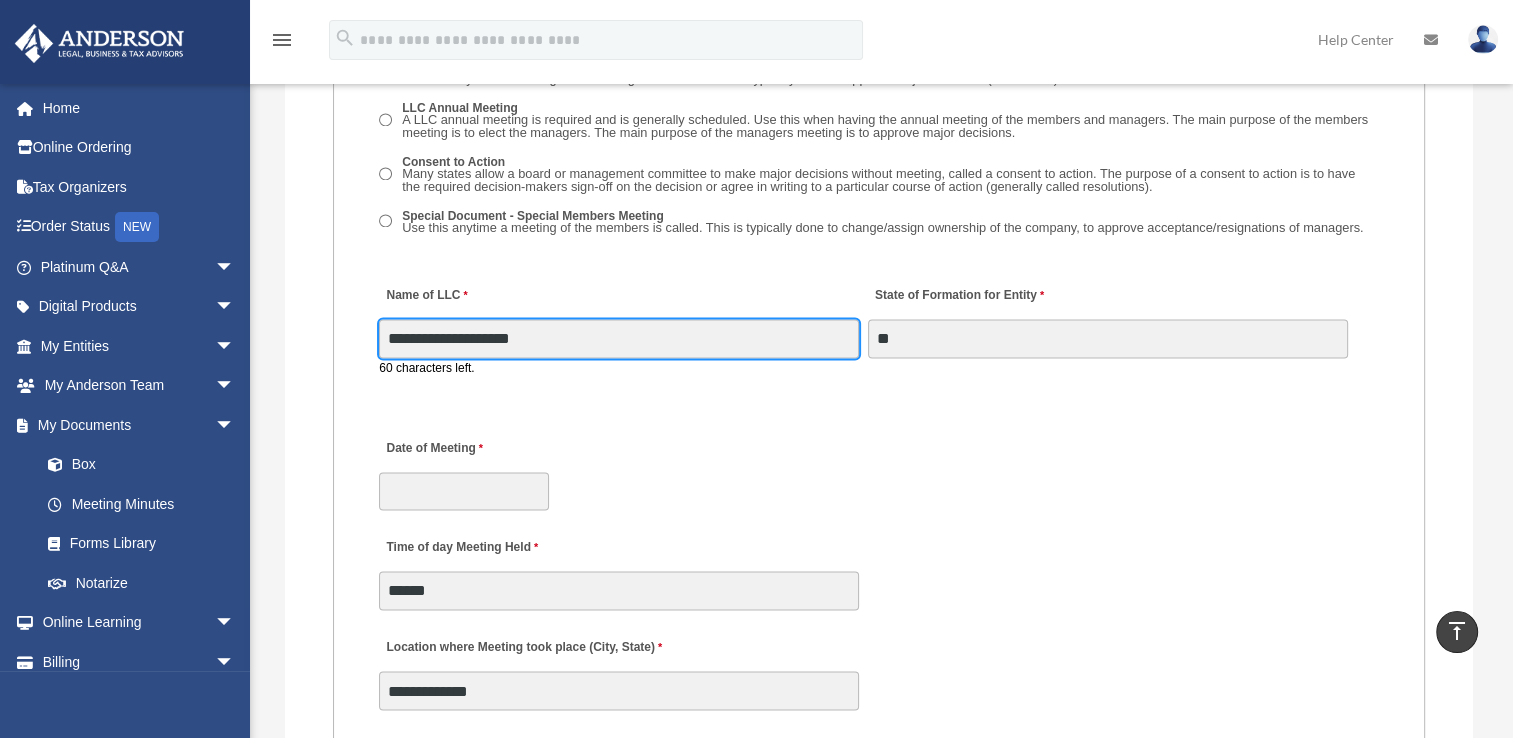 type on "**********" 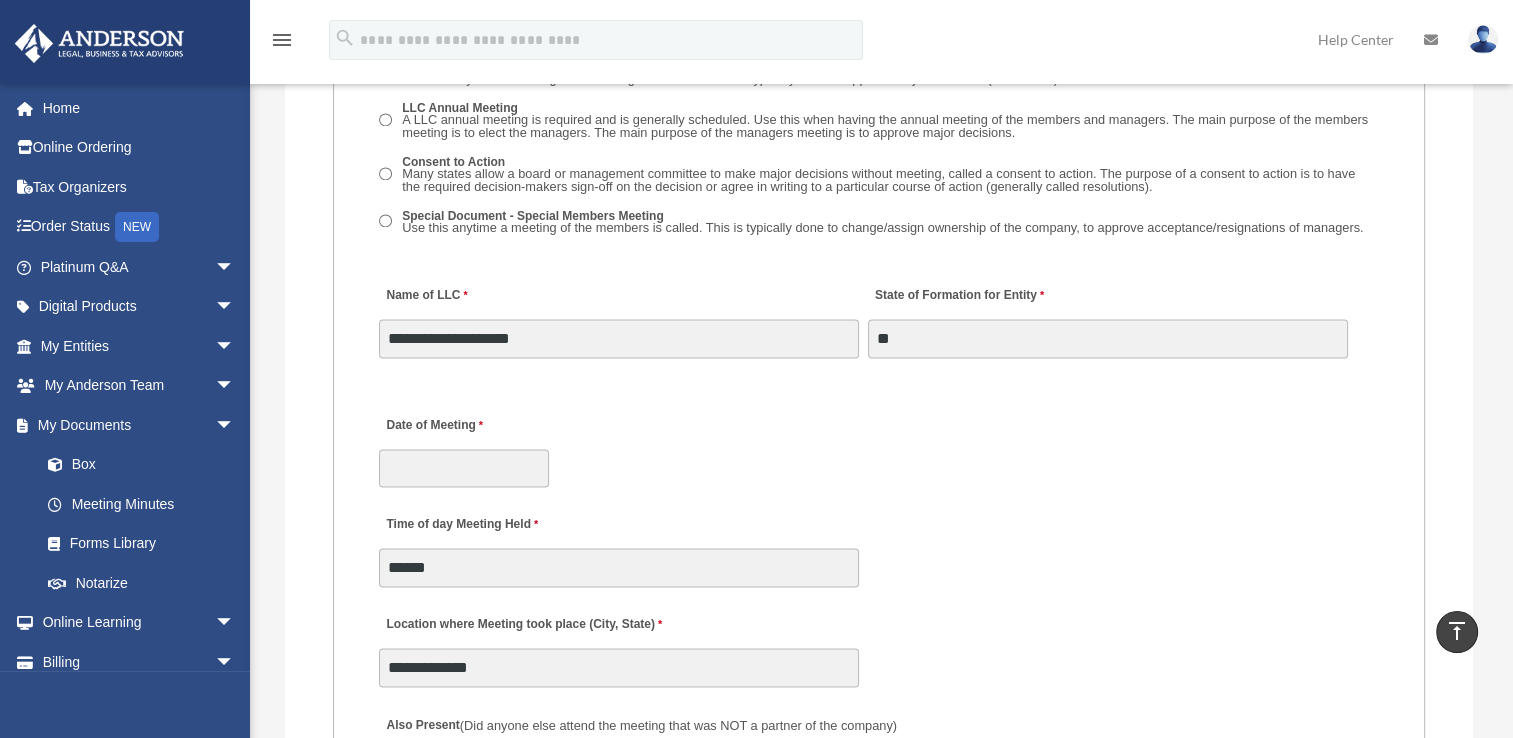 click on "MEETING INFORMATION
Please limit 1 meeting per 1 entity for each submission.
Type of Entity LLC Corporation LP Wyoming Statutory Trust (WST)
280A Option I Need a 280A Agreement to Rent a Residence Included with my Minutes
The 280A Option should only be checked if the LLC is Taxed as a C or S Corporation
WST Option Special Trustees Meeting
Use this when a meeting of trustees is called for a Wyoming Statutory Trust. Please note that technically there are no requirements for meetings in a WST so there are no annual meetings, just trustee meetings.
Name of Wyoming Statutory Trust
I need a Valuation Worksheet included with my minutes
Is this LLC Member Managed or Manager Managed? Member Managed Manager Managed
Document Requested - LLC Member Managed Special Members Meeting LLC Annual Meeting Consent to Action
Document Requested - LLC Manager Managed Special Managers Meeting LLC Annual Meeting Consent to Action Special Document - Special Members Meeting" at bounding box center (879, 774) 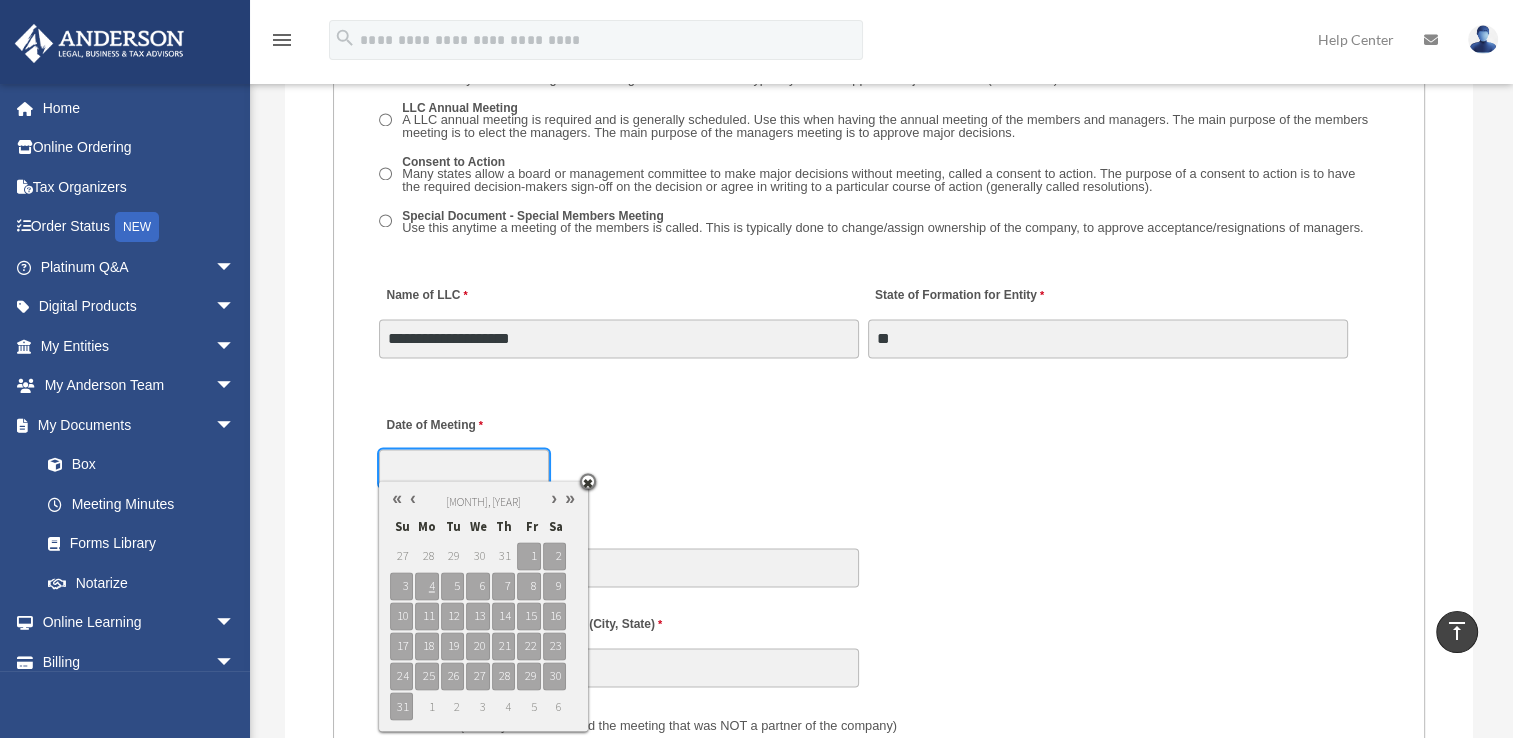 click on "Date of Meeting" at bounding box center [464, 468] 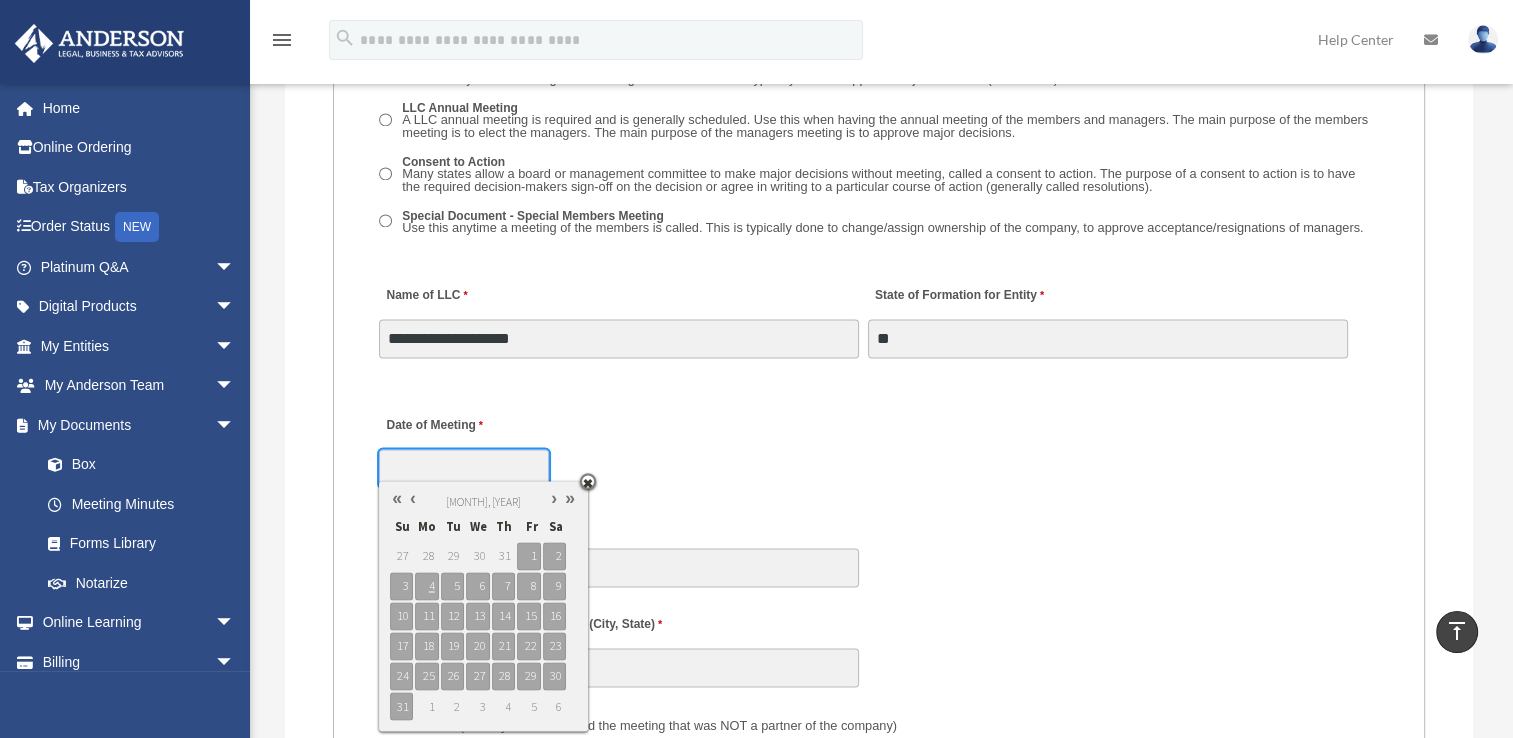 click at bounding box center [413, 498] 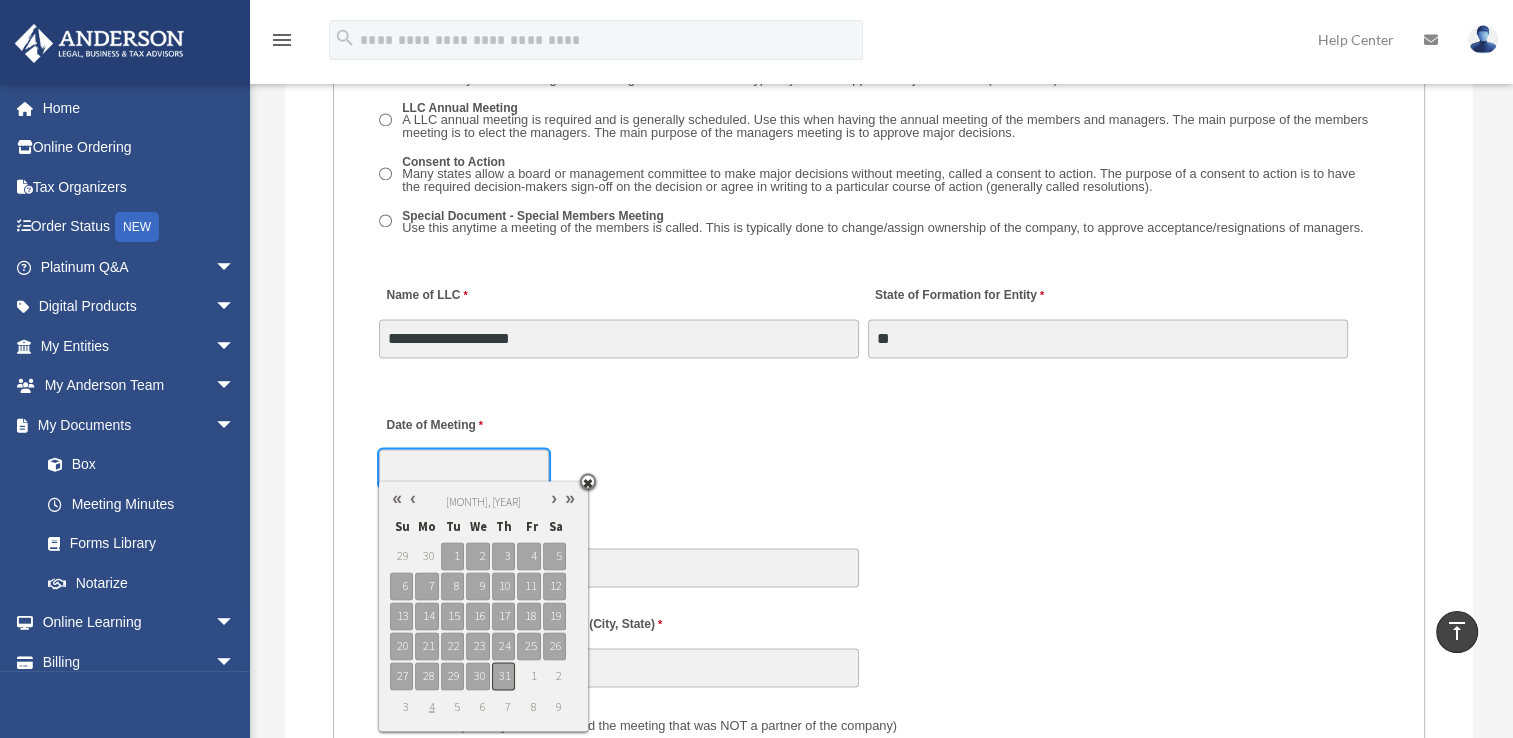 type on "**********" 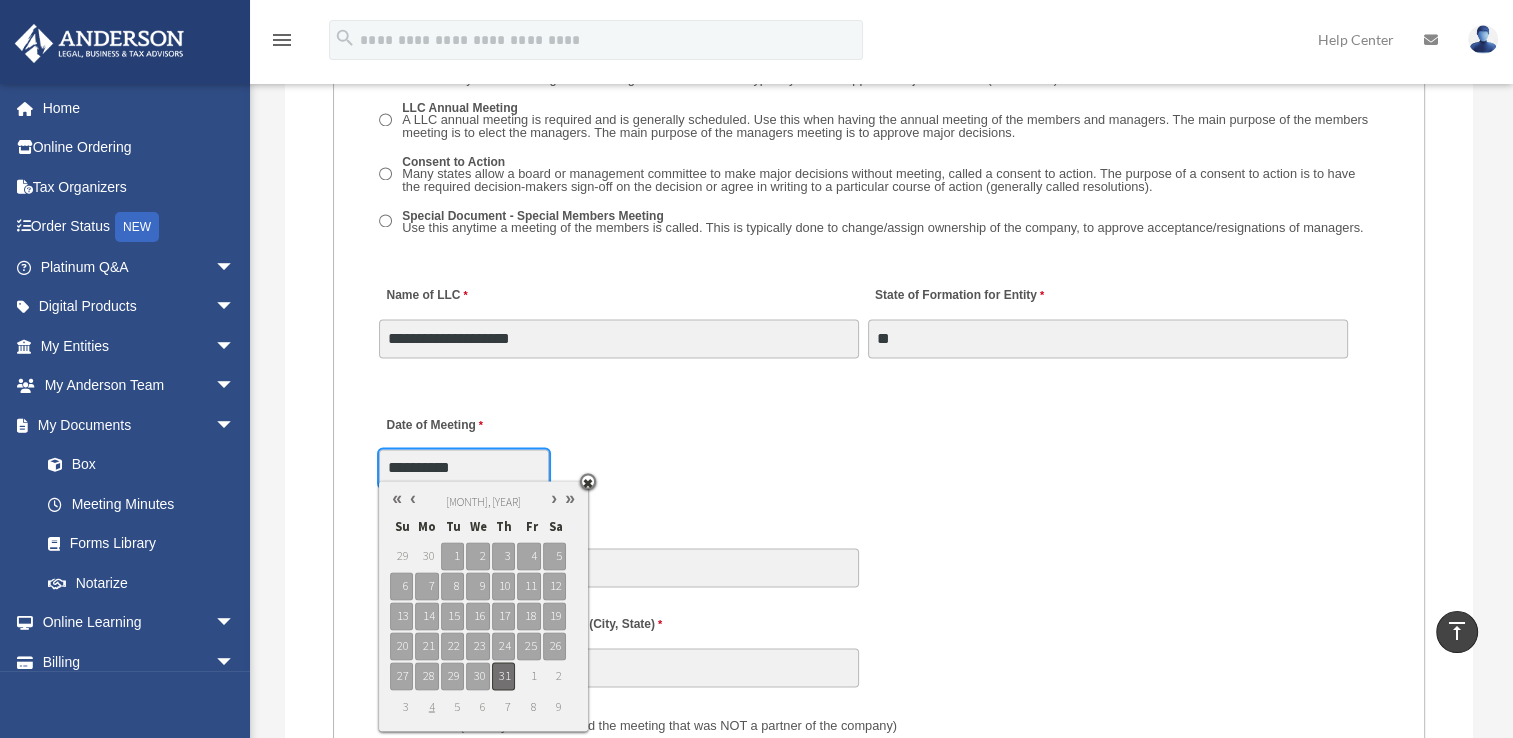 click on "31" at bounding box center [503, 676] 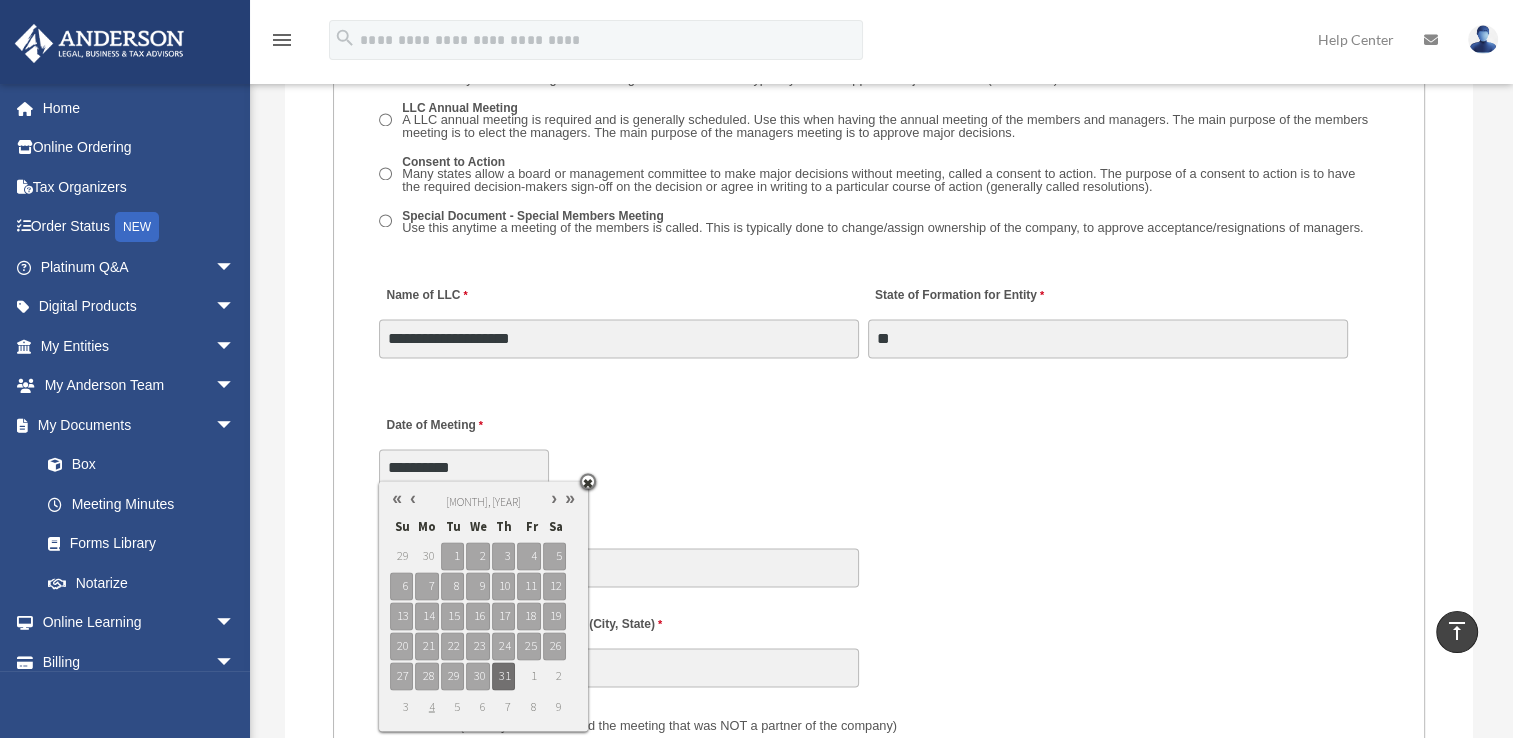 click on "**********" at bounding box center (879, 445) 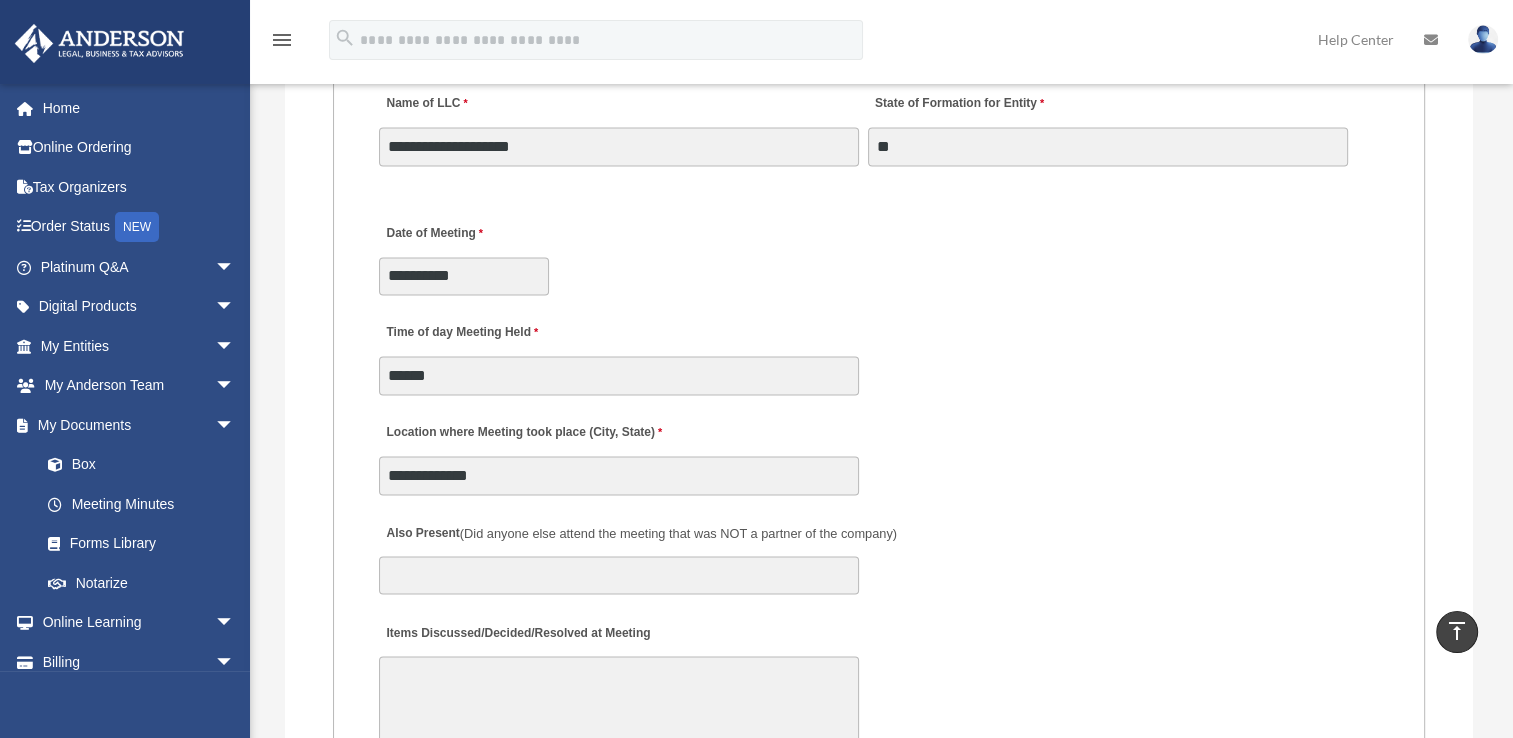 scroll, scrollTop: 3300, scrollLeft: 0, axis: vertical 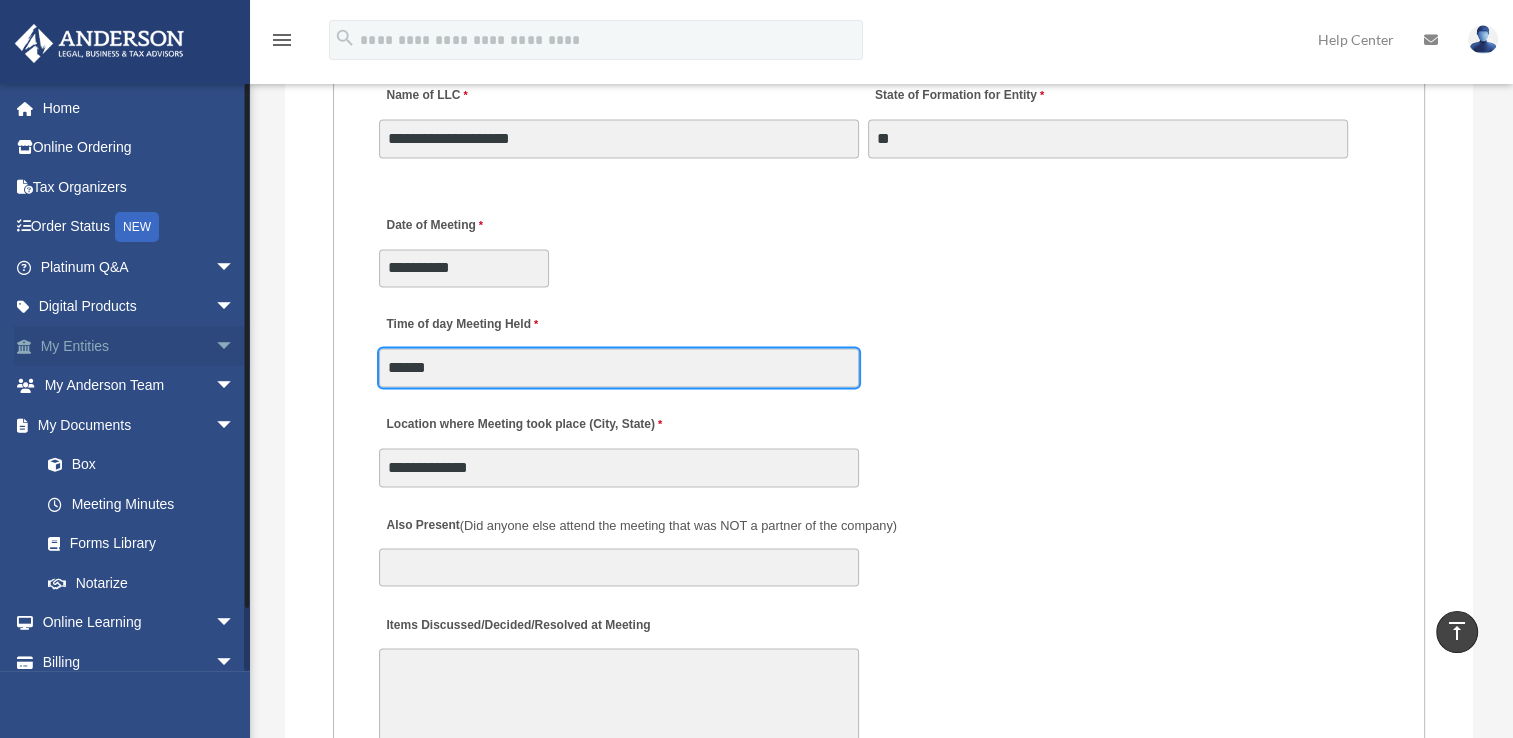 drag, startPoint x: 520, startPoint y: 362, endPoint x: 240, endPoint y: 337, distance: 281.11386 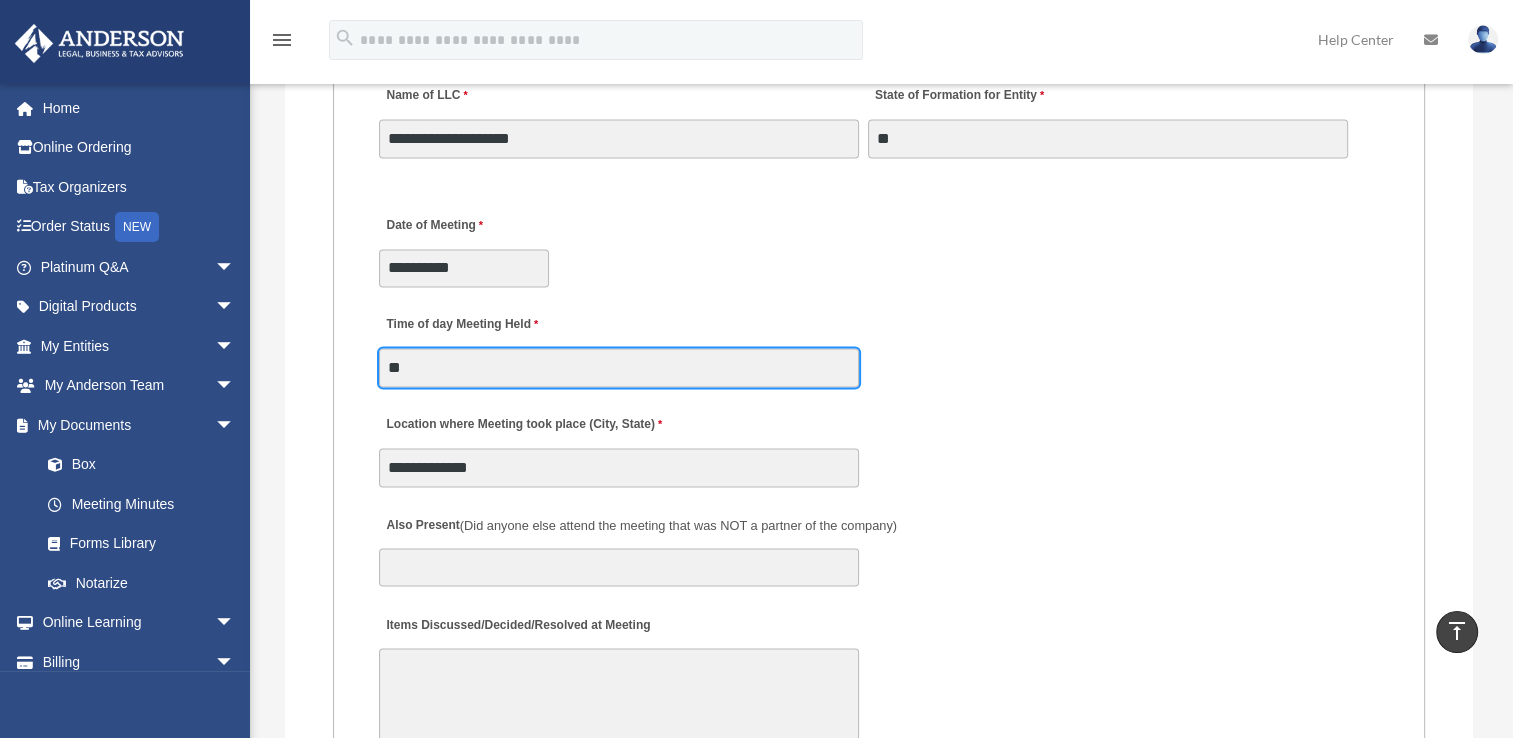 type on "******" 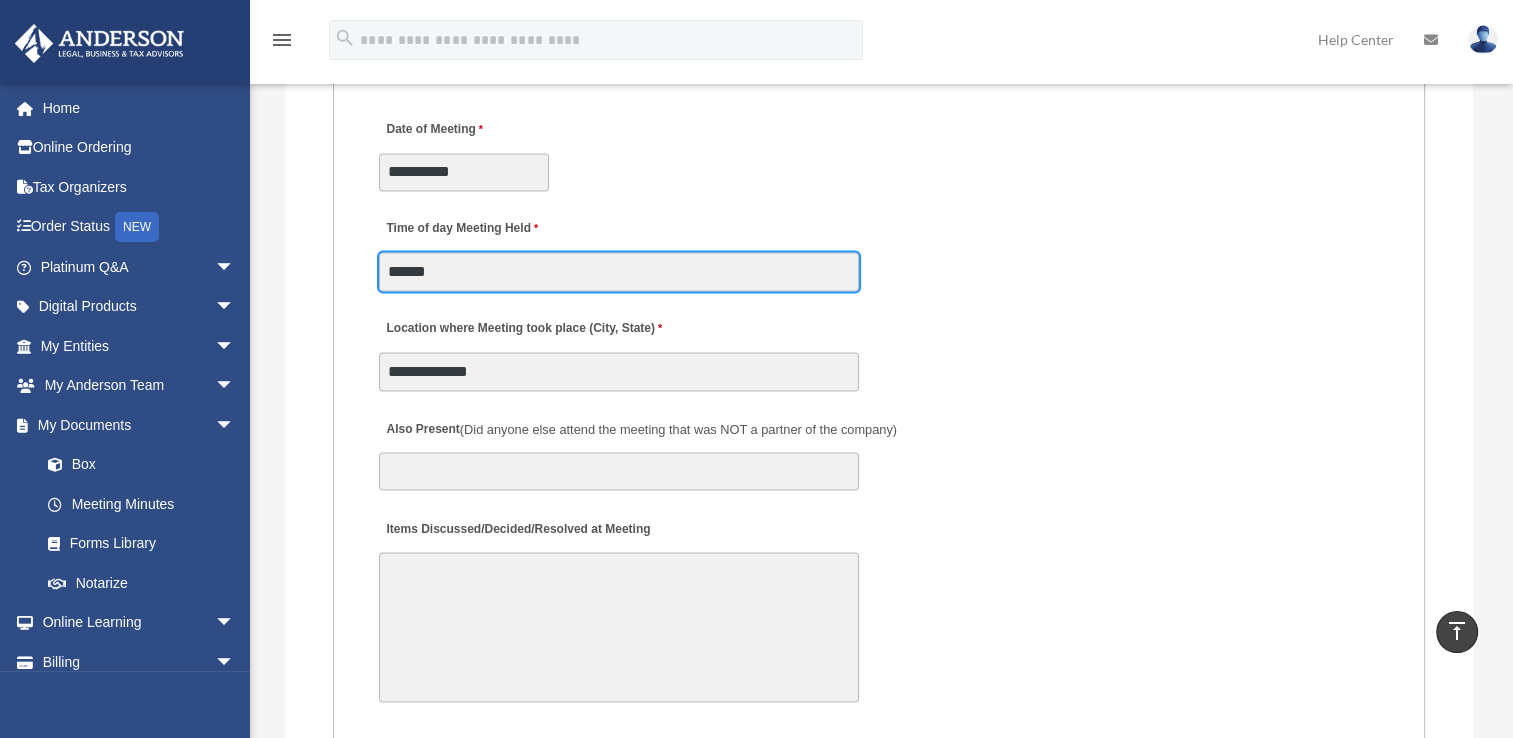 scroll, scrollTop: 3400, scrollLeft: 0, axis: vertical 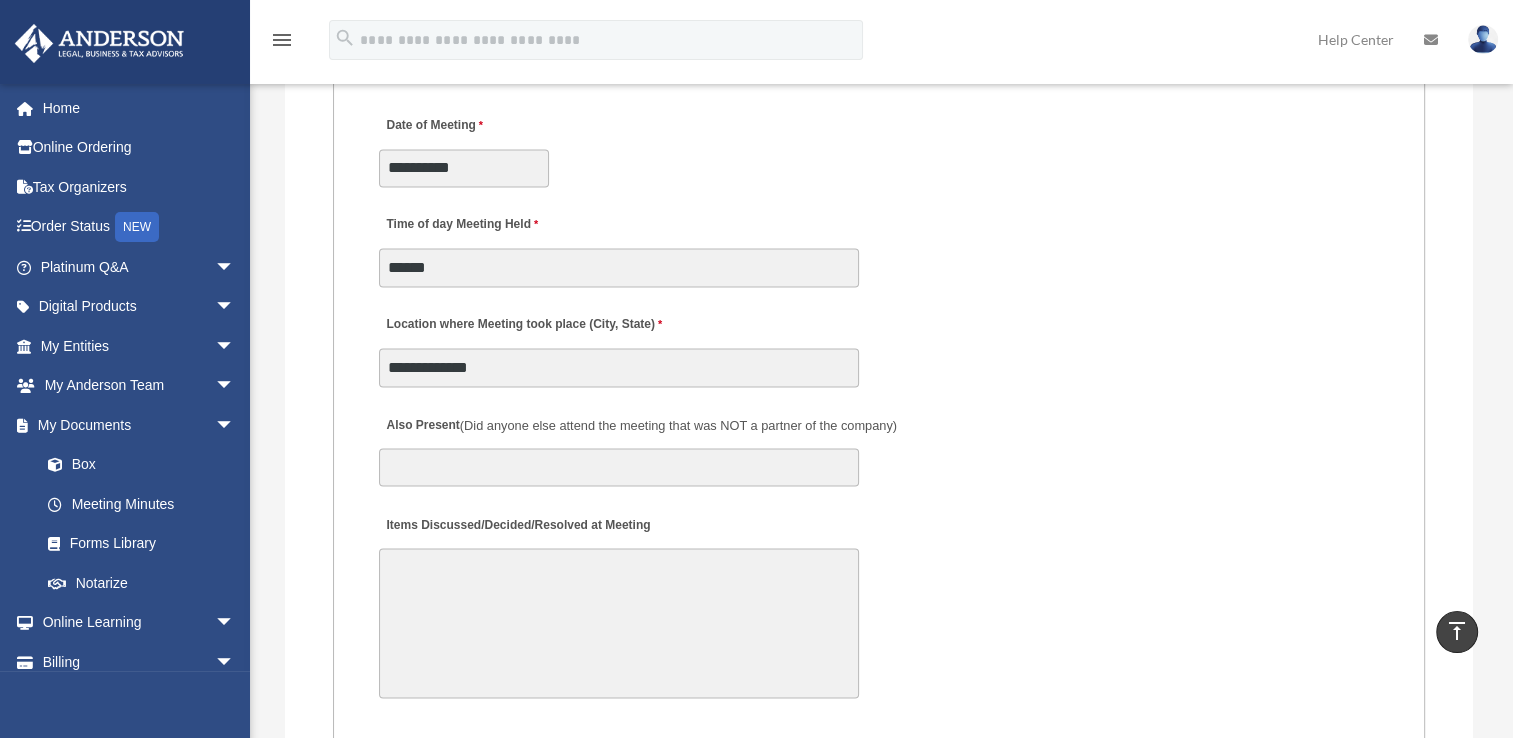 click on "Items Discussed/Decided/Resolved at Meeting" at bounding box center (619, 623) 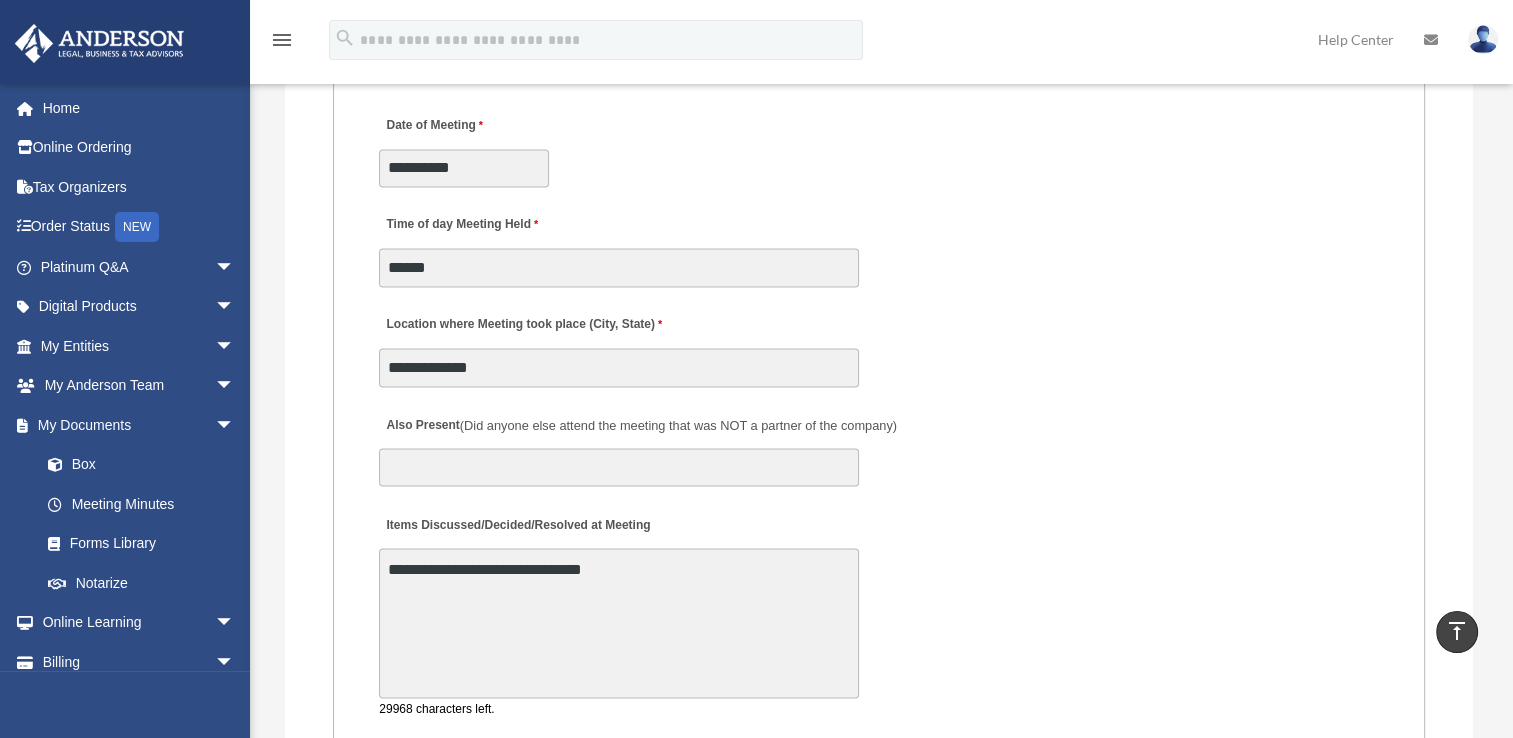 type on "**********" 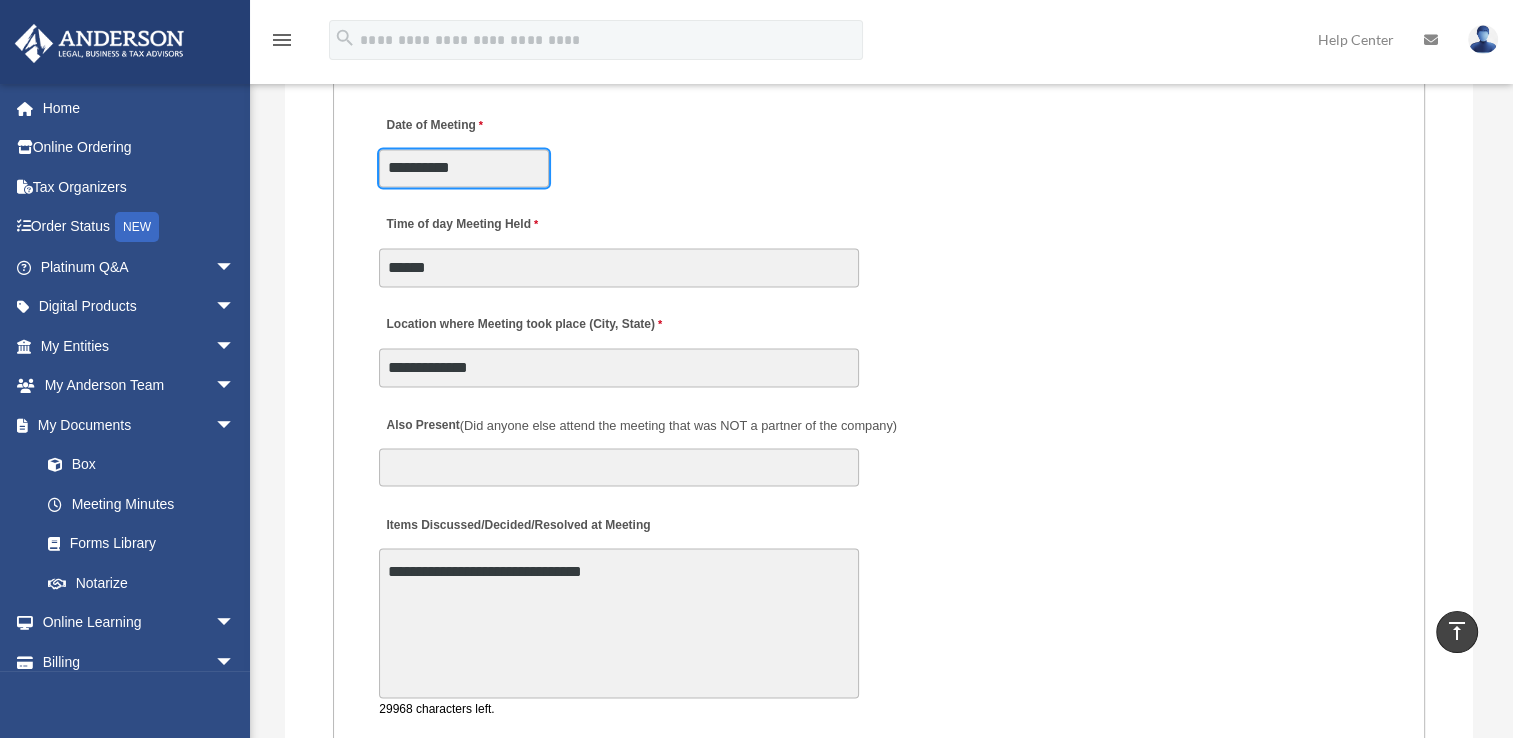 click on "**********" at bounding box center (464, 168) 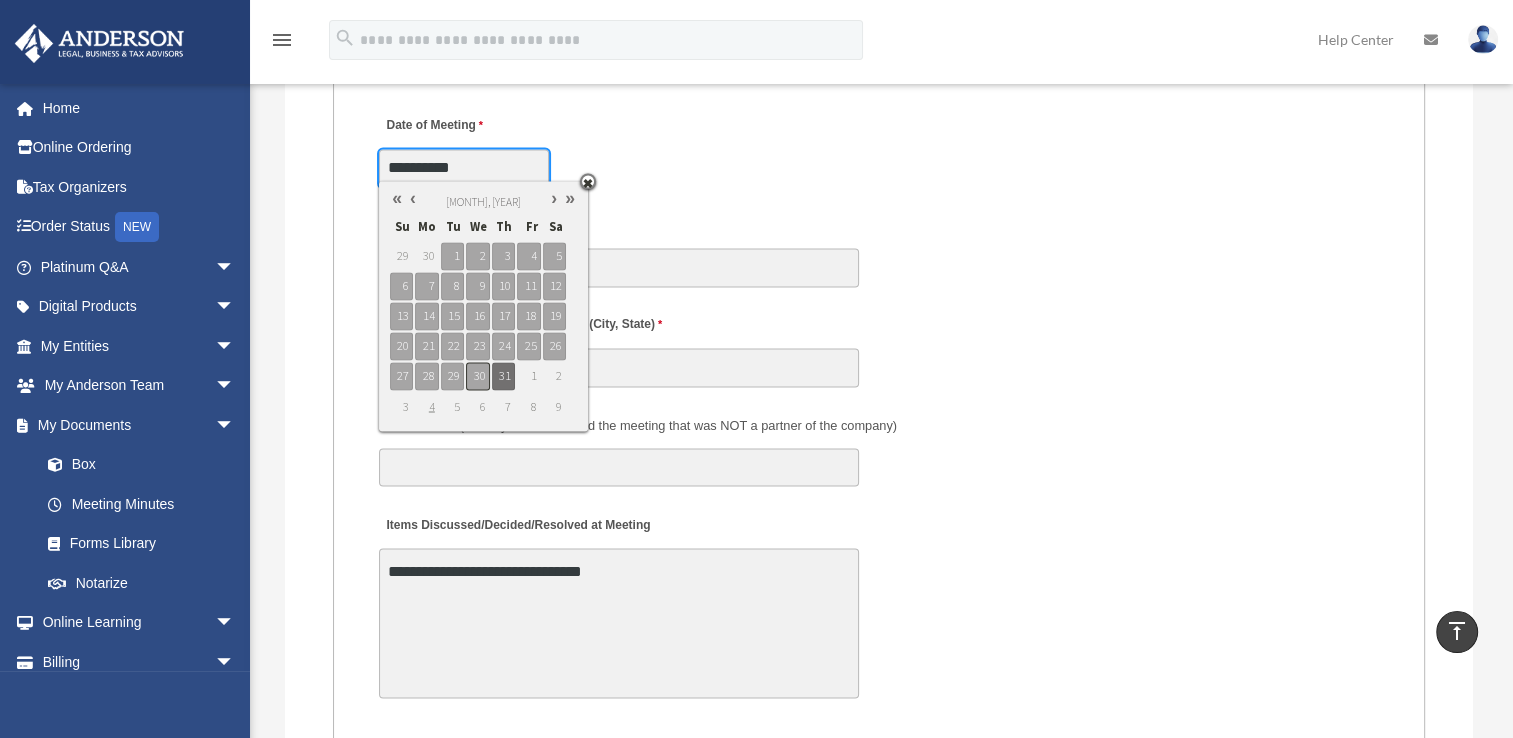 type on "**********" 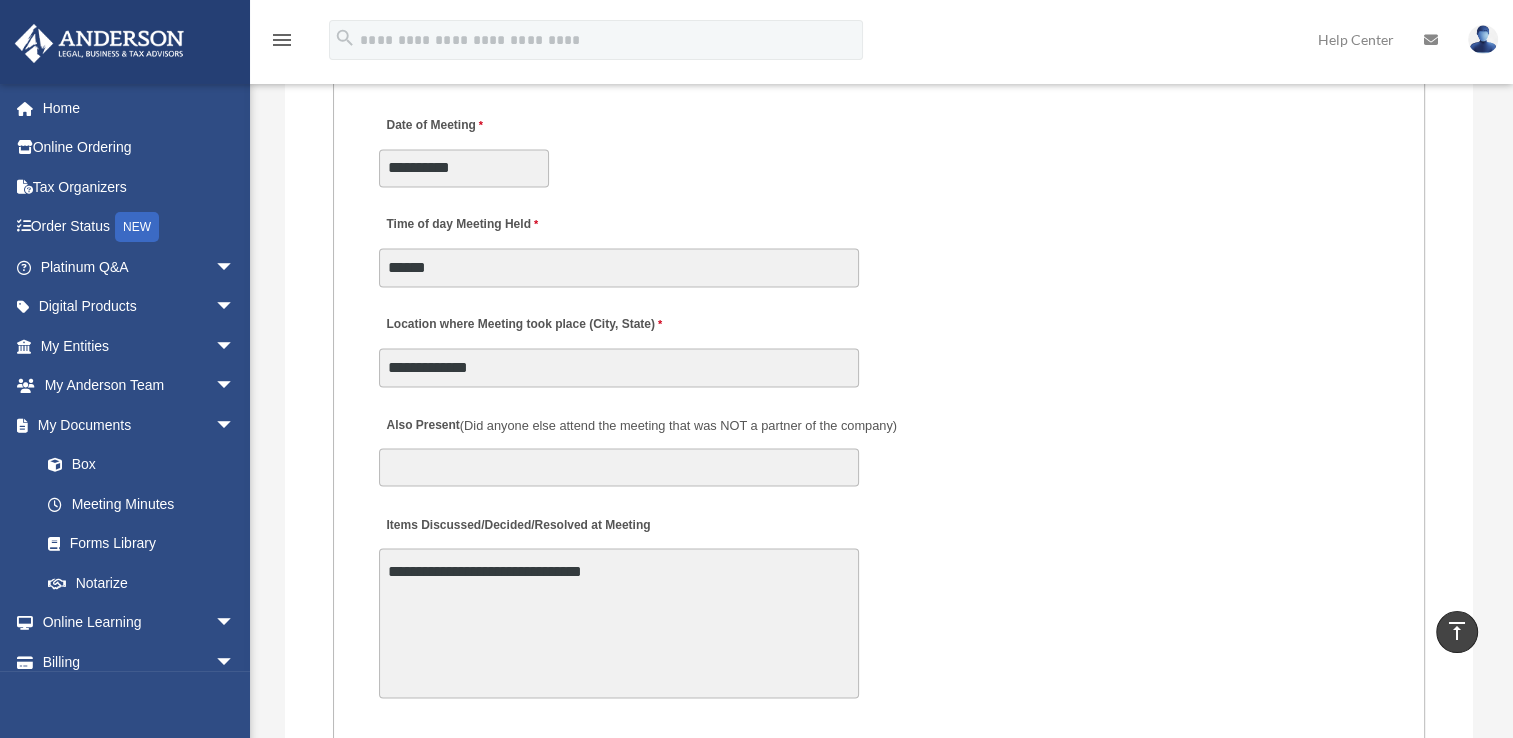 click on "**********" at bounding box center (879, 145) 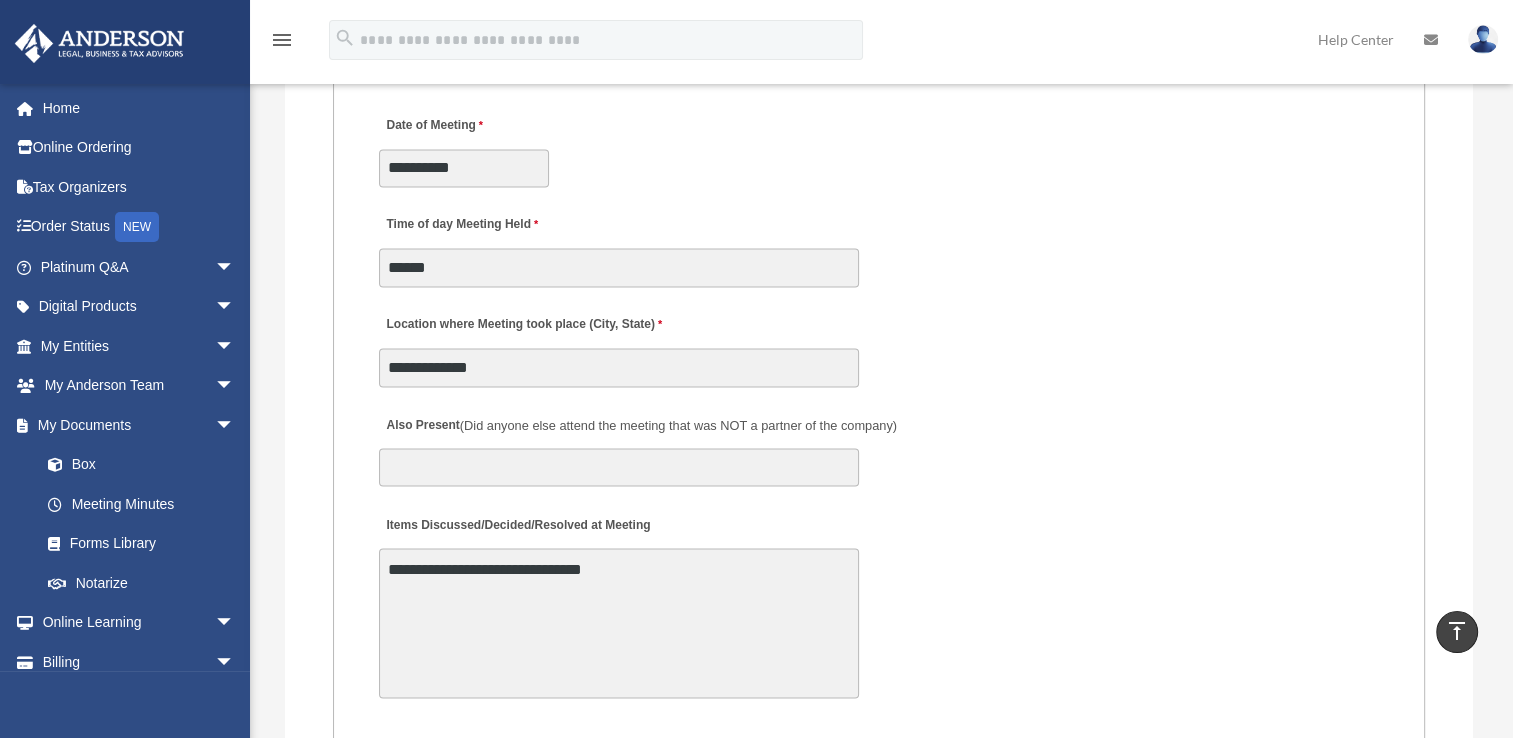 click on "**********" at bounding box center (619, 623) 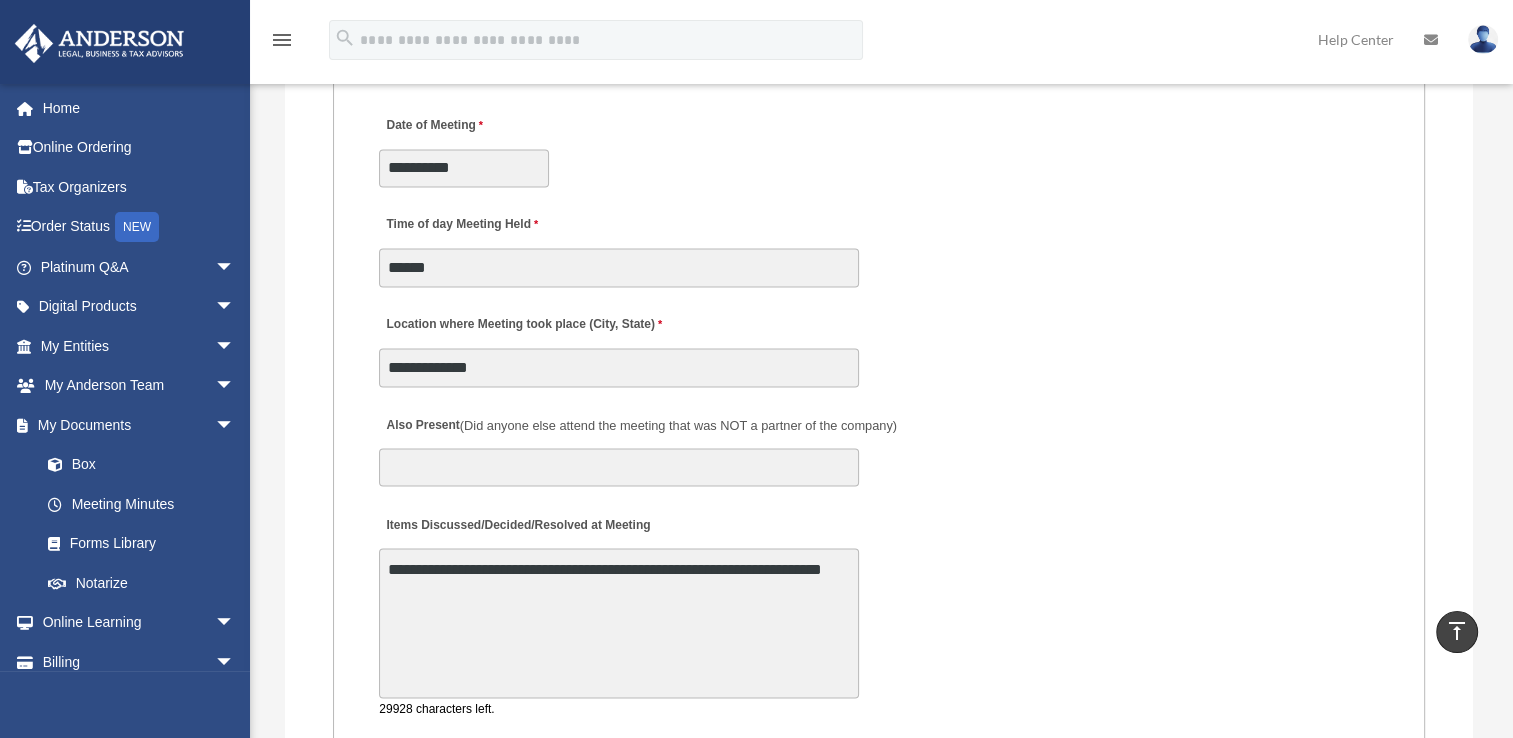 click on "**********" at bounding box center [619, 623] 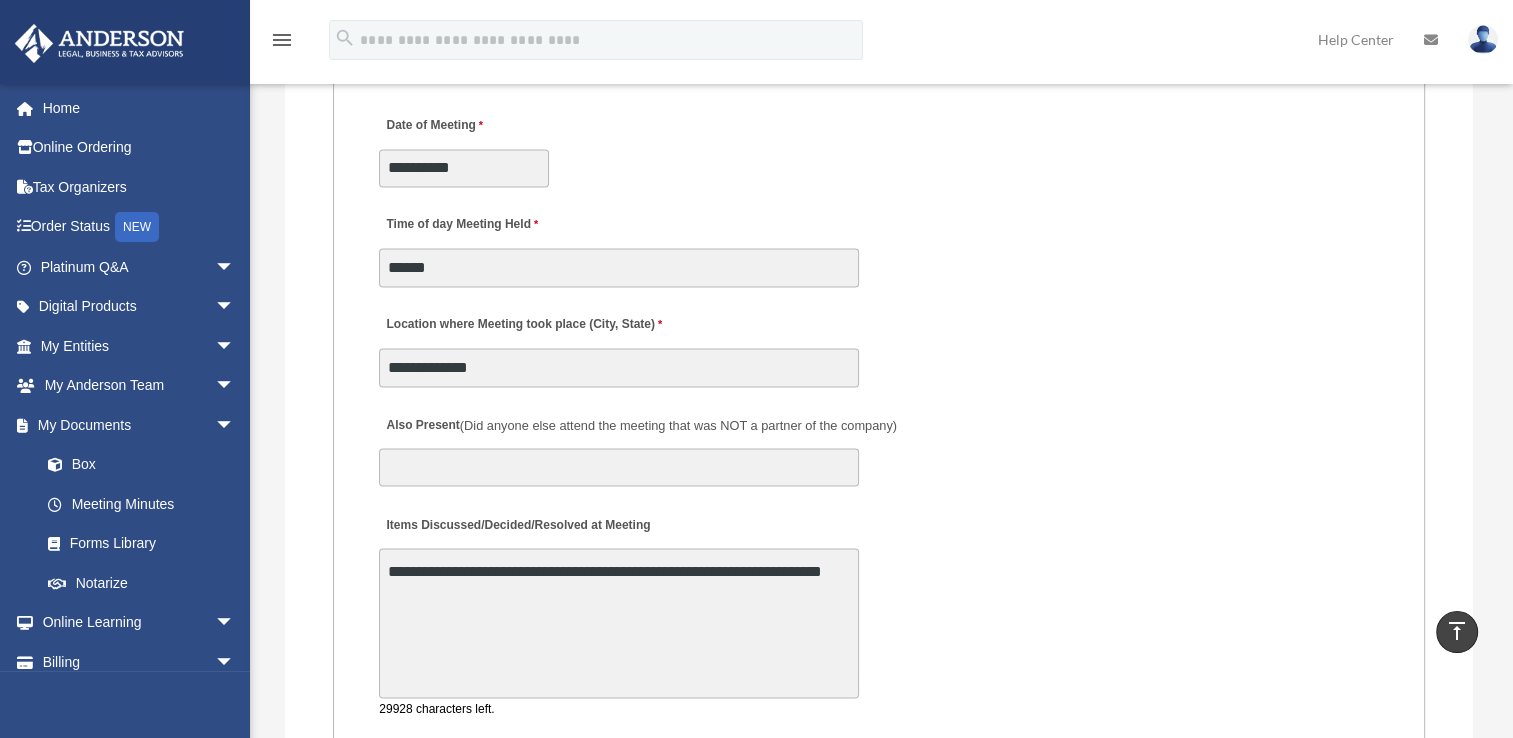 click on "Also Present  (Did anyone else attend the meeting that was NOT a partner of the company)" at bounding box center [879, 445] 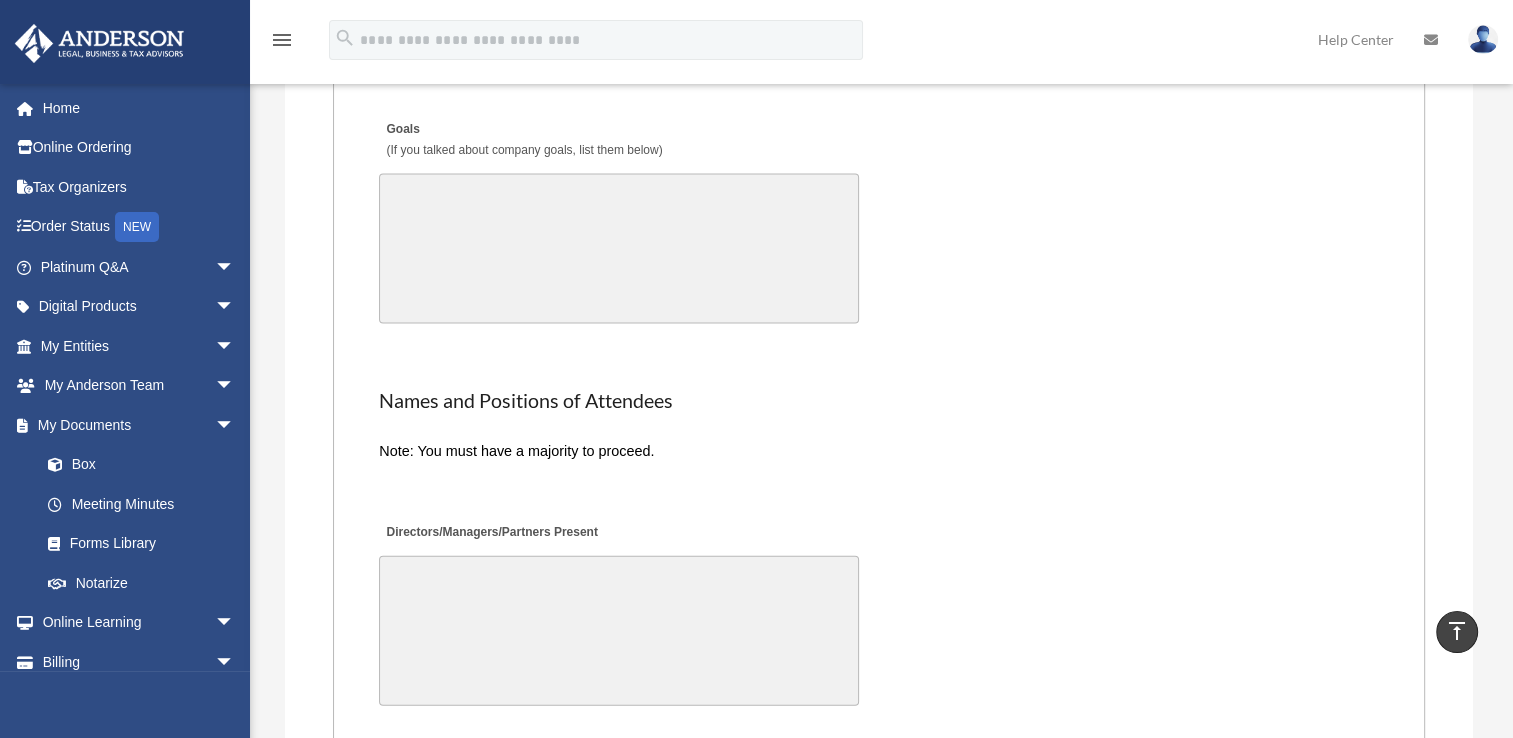 scroll, scrollTop: 4300, scrollLeft: 0, axis: vertical 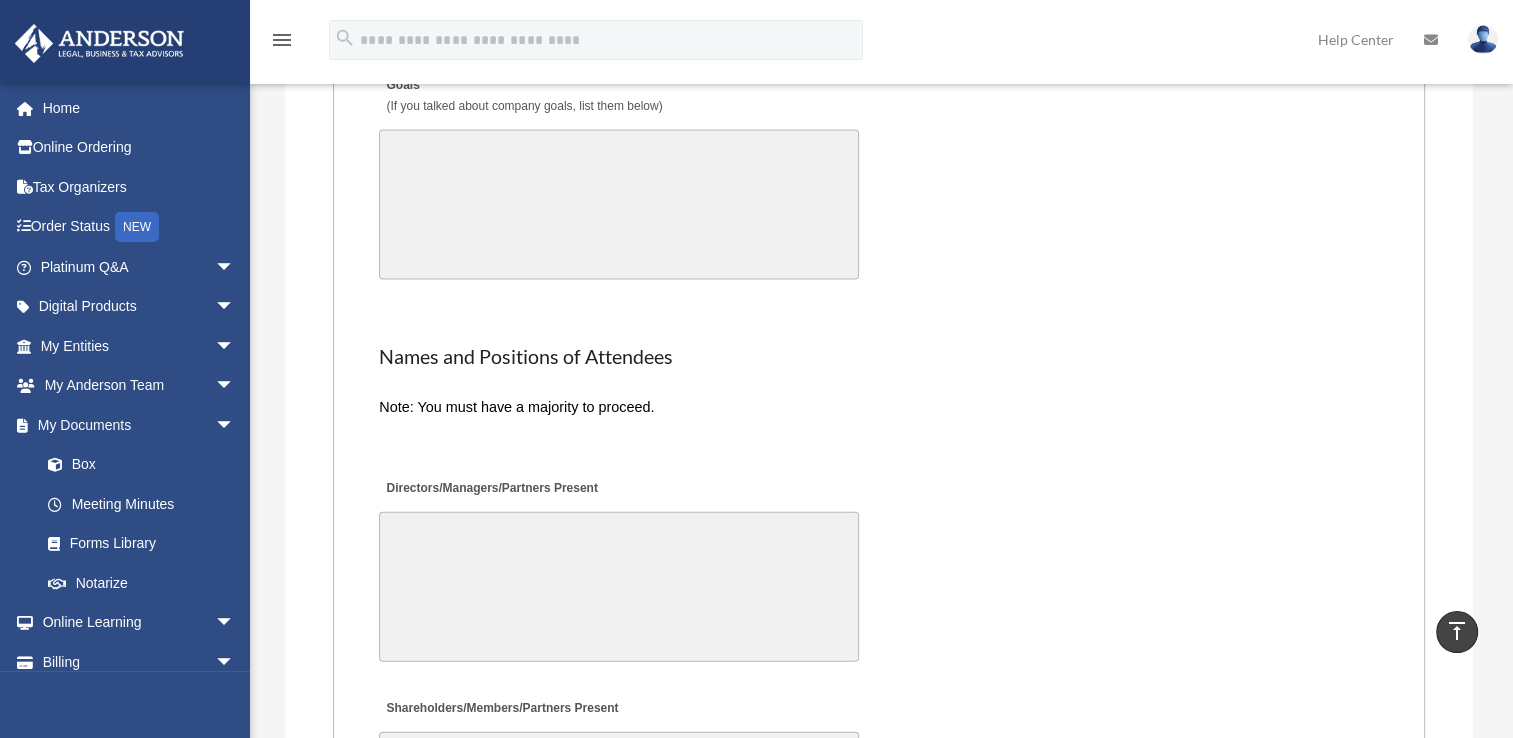 click on "Directors/Managers/Partners Present" at bounding box center (619, 587) 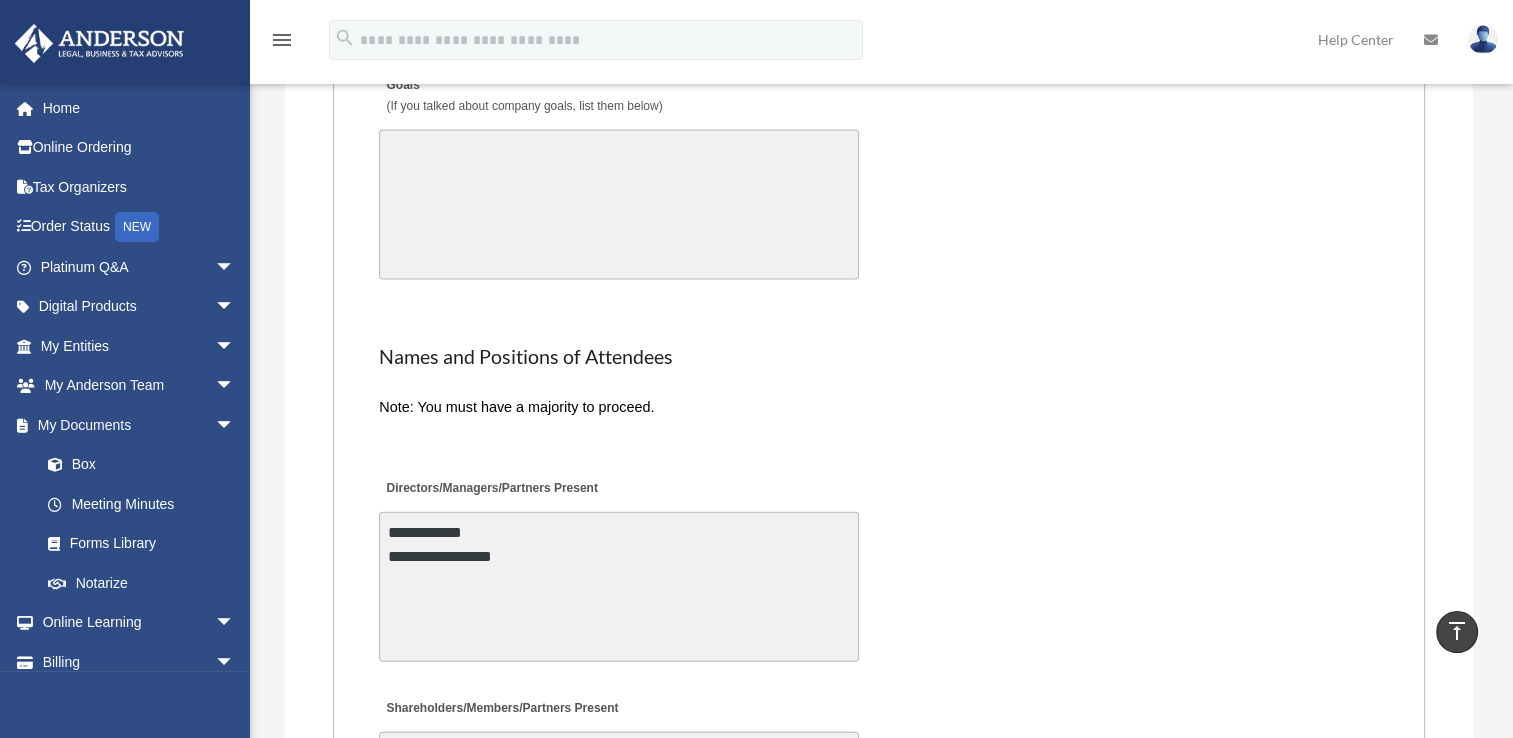type on "**********" 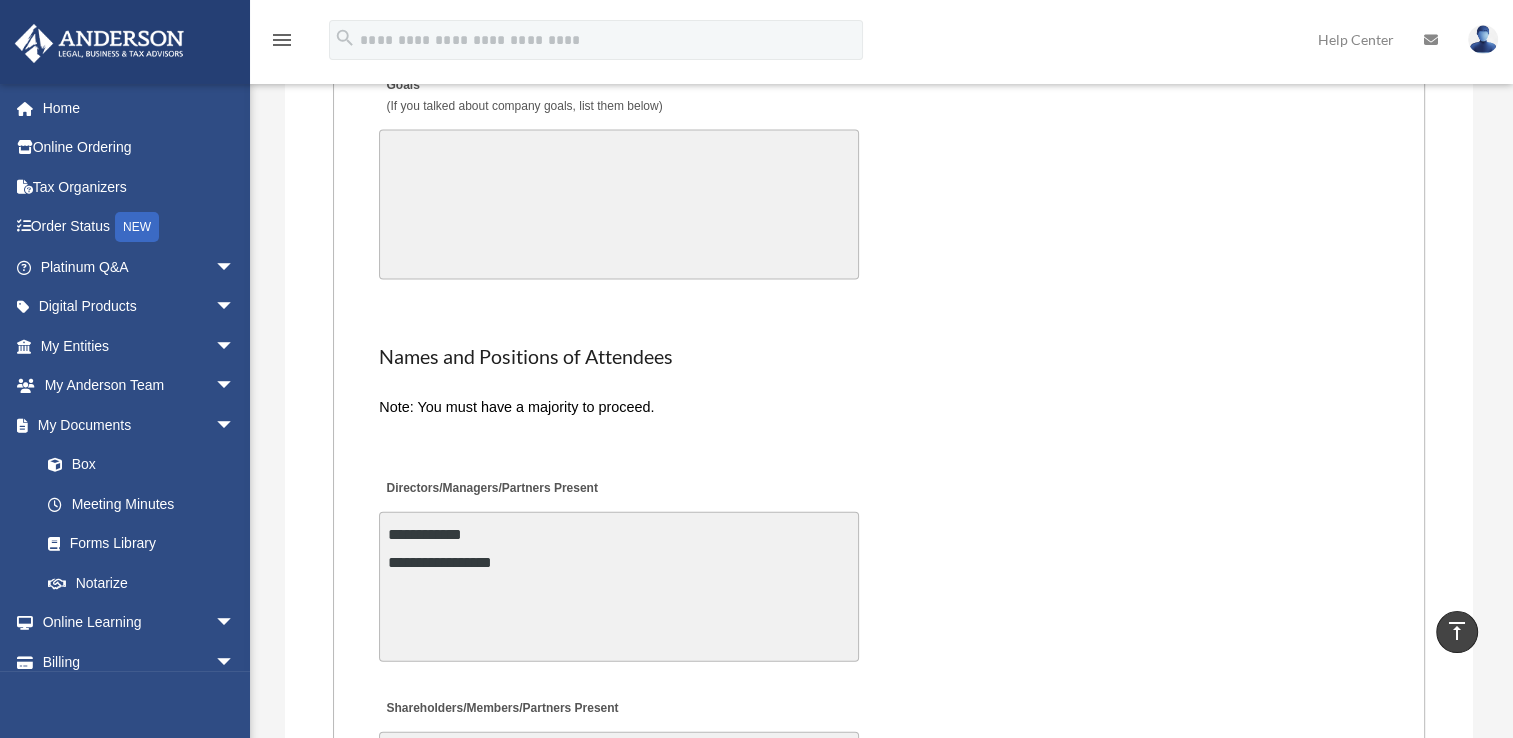 click at bounding box center (879, 438) 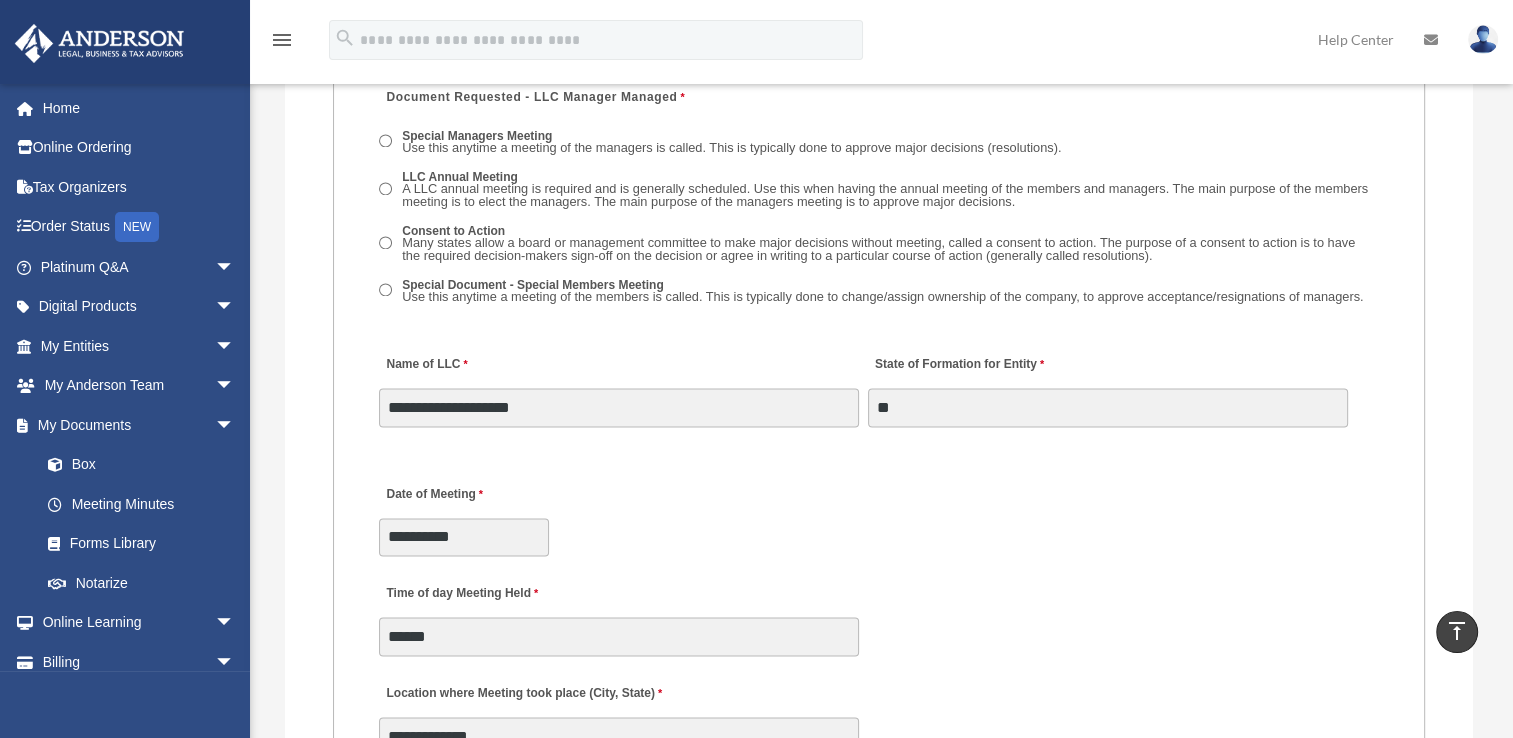 scroll, scrollTop: 3000, scrollLeft: 0, axis: vertical 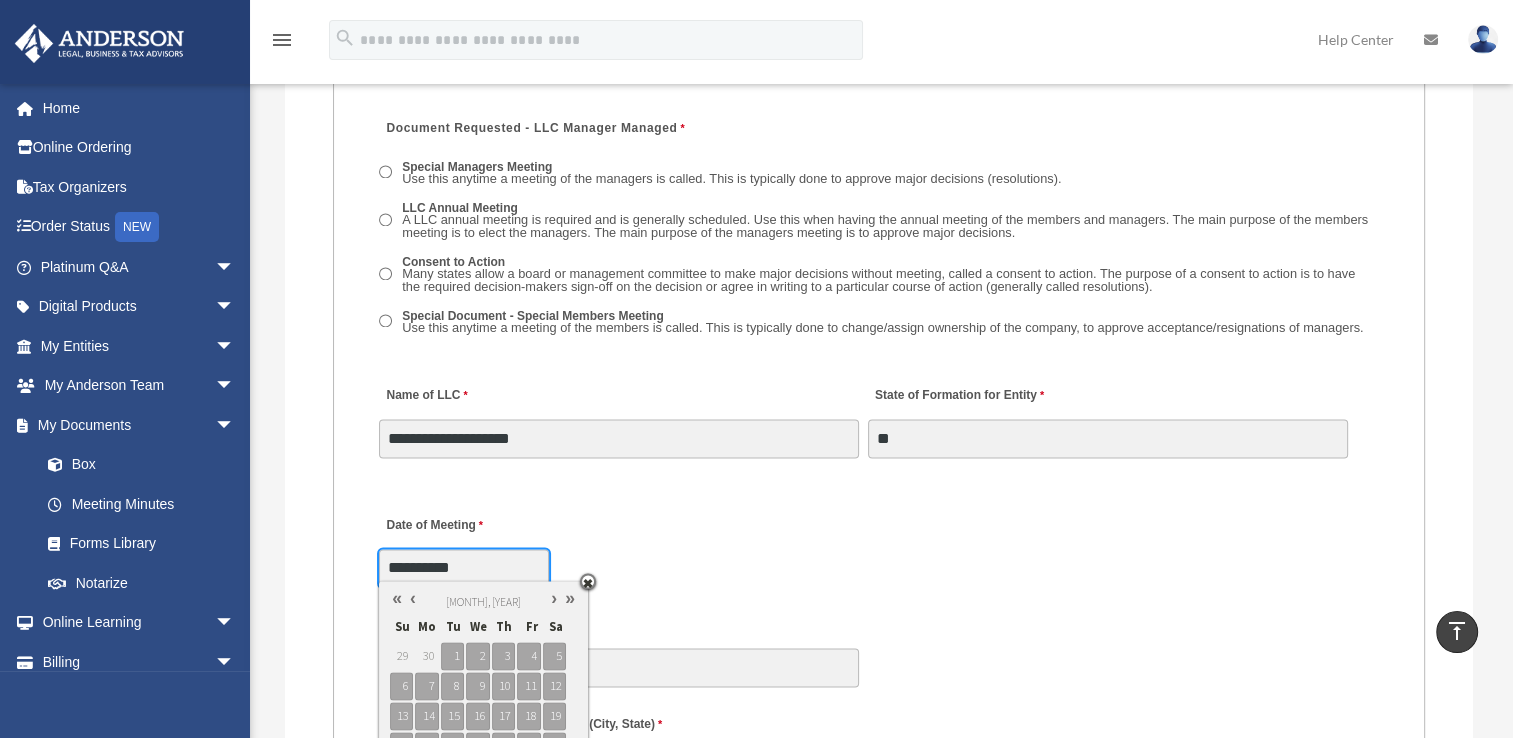 click on "**********" at bounding box center (464, 568) 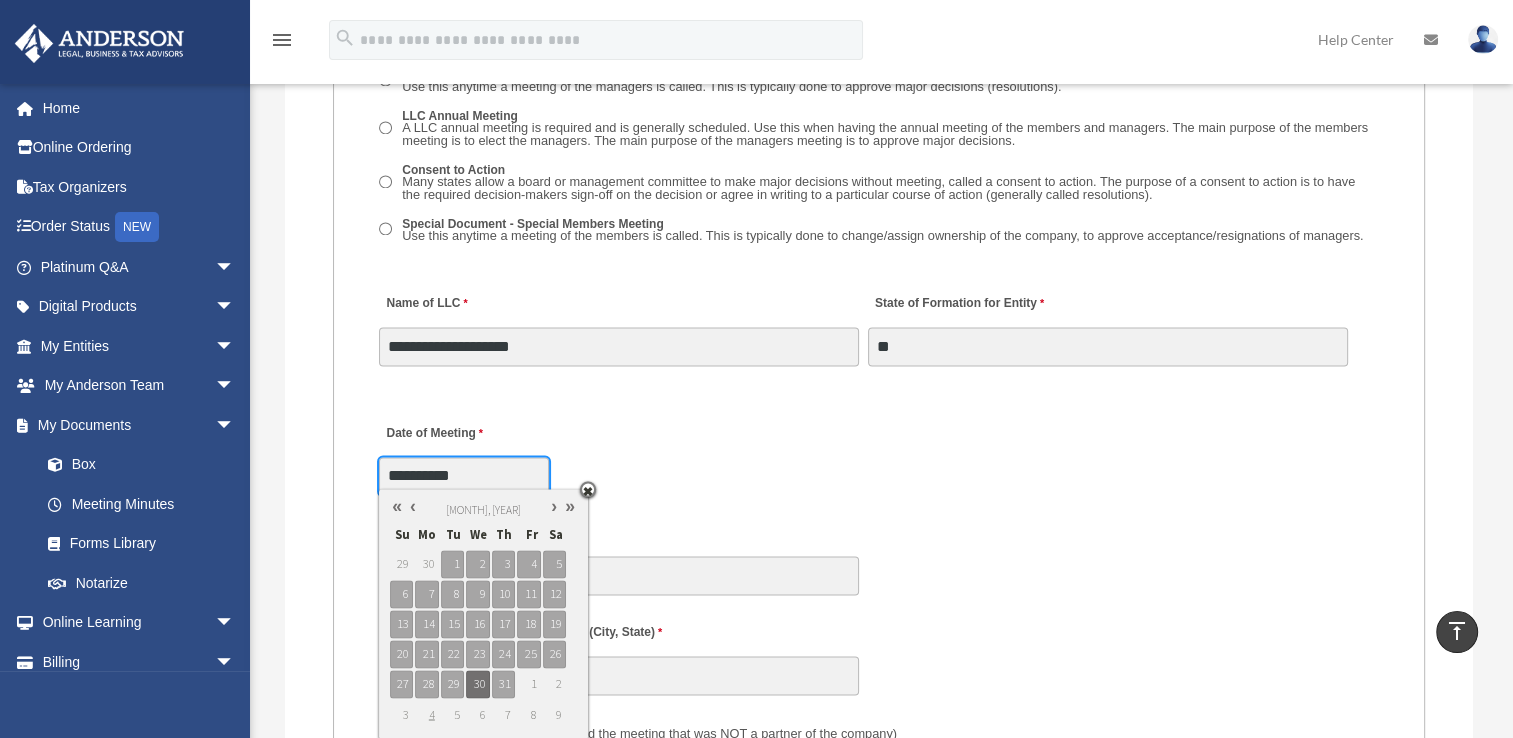 scroll, scrollTop: 3200, scrollLeft: 0, axis: vertical 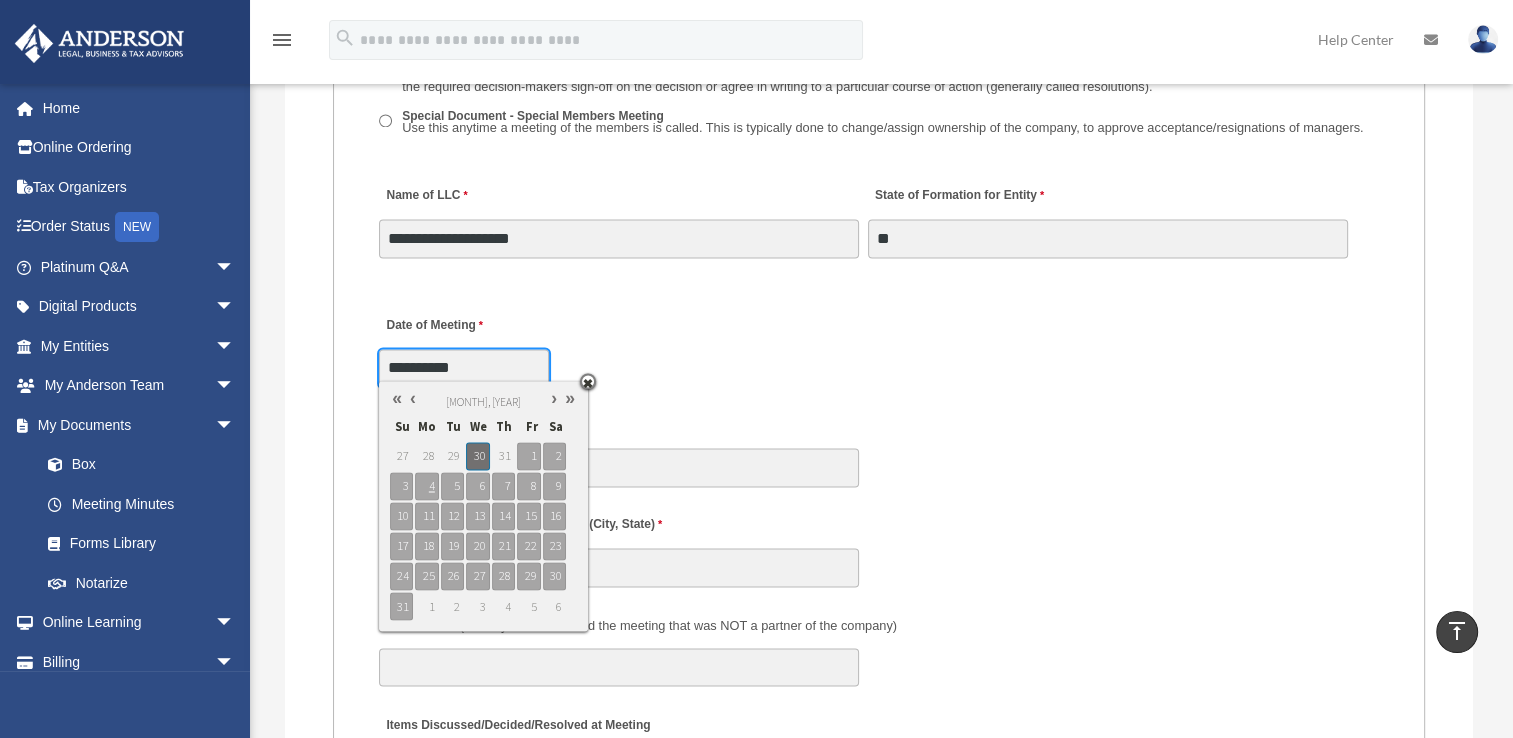 click at bounding box center (554, 398) 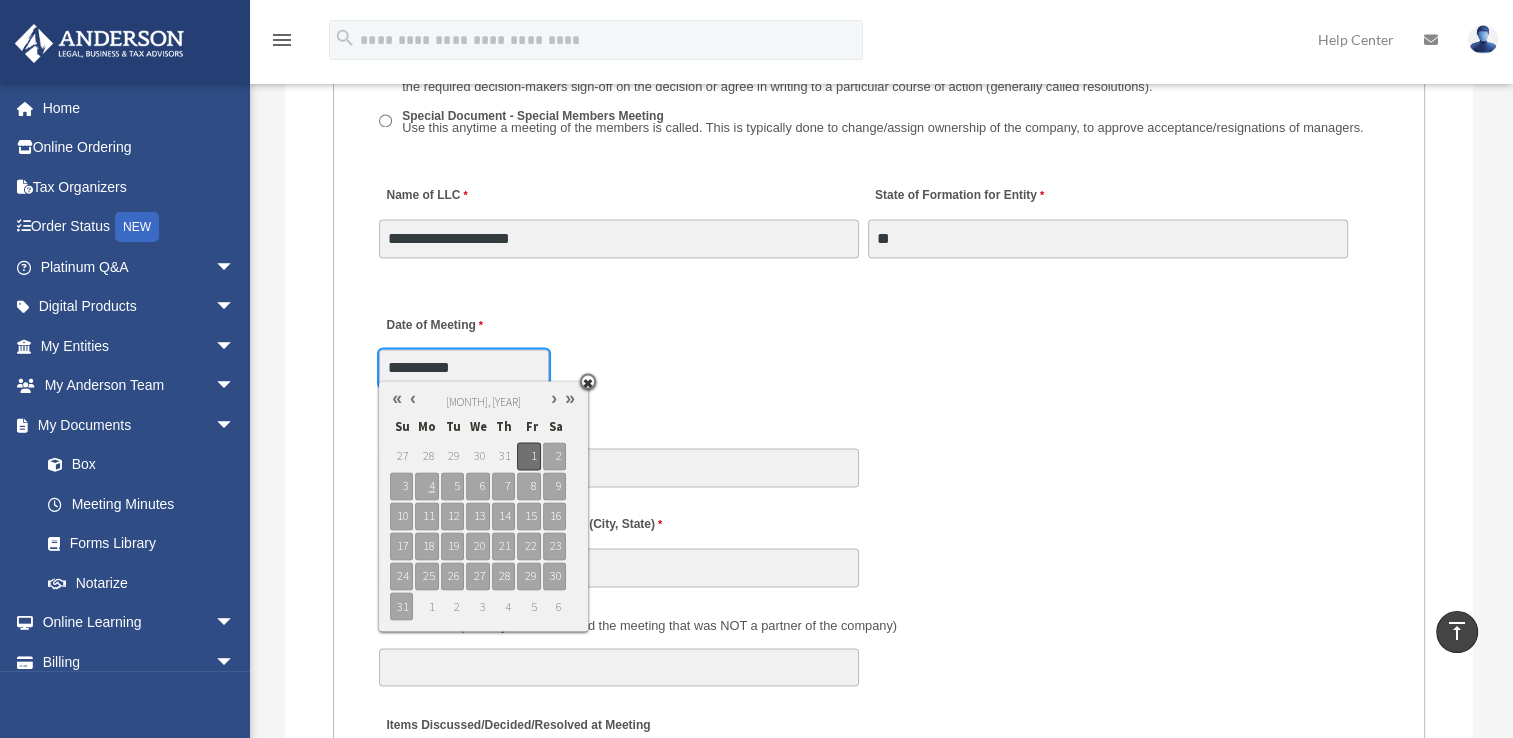 click on "1" at bounding box center (528, 456) 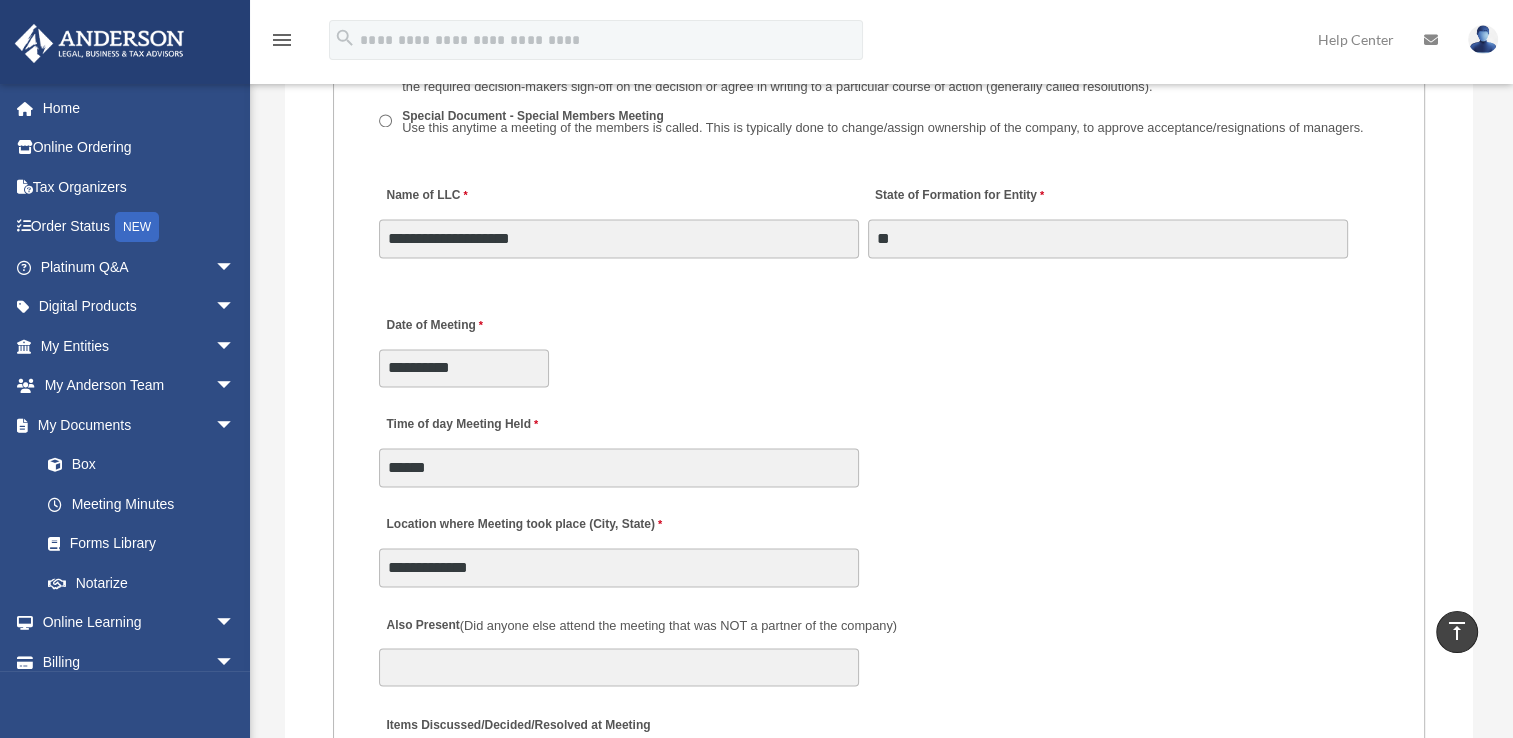 click on "**********" at bounding box center [879, 345] 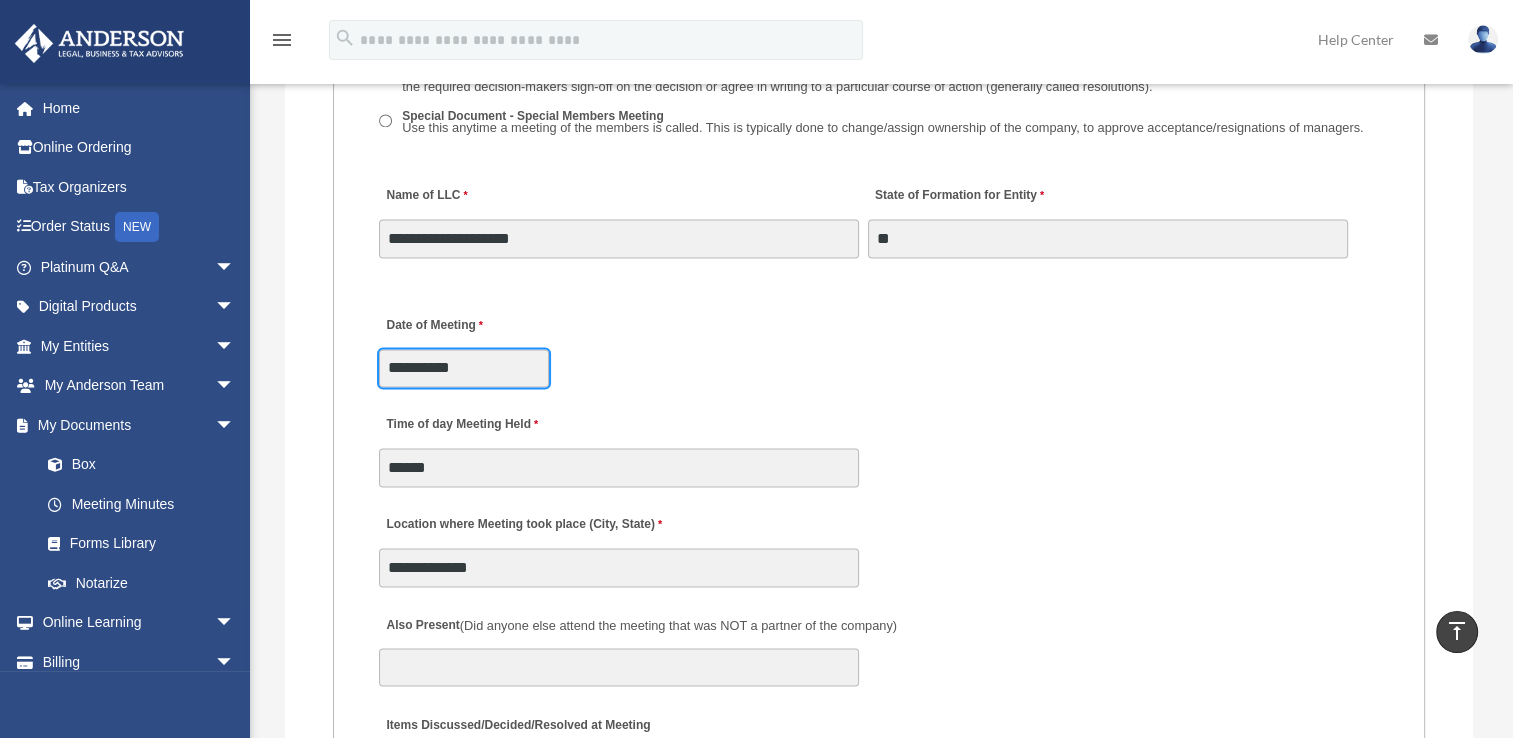 click on "**********" at bounding box center [464, 368] 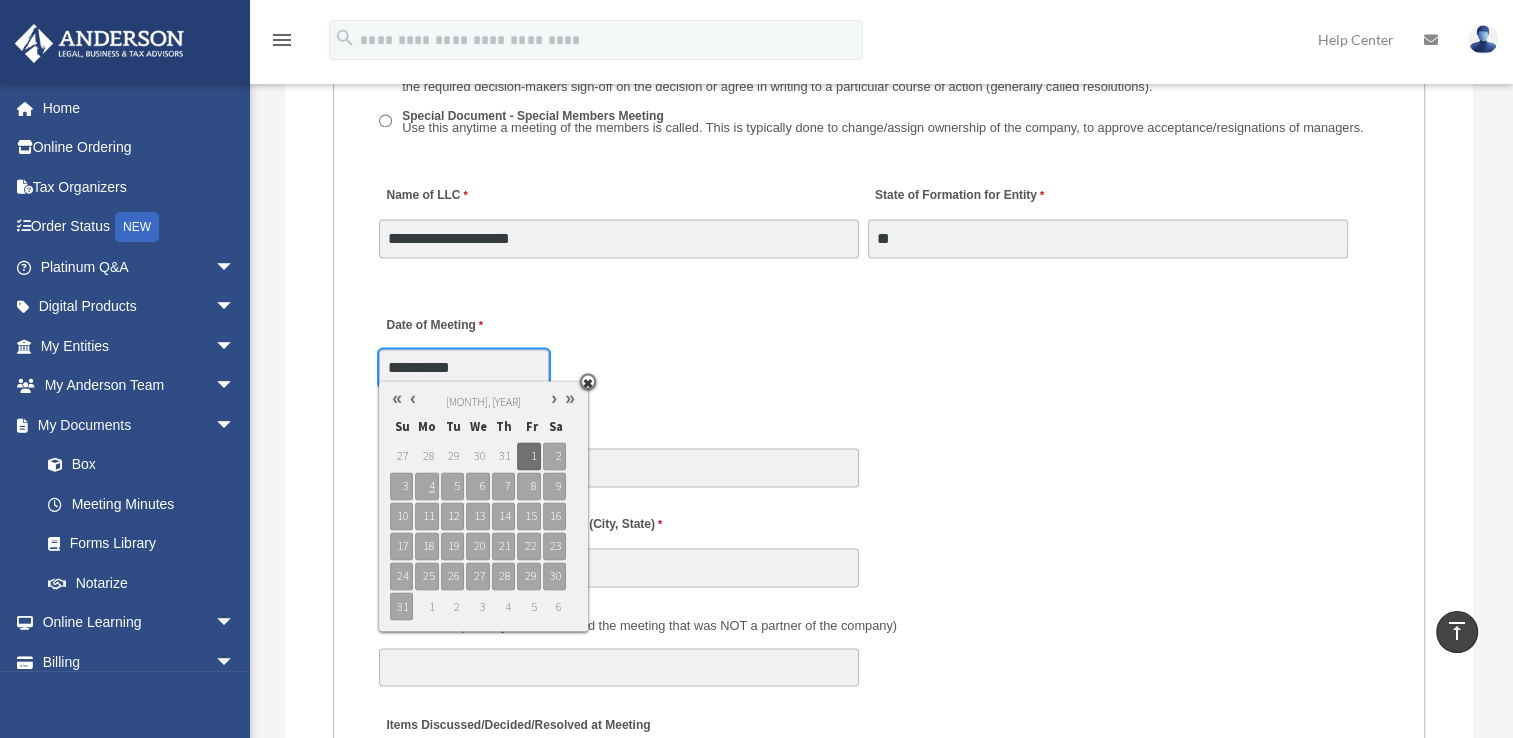 click at bounding box center [413, 398] 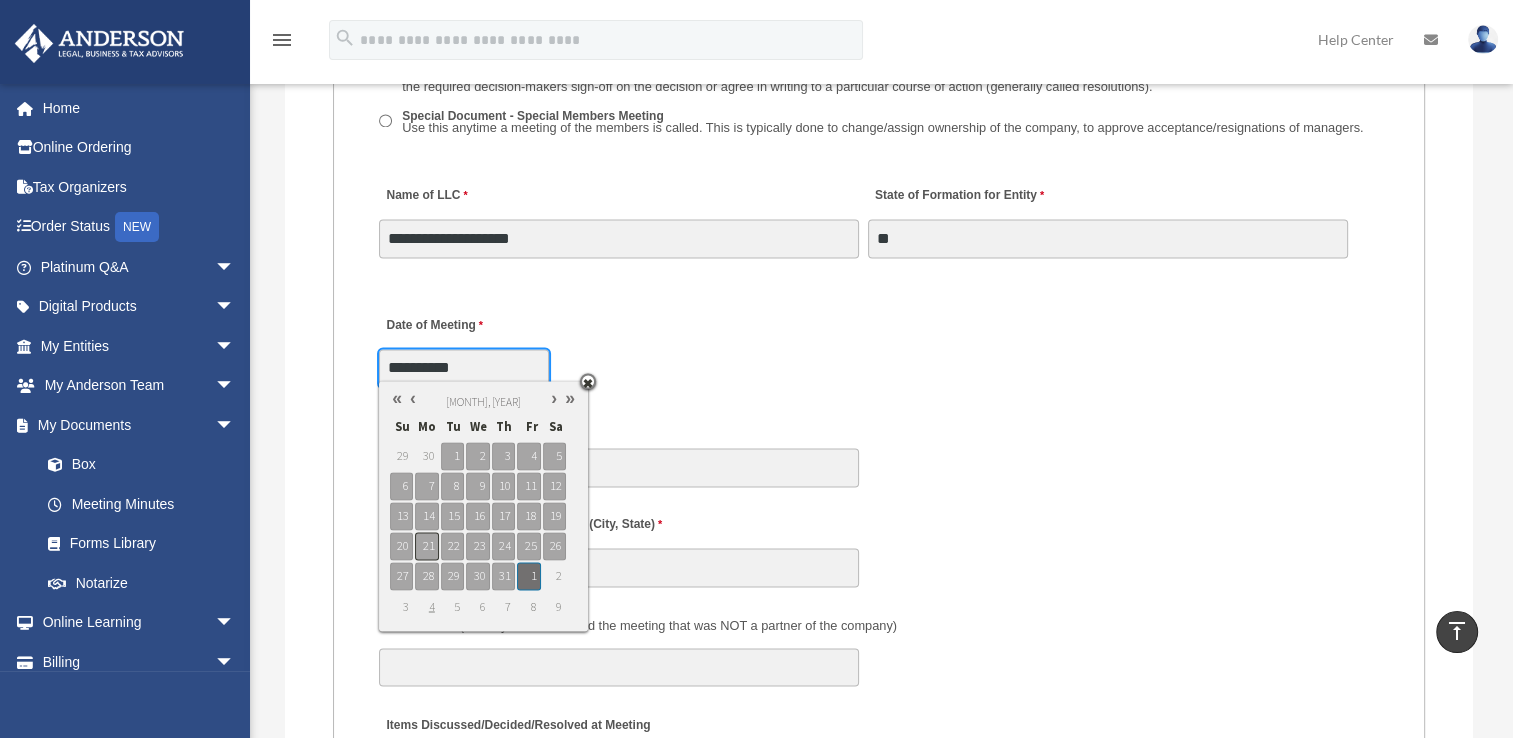 type on "**********" 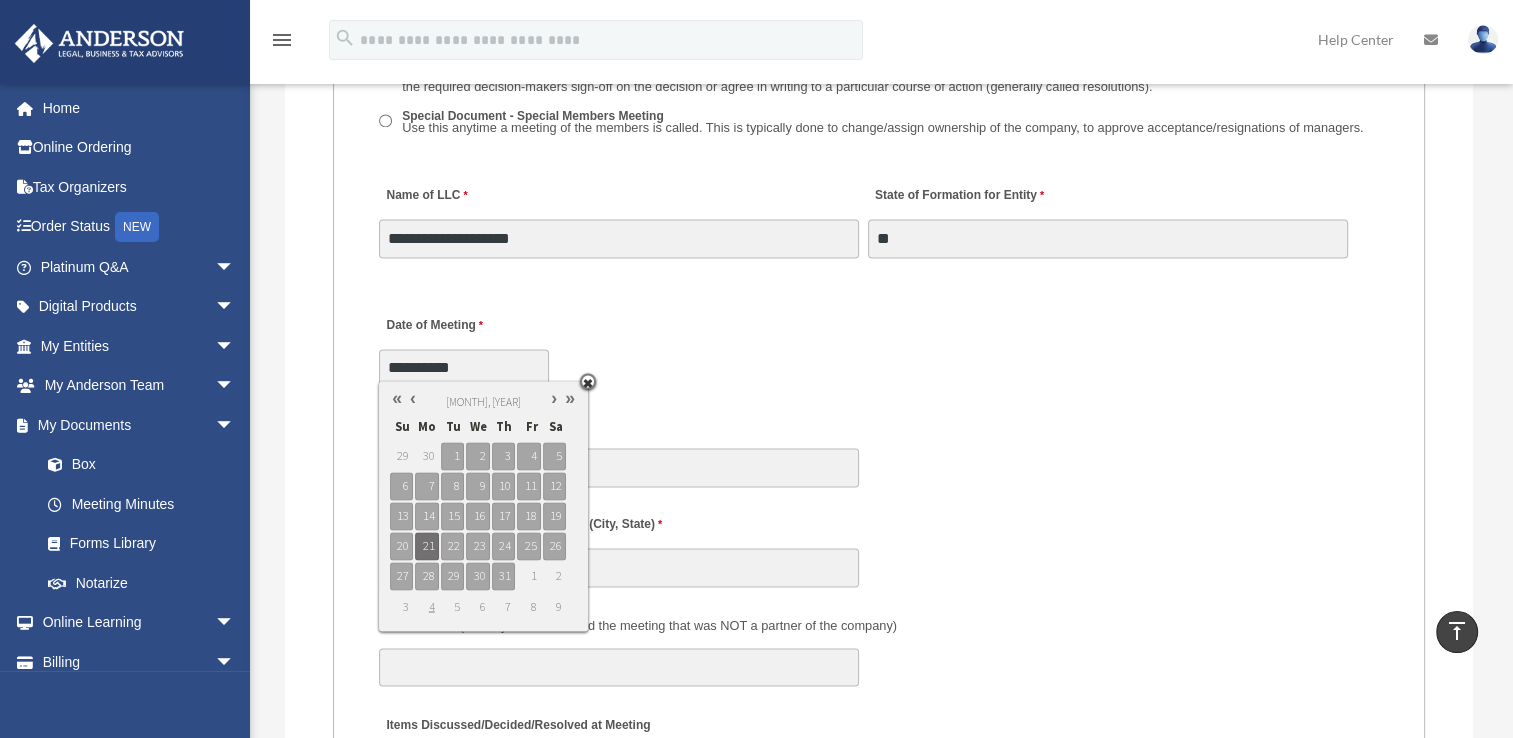 click on "Time of day Meeting Held ******" at bounding box center [879, 445] 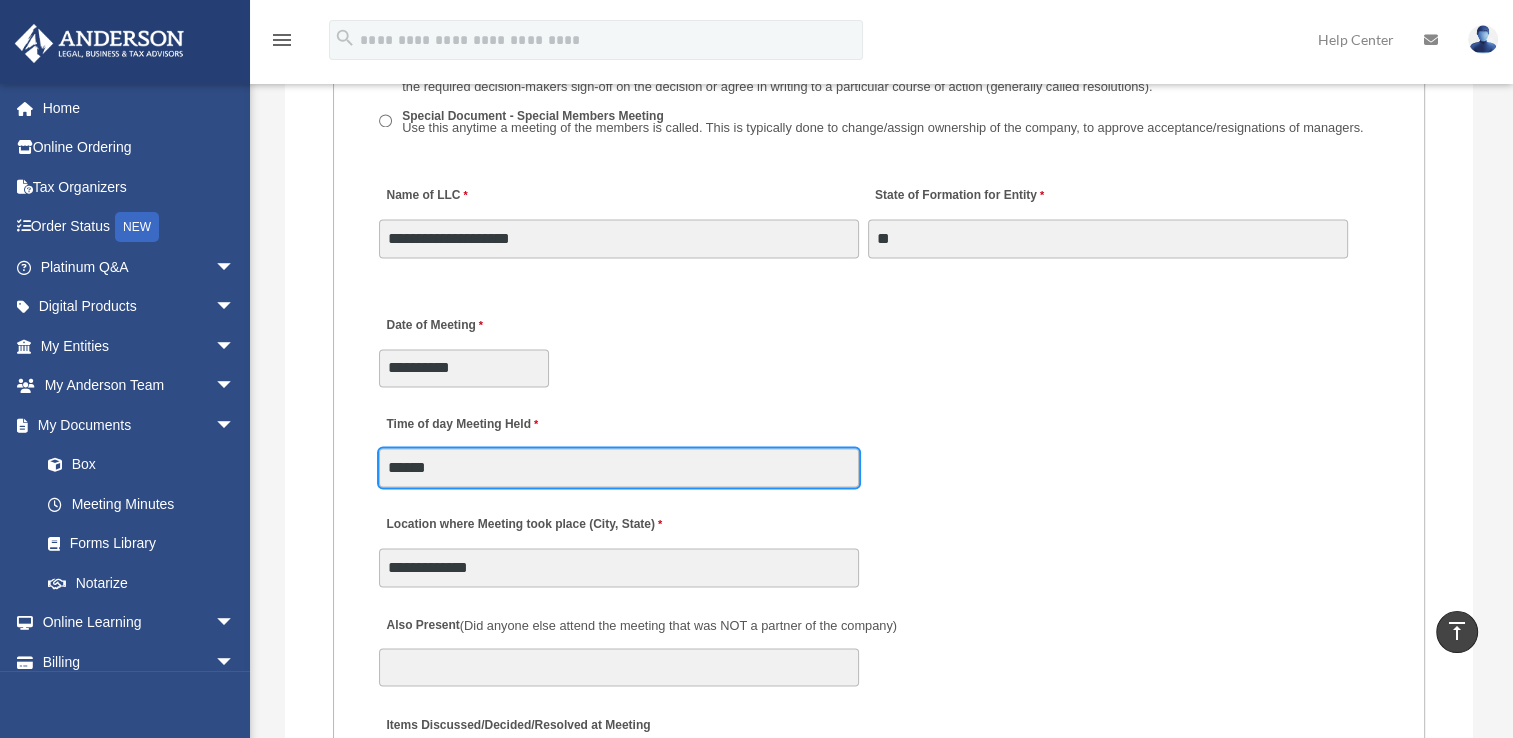 drag, startPoint x: 531, startPoint y: 470, endPoint x: 268, endPoint y: 468, distance: 263.0076 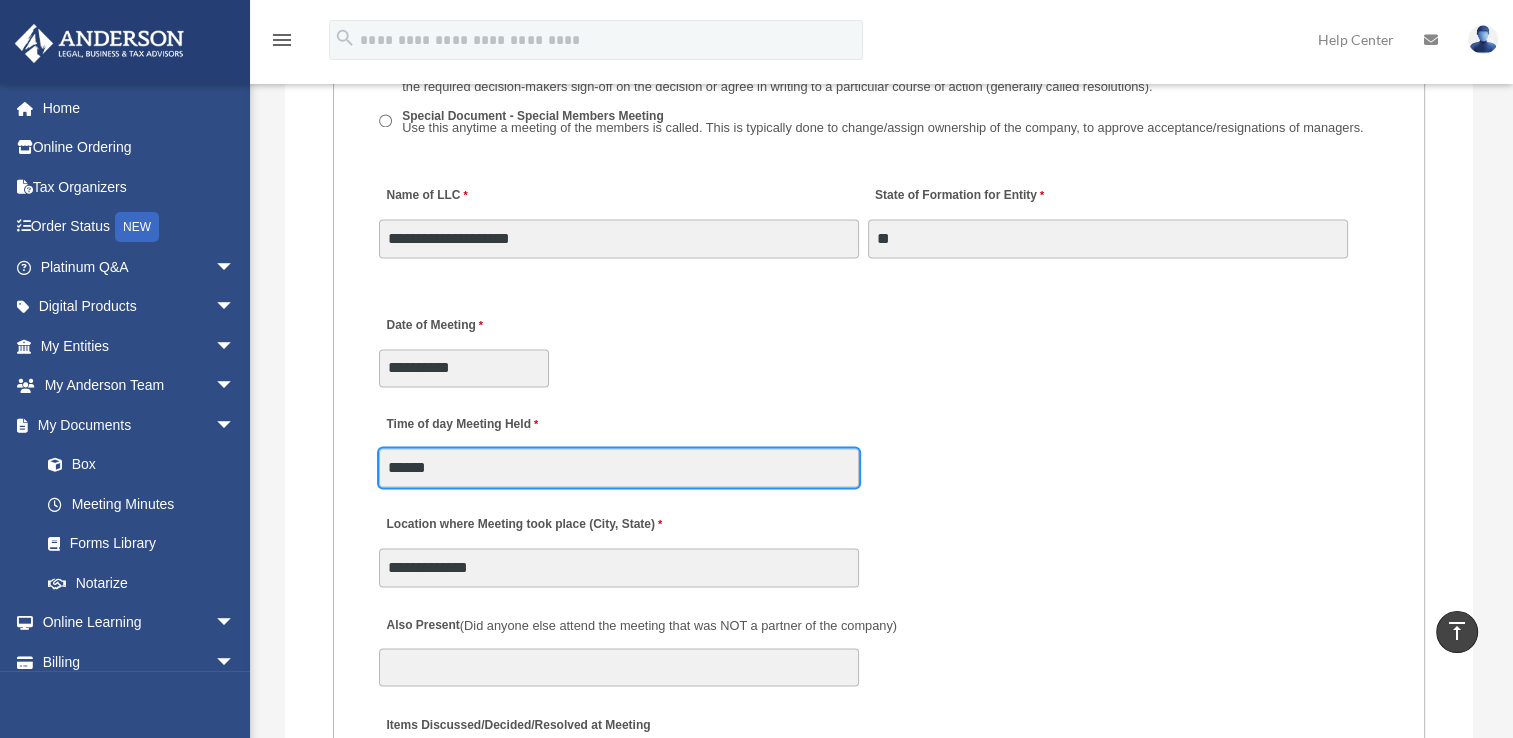 type on "******" 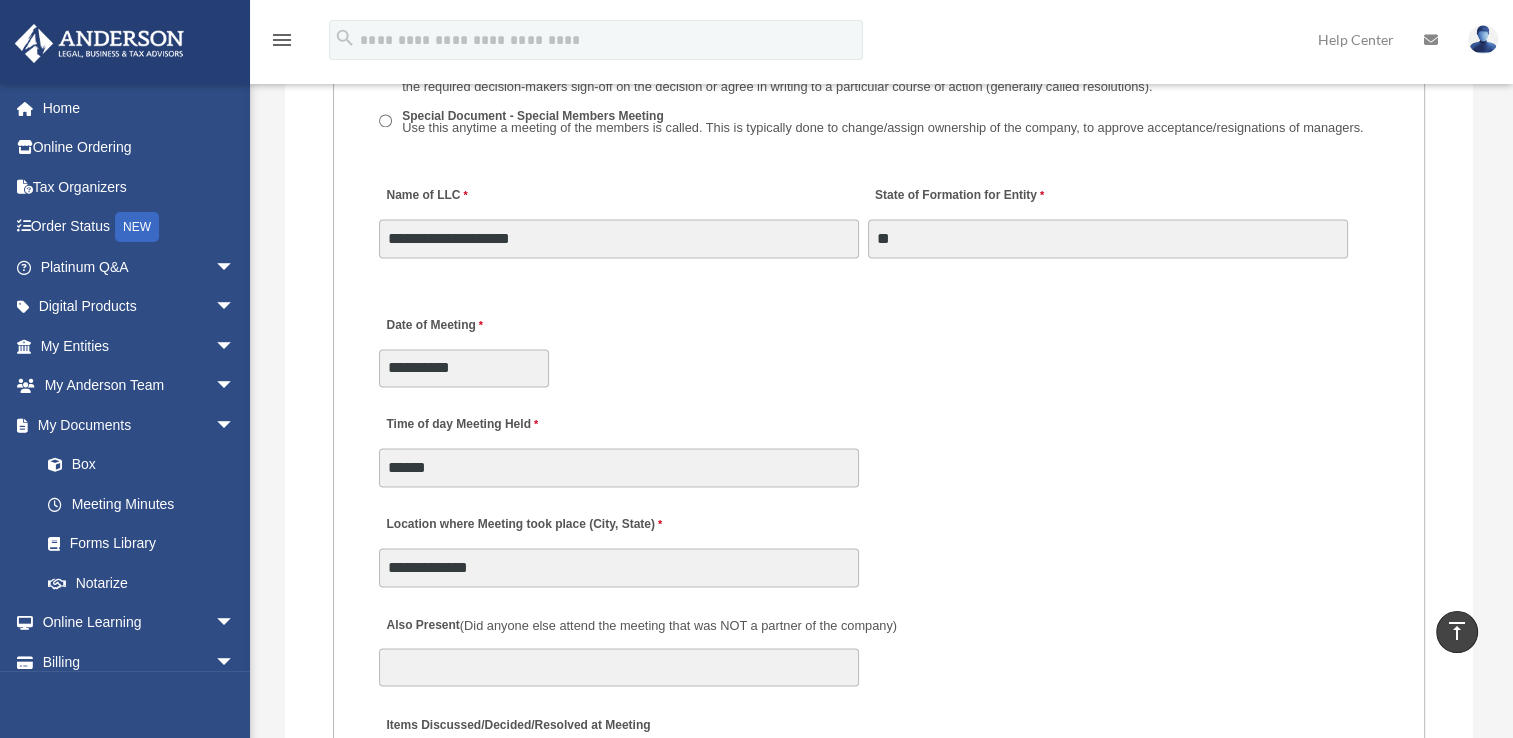click on "Time of day Meeting Held ******" at bounding box center [879, 445] 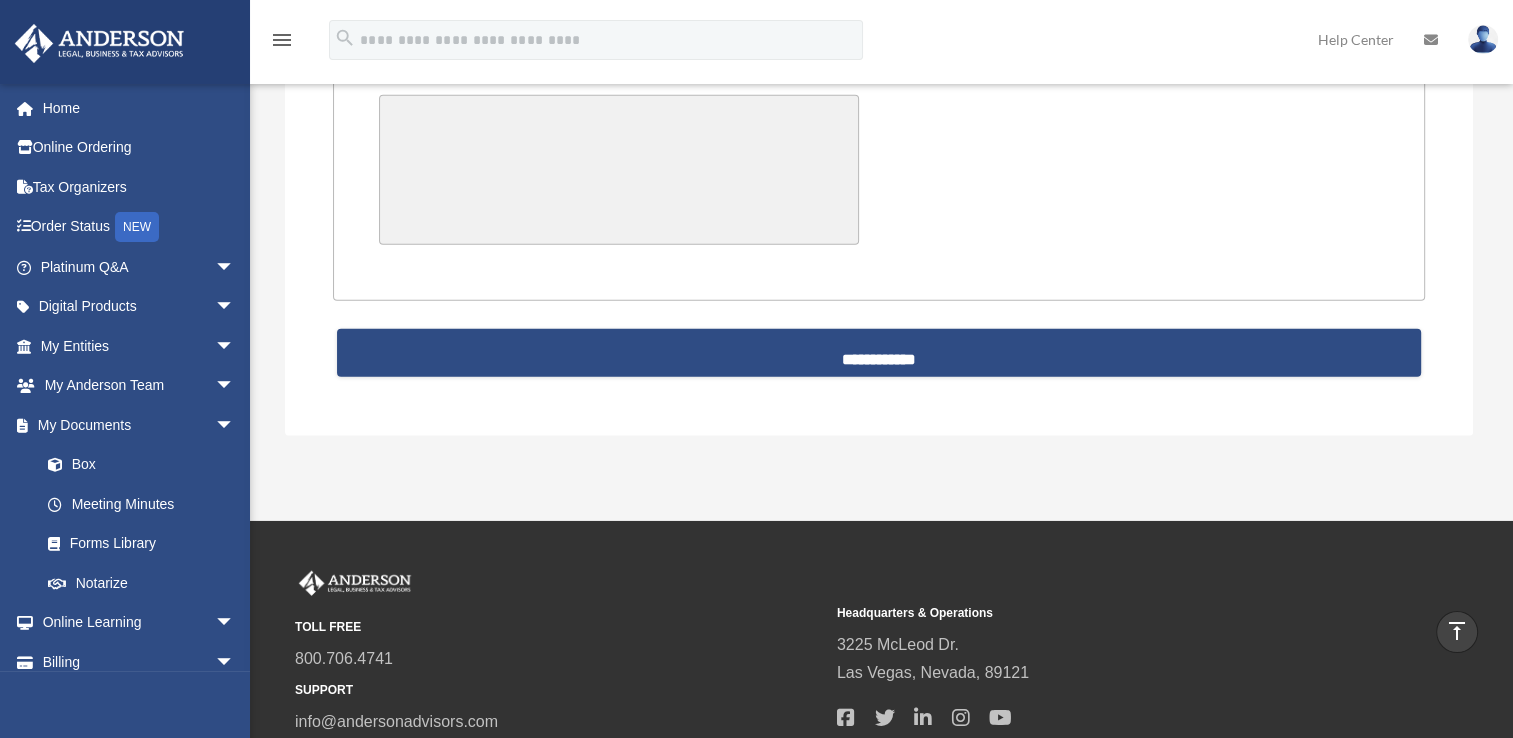 scroll, scrollTop: 5079, scrollLeft: 0, axis: vertical 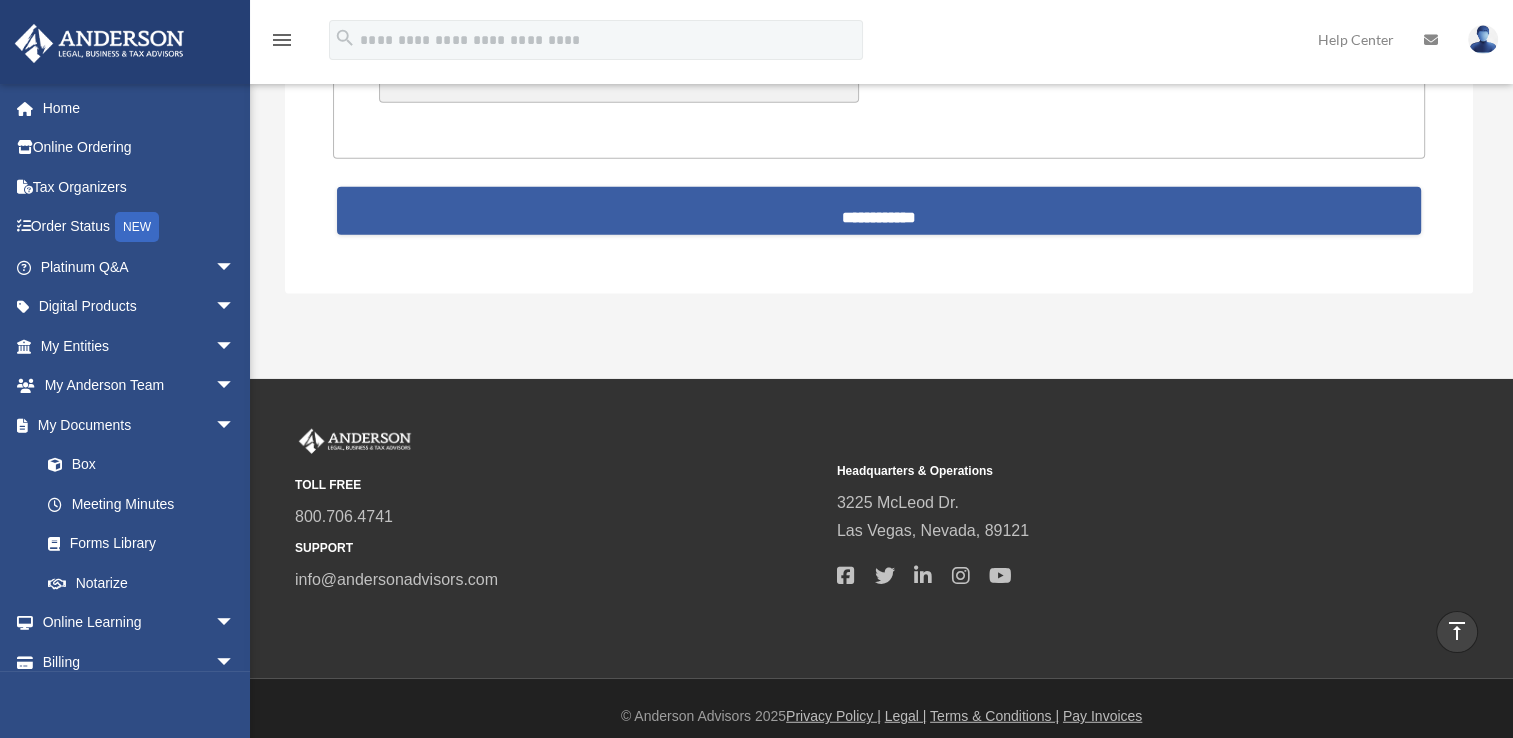 click on "**********" at bounding box center (879, 211) 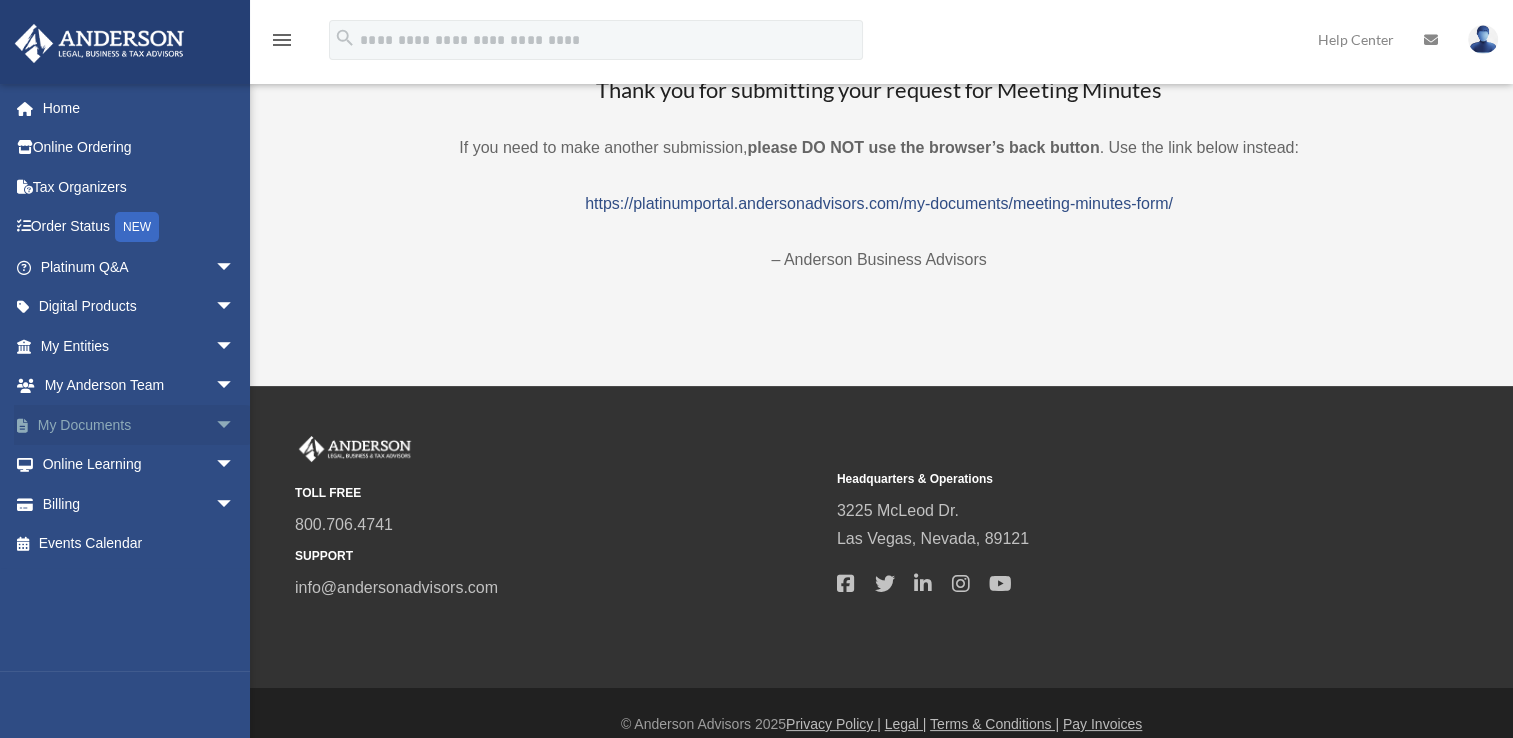 scroll, scrollTop: 67, scrollLeft: 0, axis: vertical 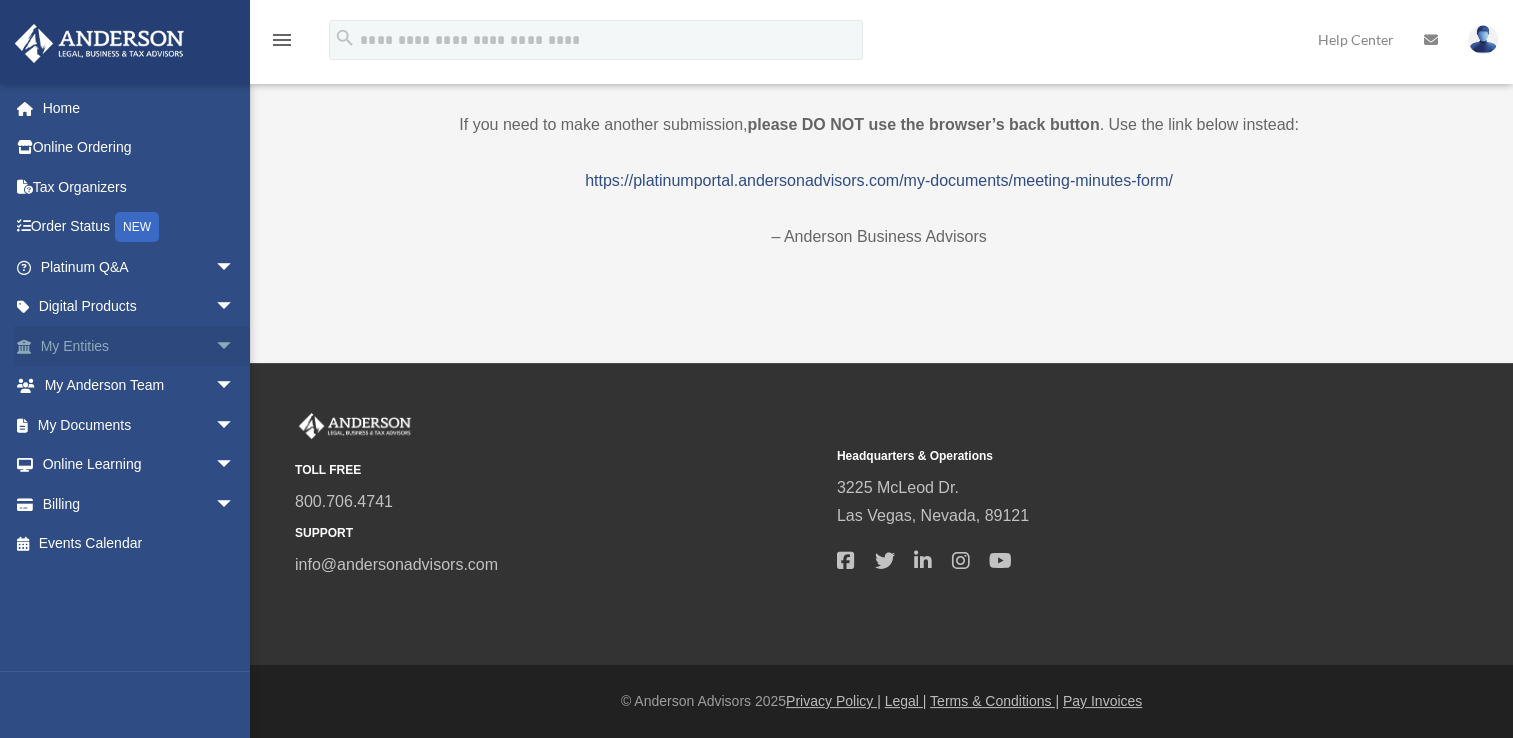 click on "arrow_drop_down" at bounding box center (235, 346) 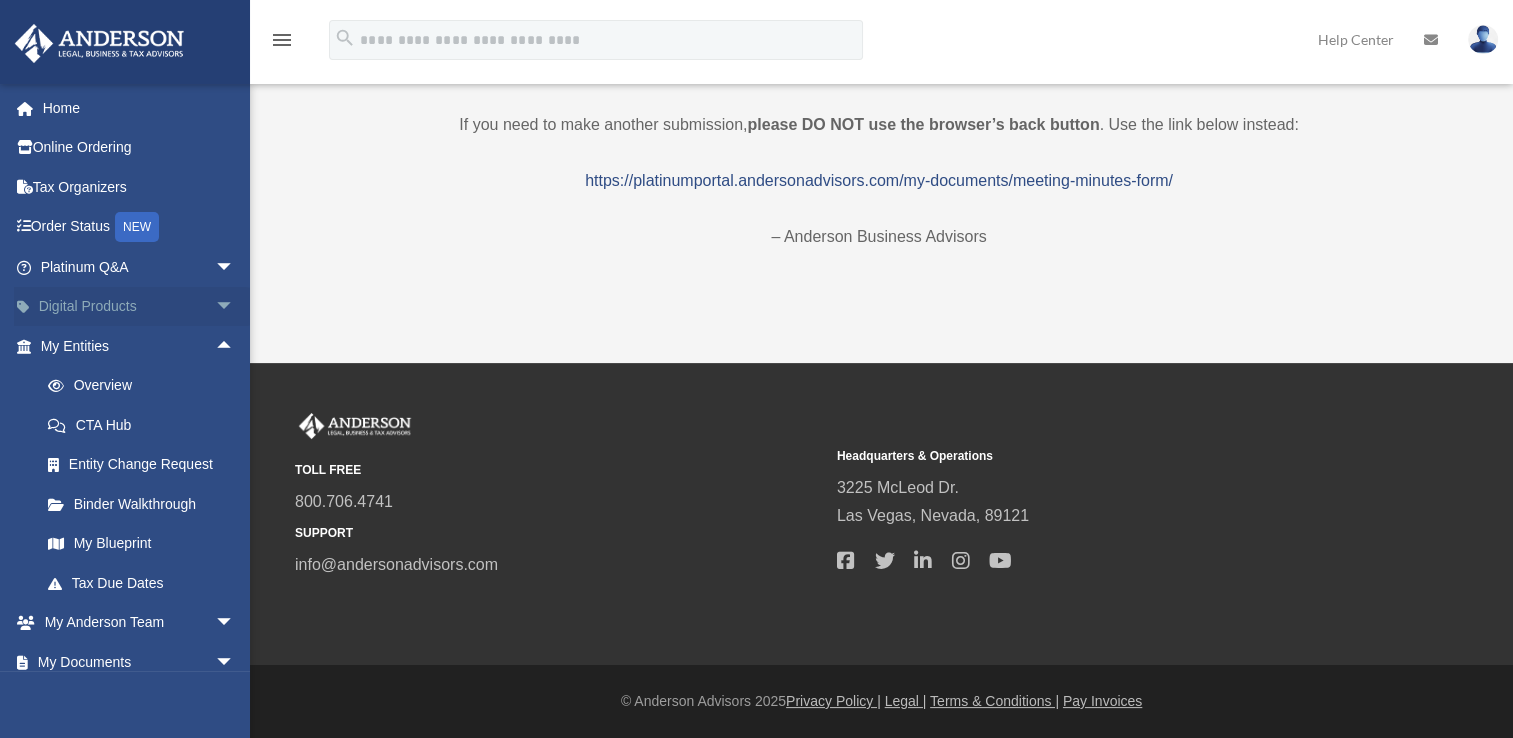 click on "arrow_drop_down" at bounding box center (235, 307) 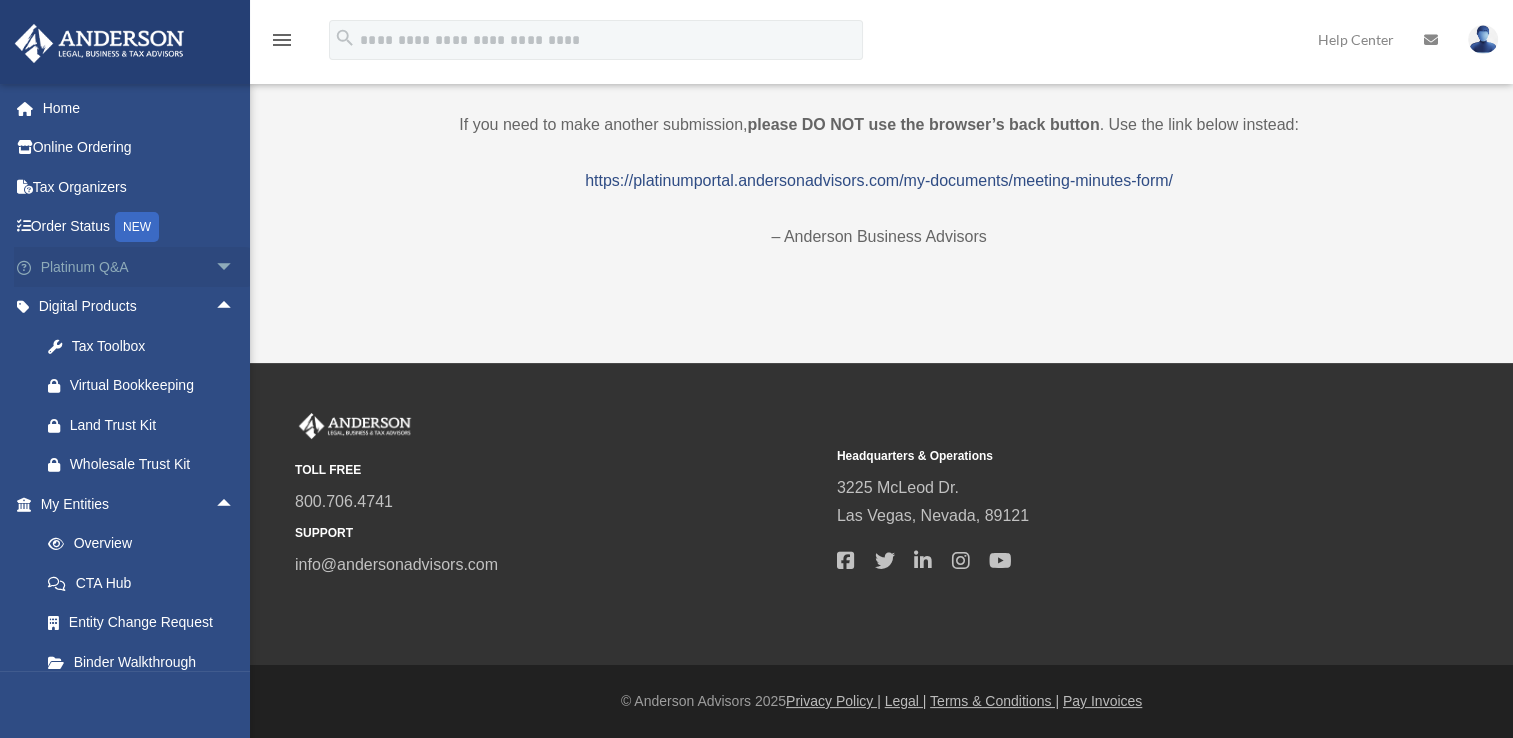 click on "arrow_drop_down" at bounding box center (235, 267) 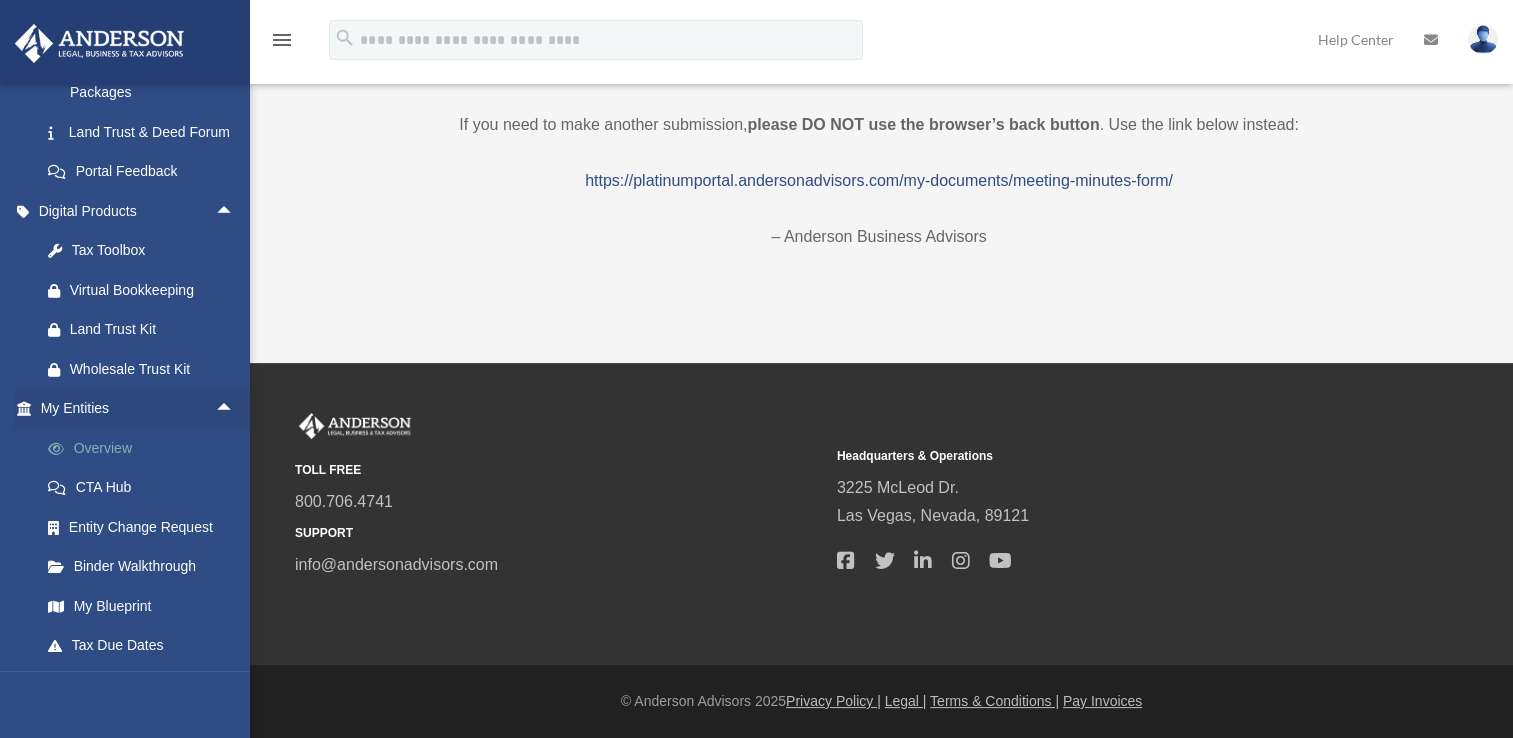 scroll, scrollTop: 700, scrollLeft: 0, axis: vertical 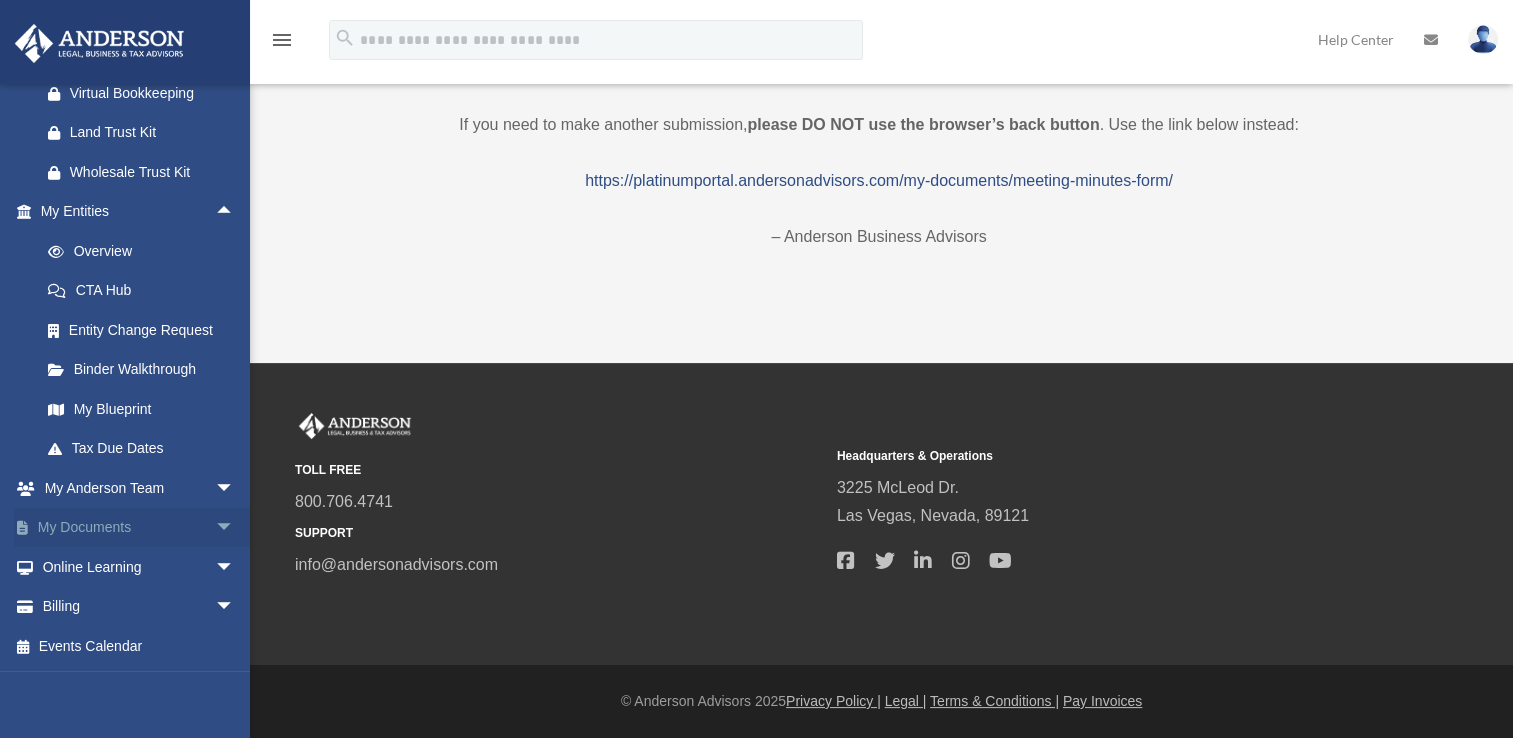 click on "arrow_drop_down" at bounding box center [235, 528] 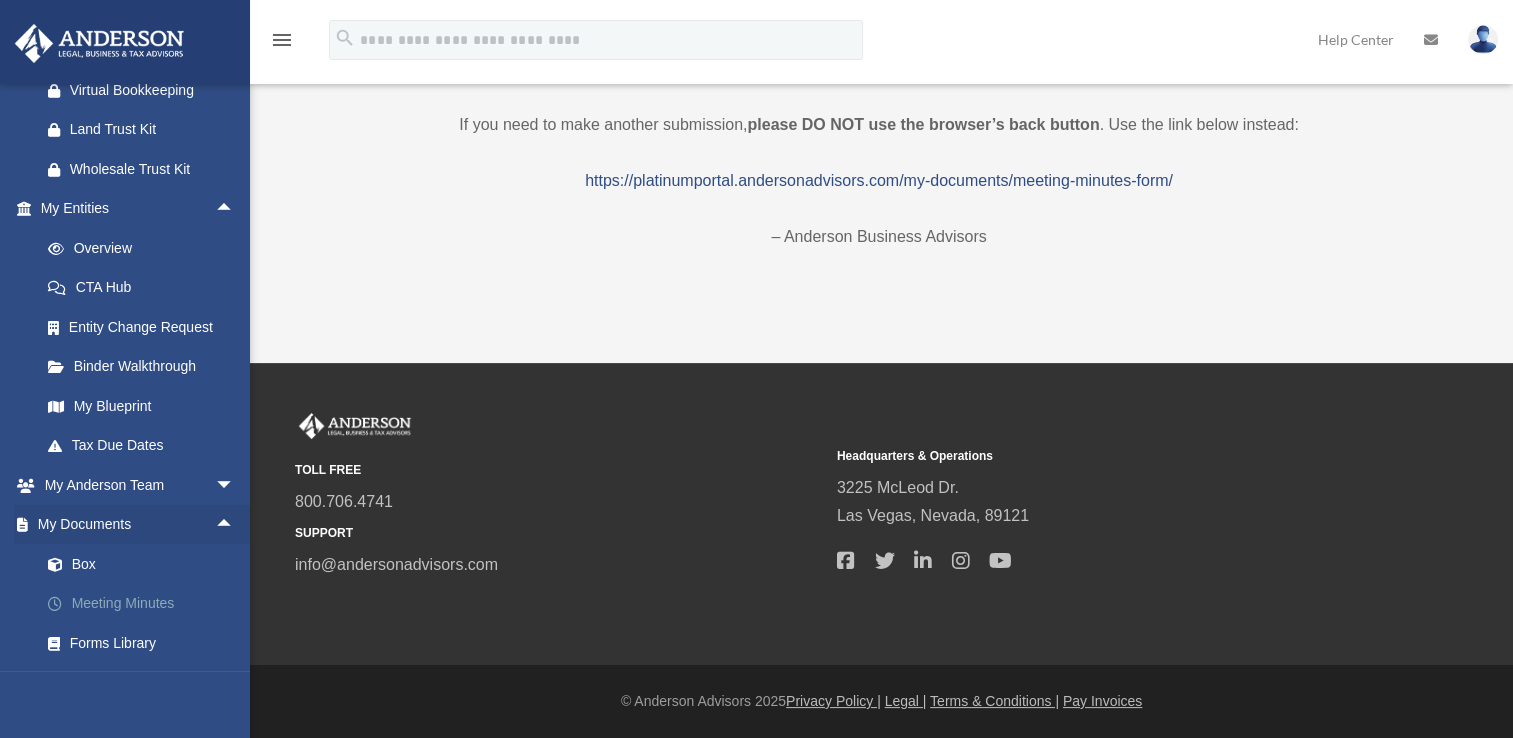 click on "Meeting Minutes" at bounding box center [146, 604] 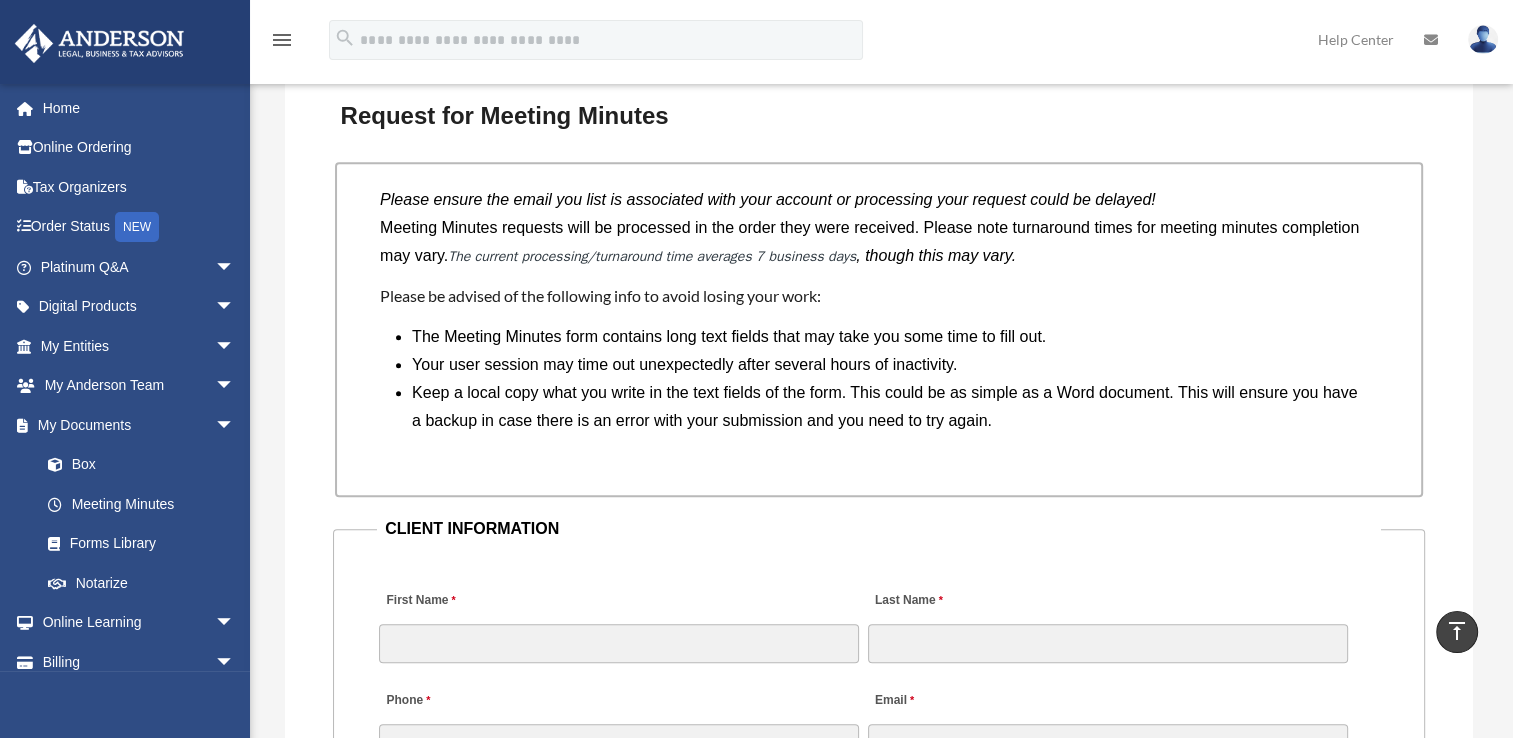 scroll, scrollTop: 1900, scrollLeft: 0, axis: vertical 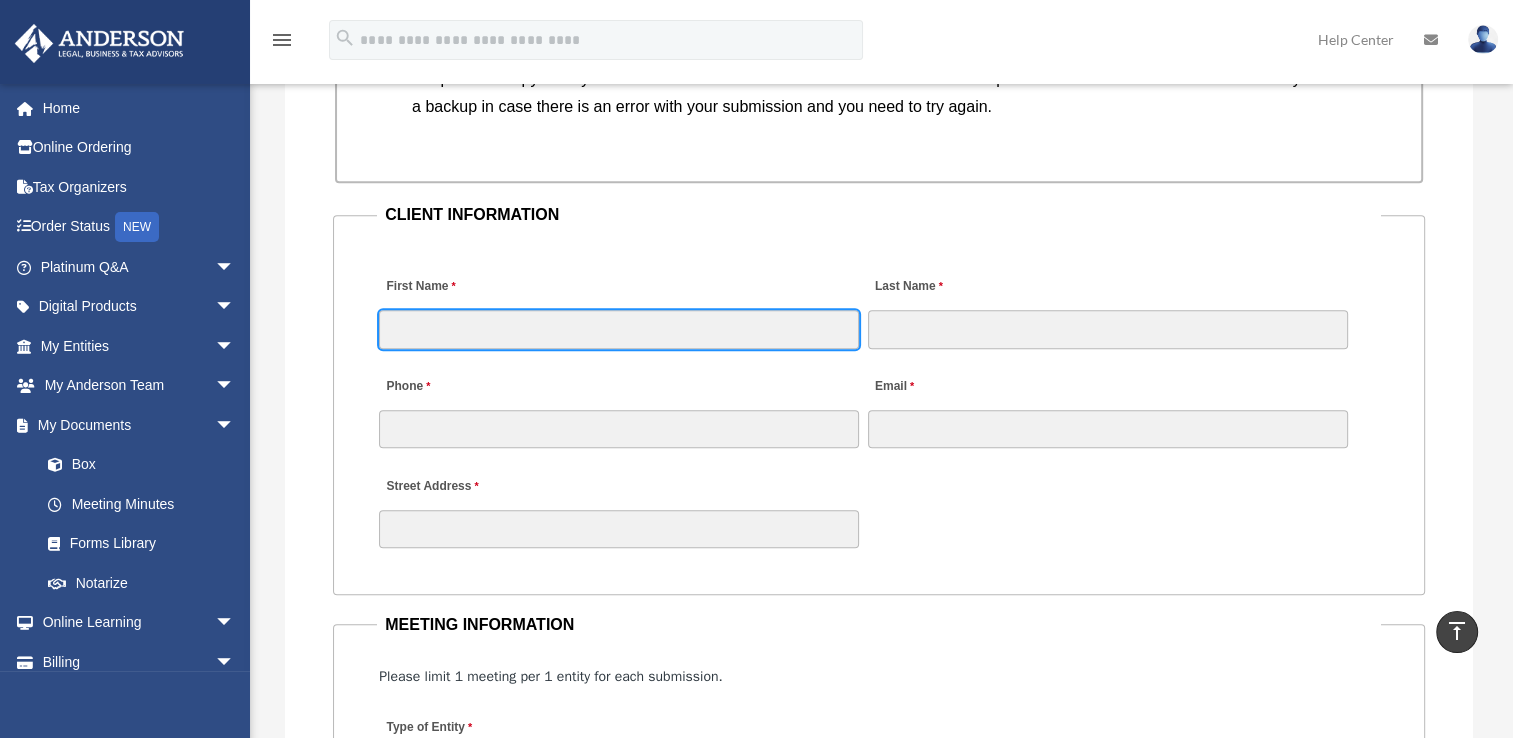 click on "First Name" at bounding box center [619, 329] 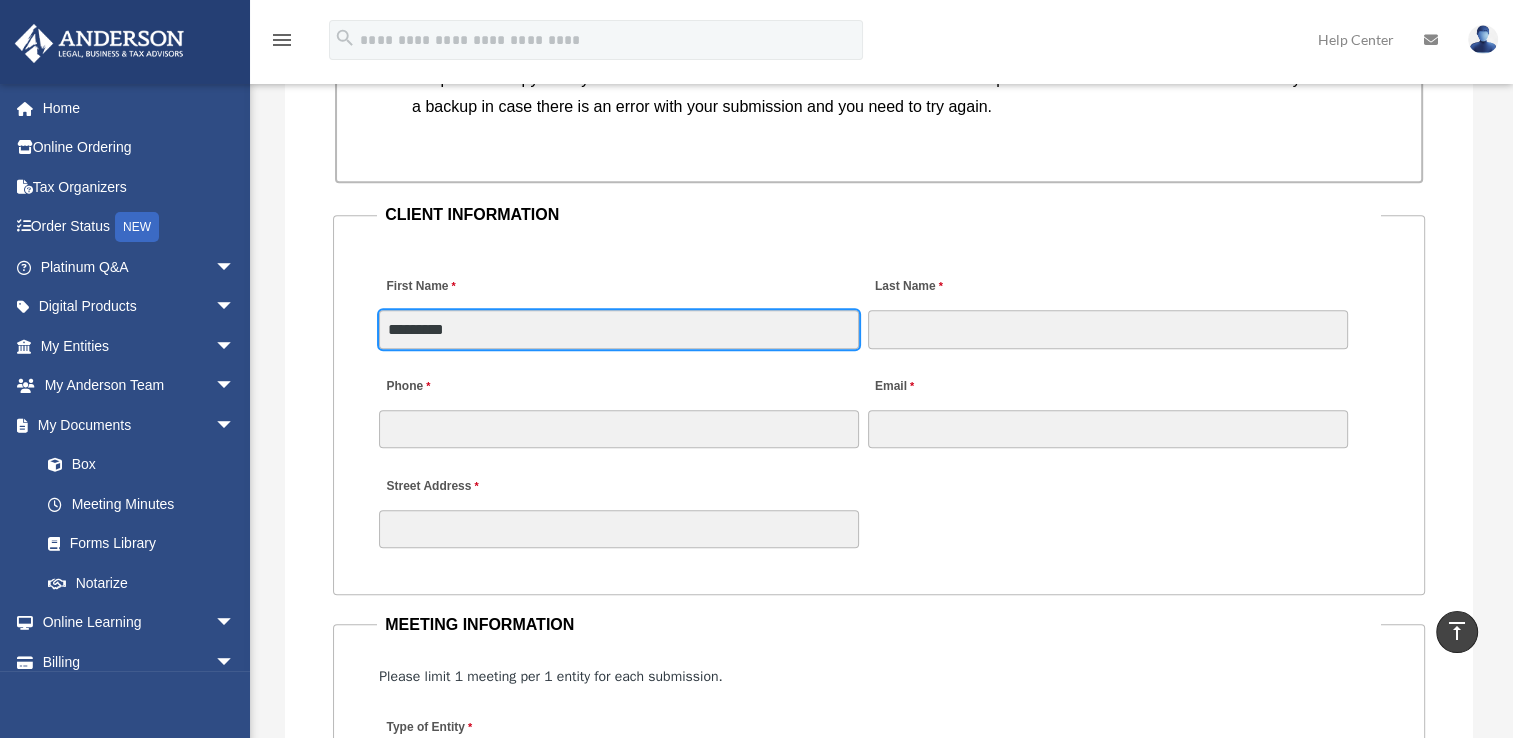 type on "*********" 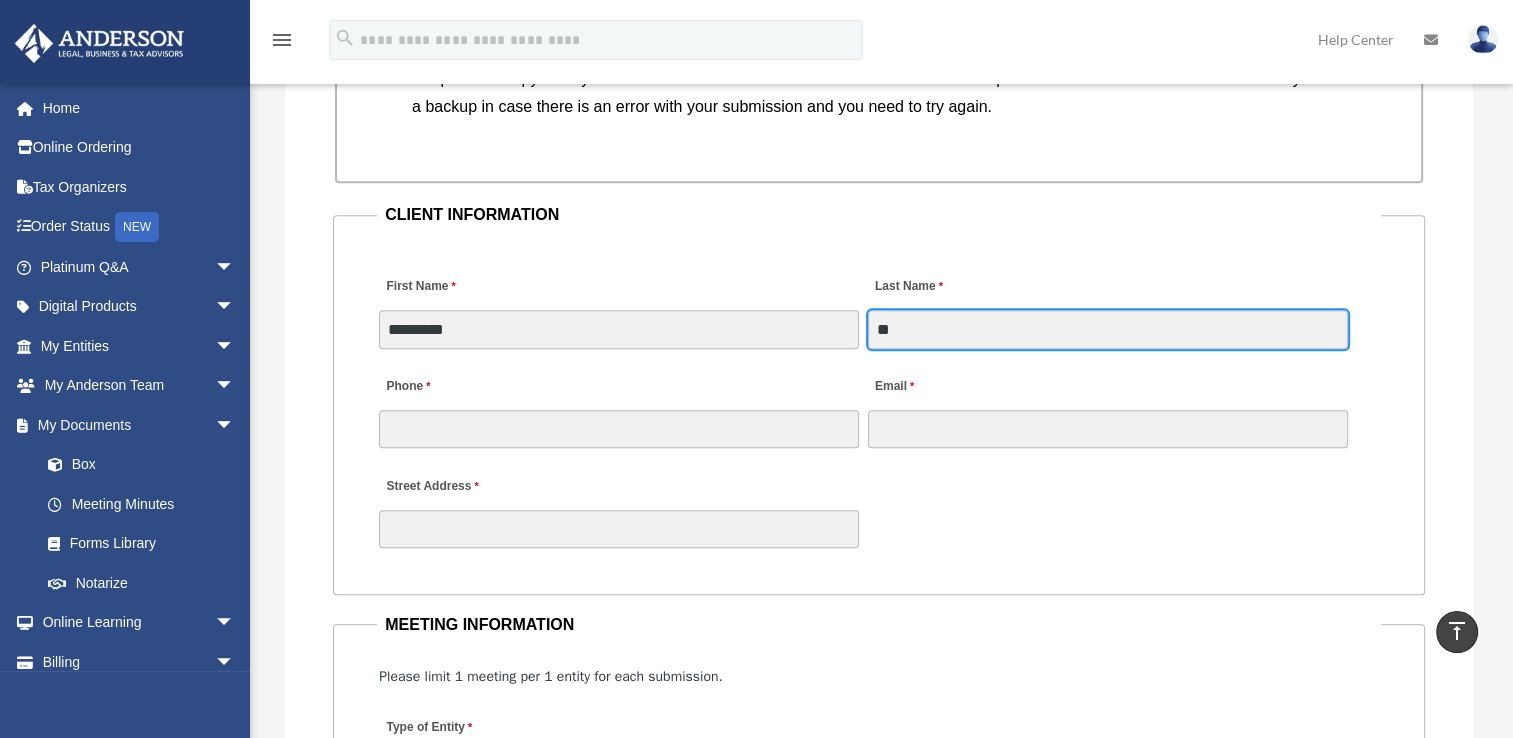 type on "**" 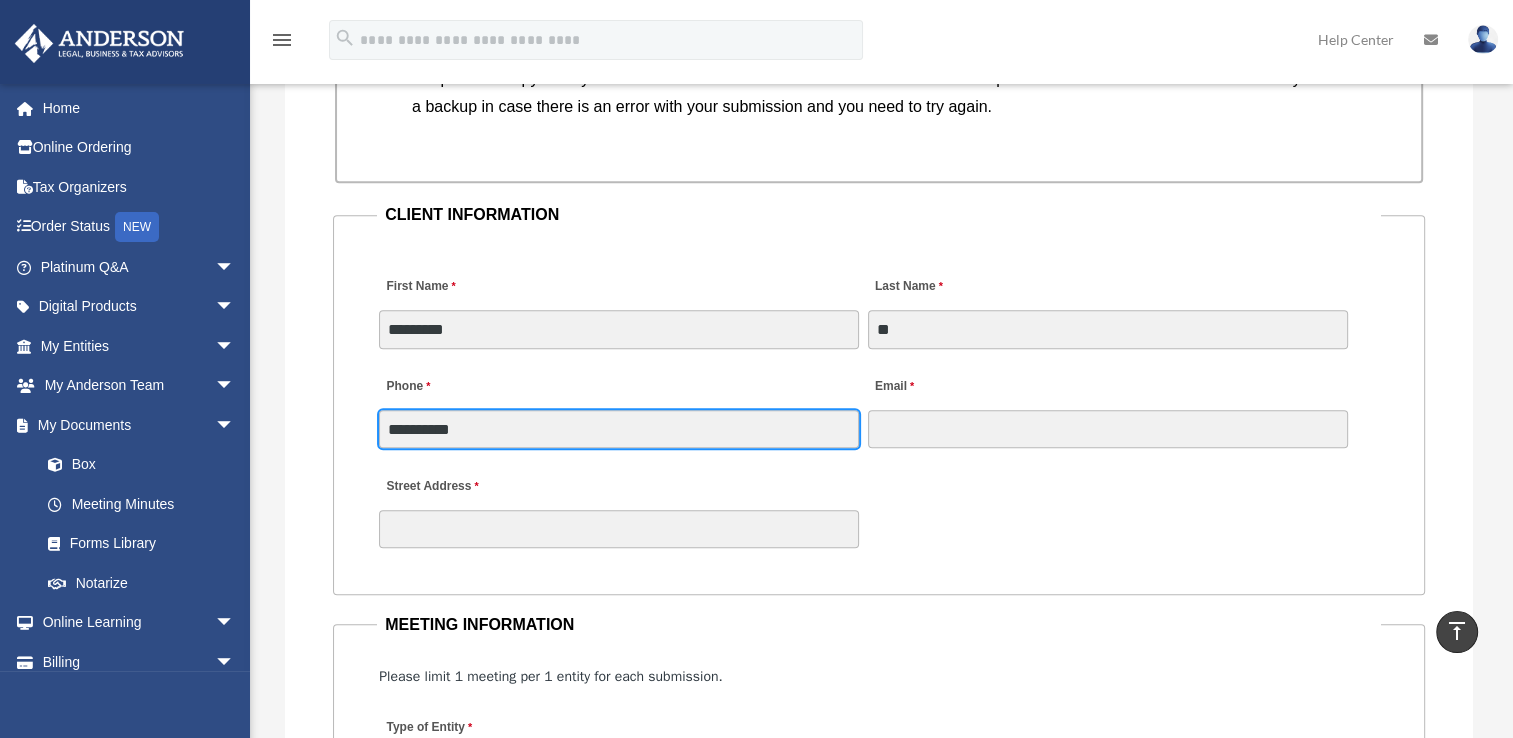 type on "**********" 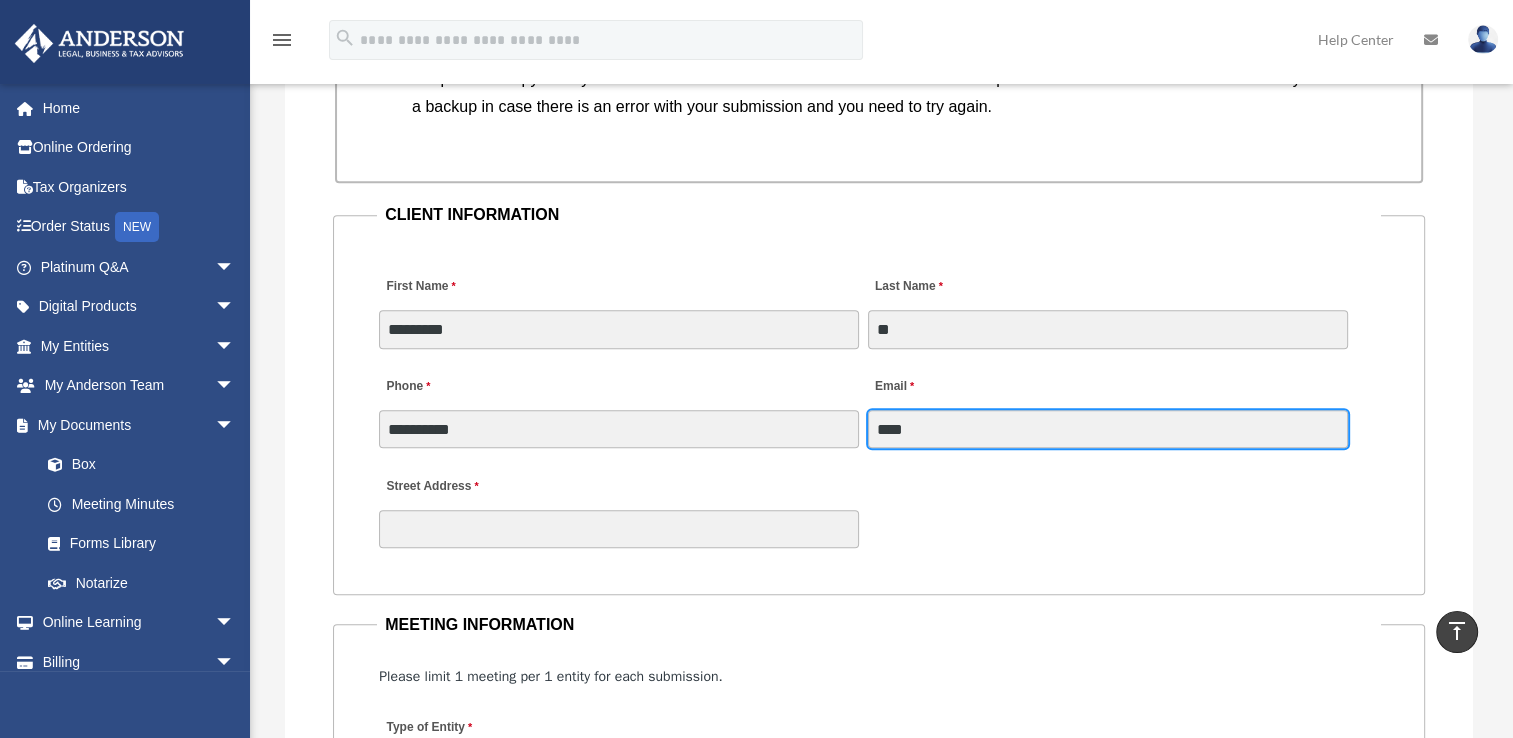 type on "**********" 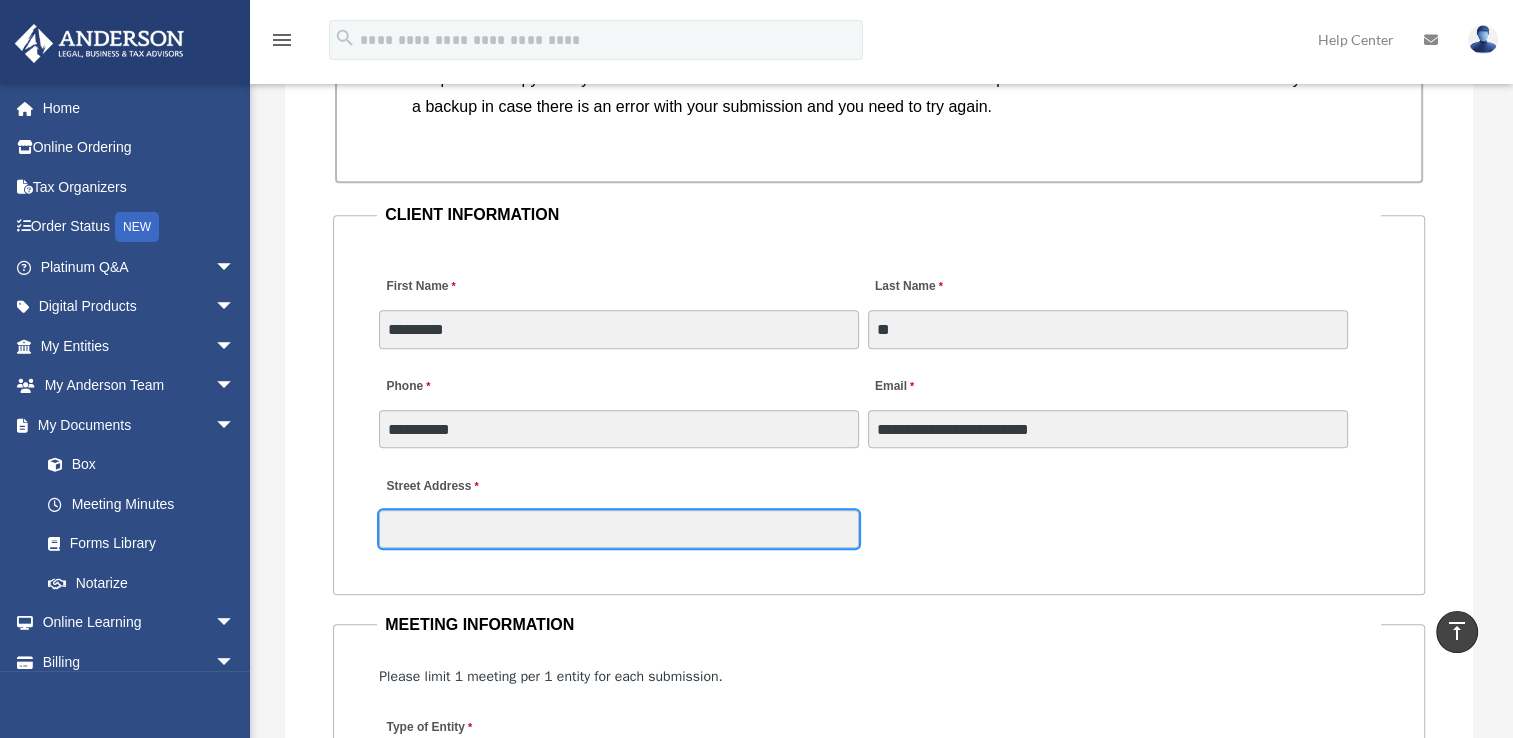 type on "**********" 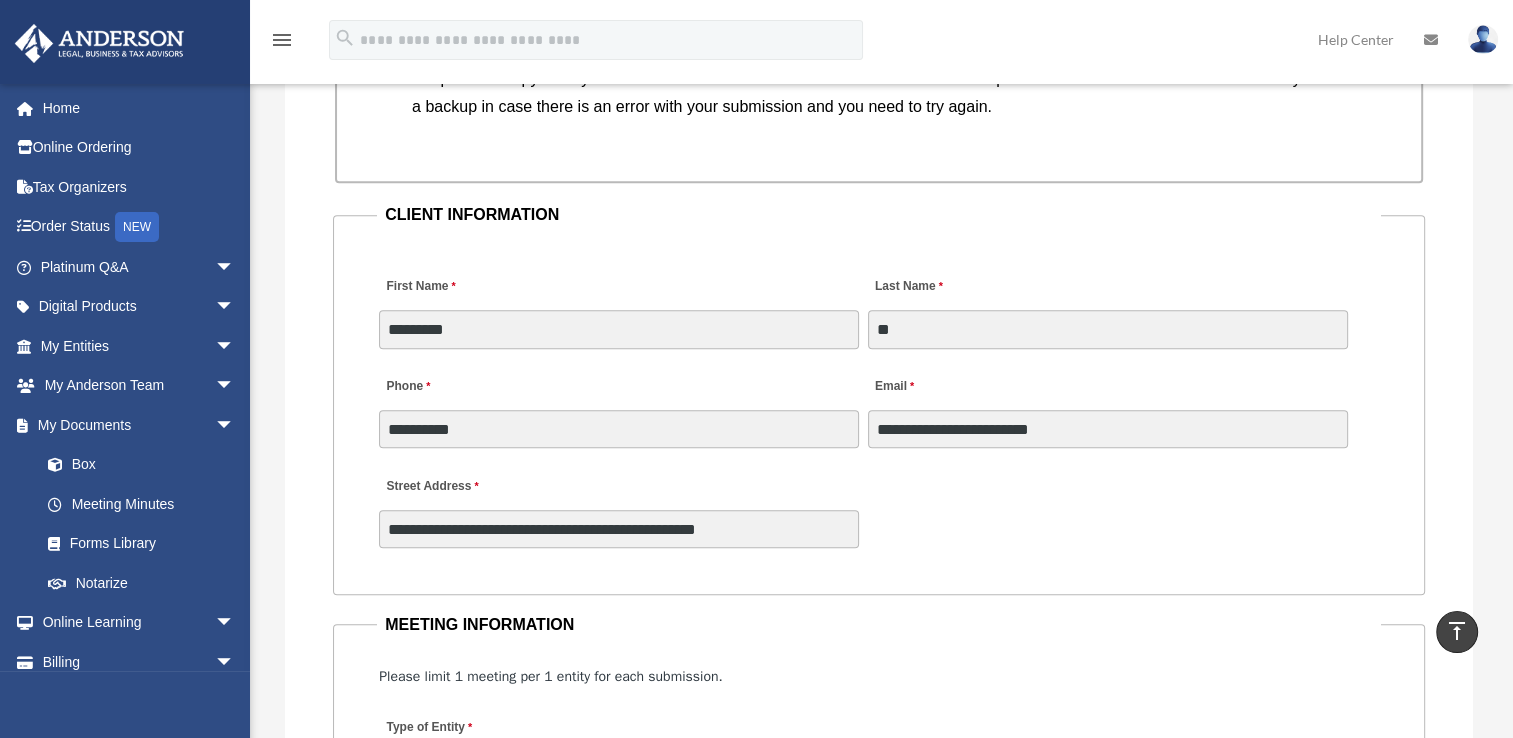 type on "**" 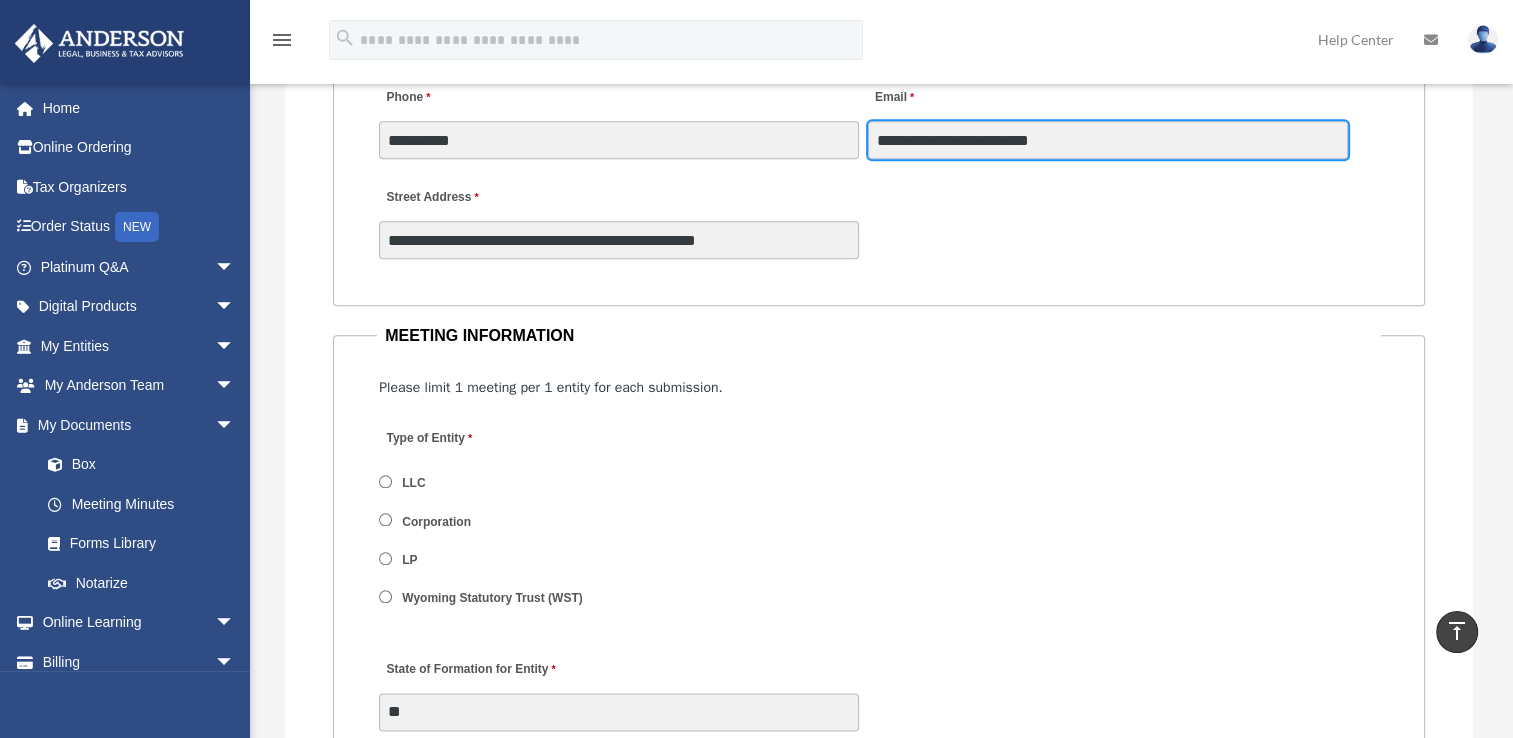 scroll, scrollTop: 2200, scrollLeft: 0, axis: vertical 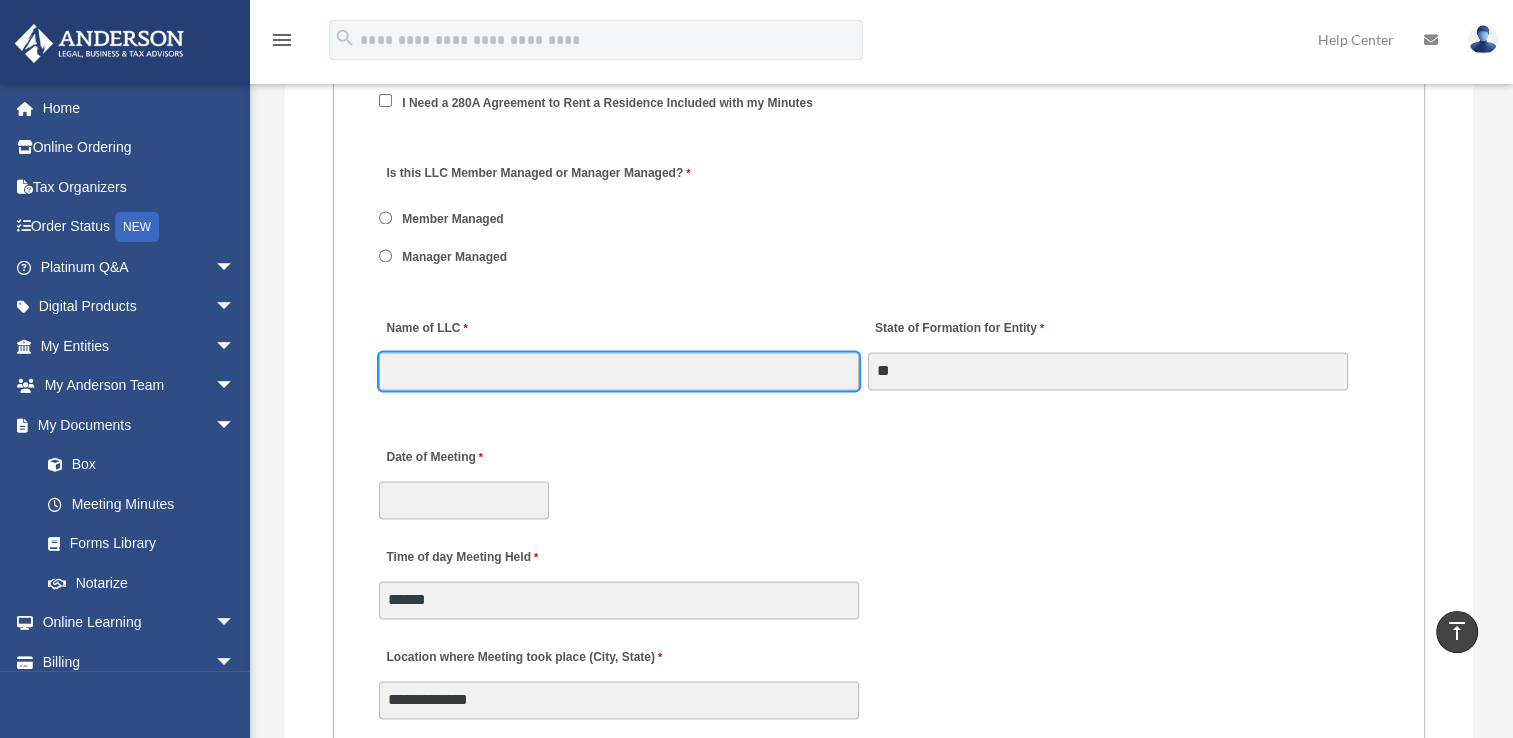 click on "Name of LLC" at bounding box center (619, 371) 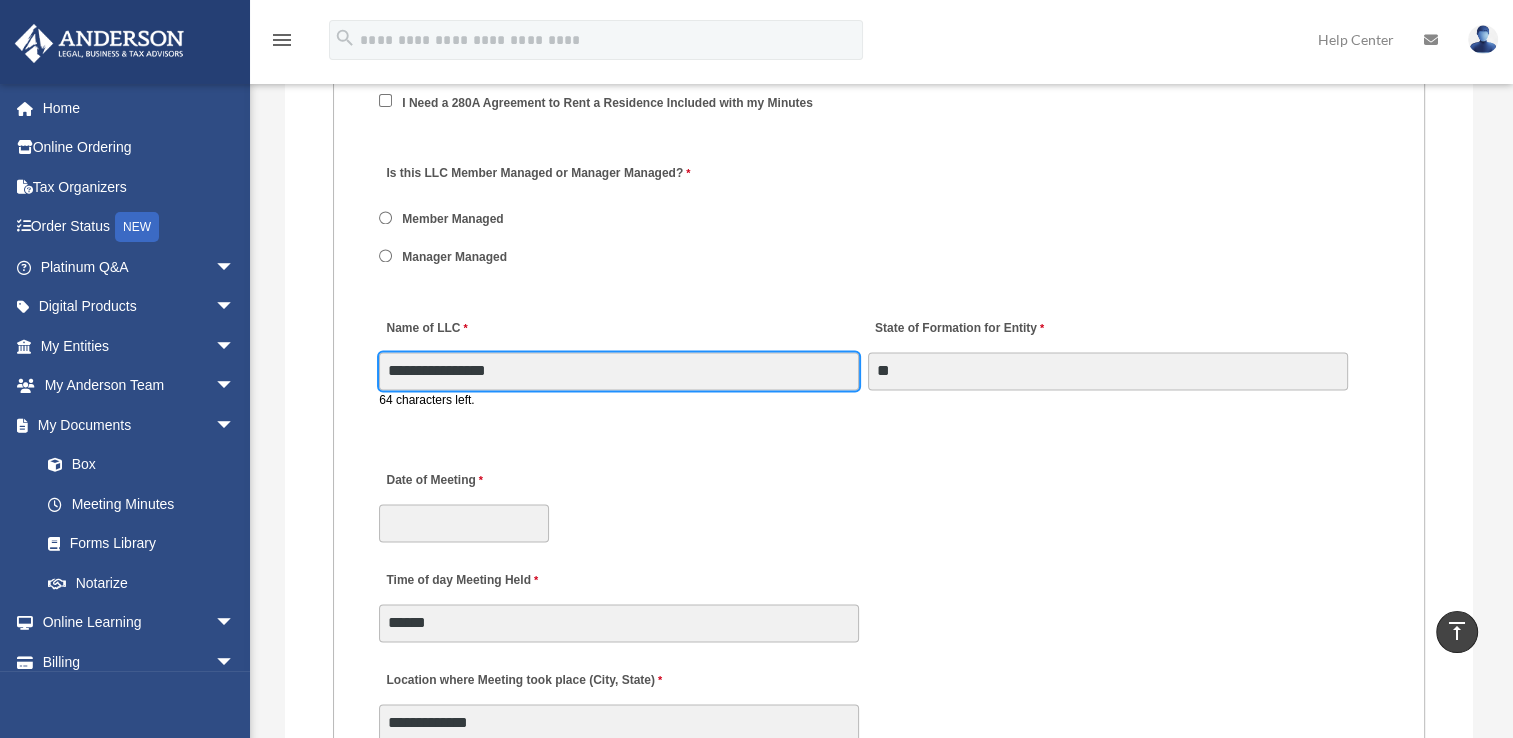 type on "**********" 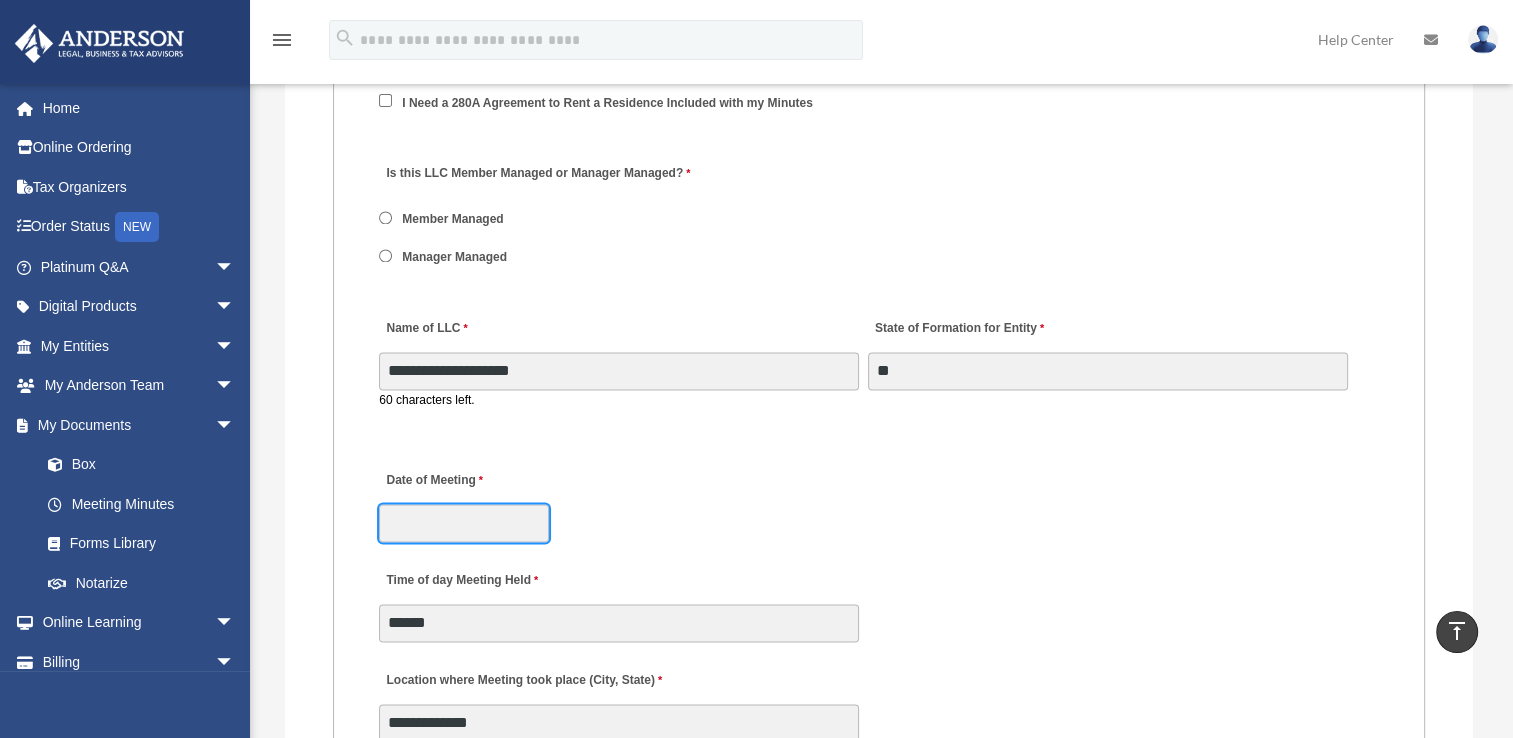click on "Date of Meeting" at bounding box center (464, 523) 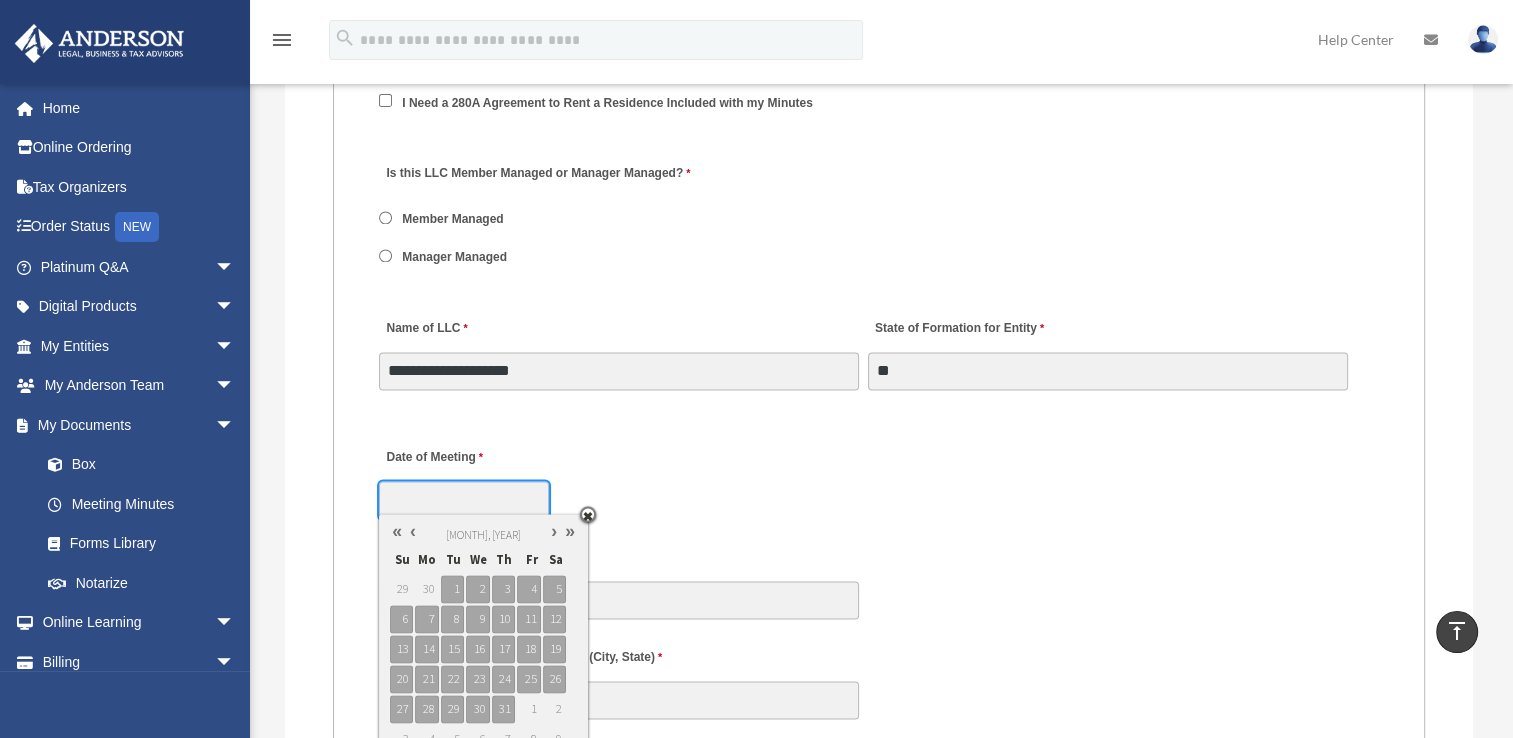 click at bounding box center [413, 531] 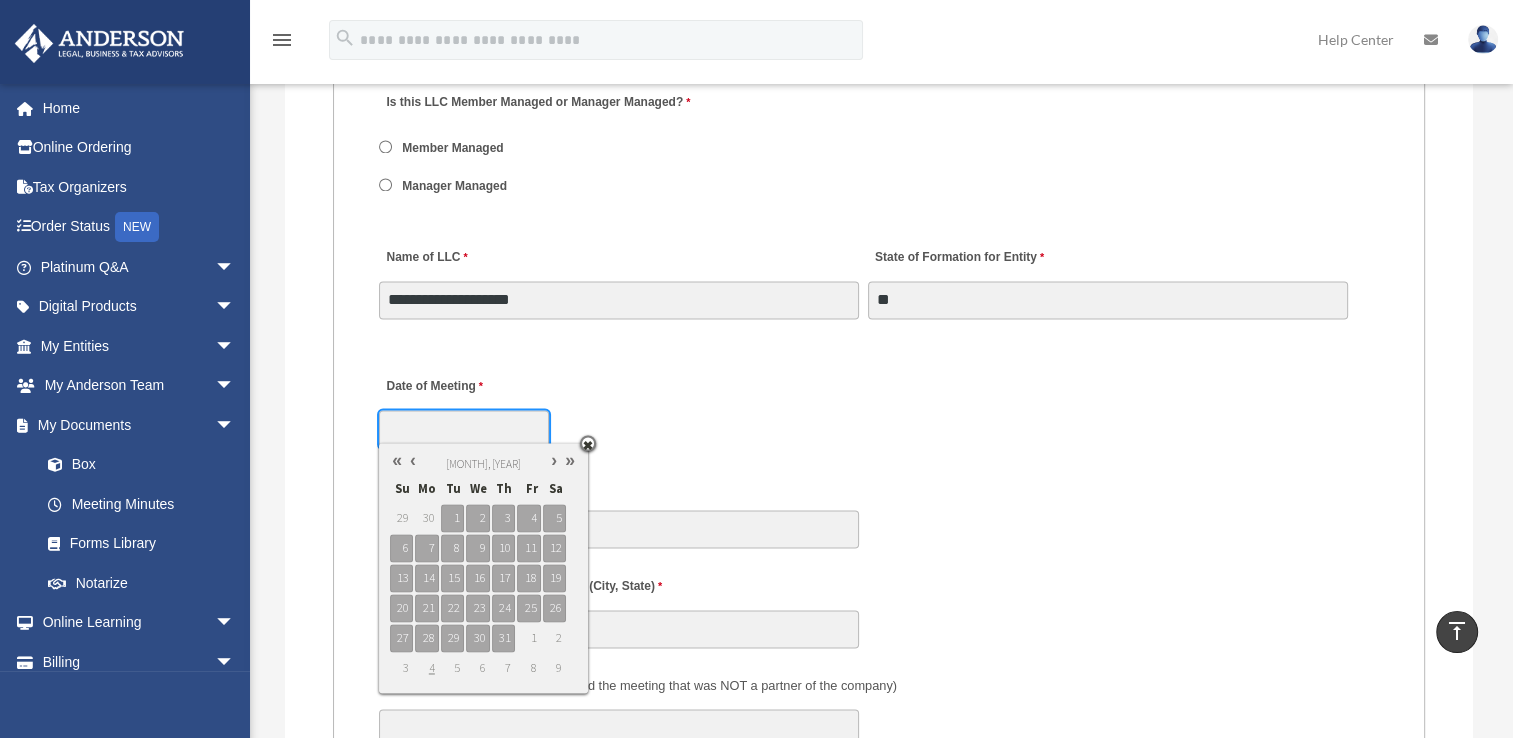 scroll, scrollTop: 2900, scrollLeft: 0, axis: vertical 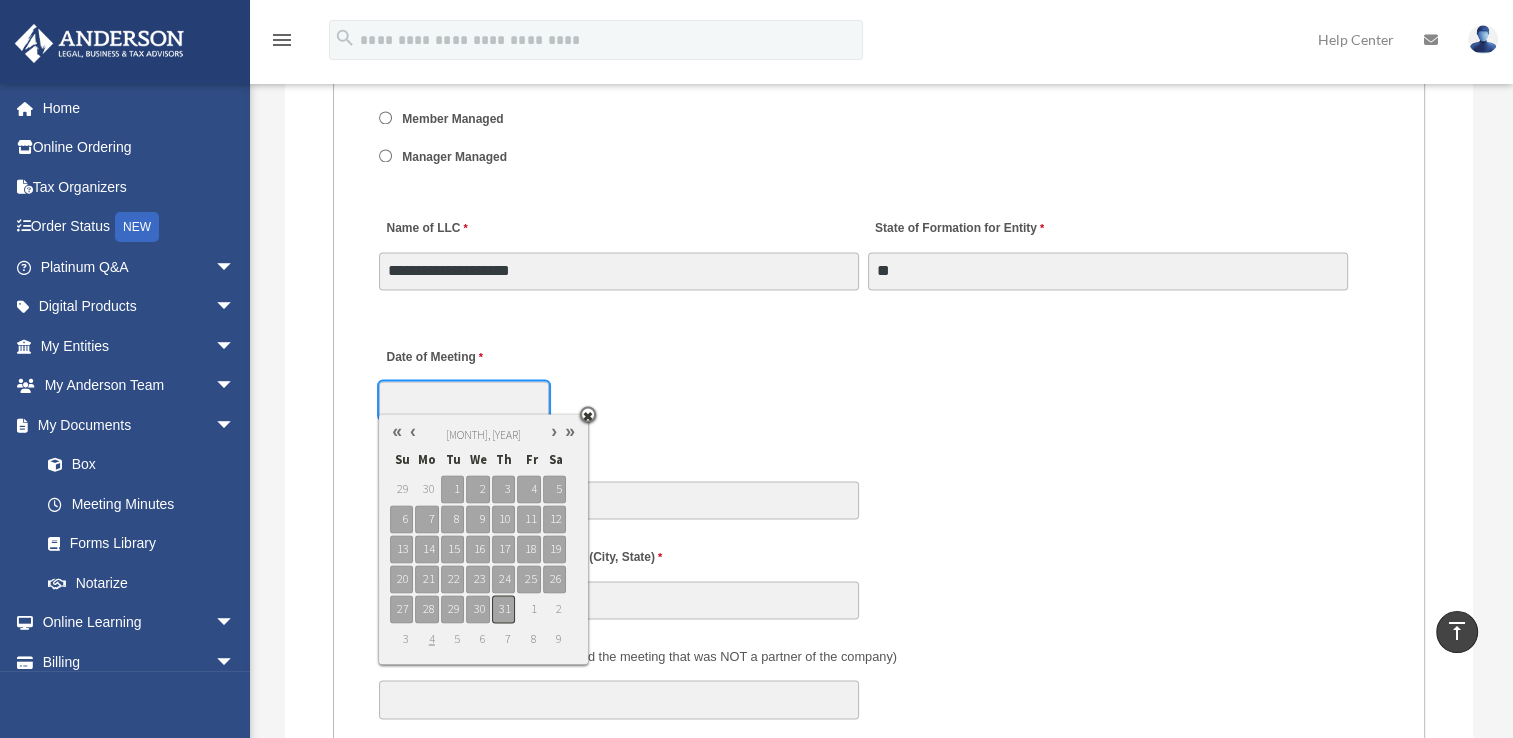 type on "**********" 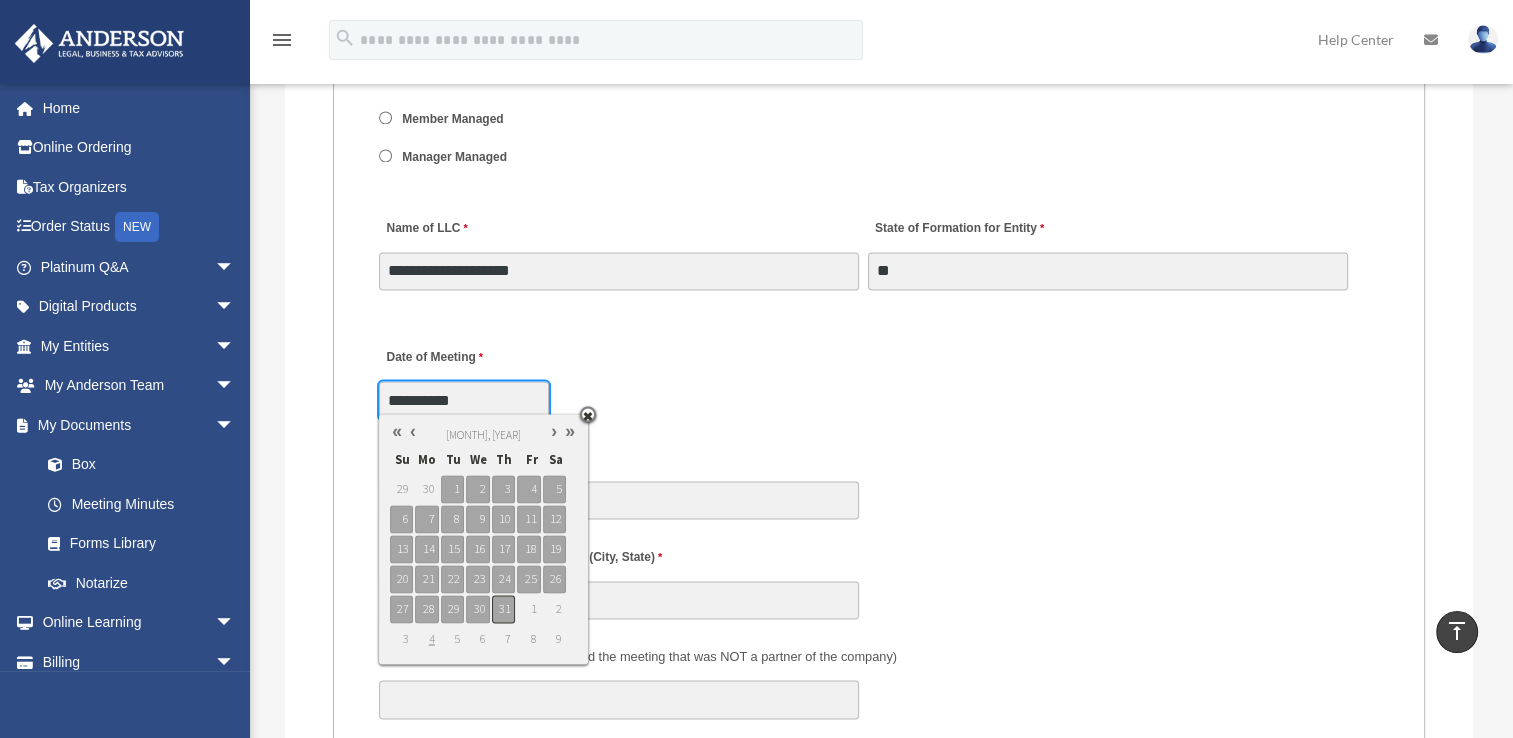 click on "31" at bounding box center (503, 609) 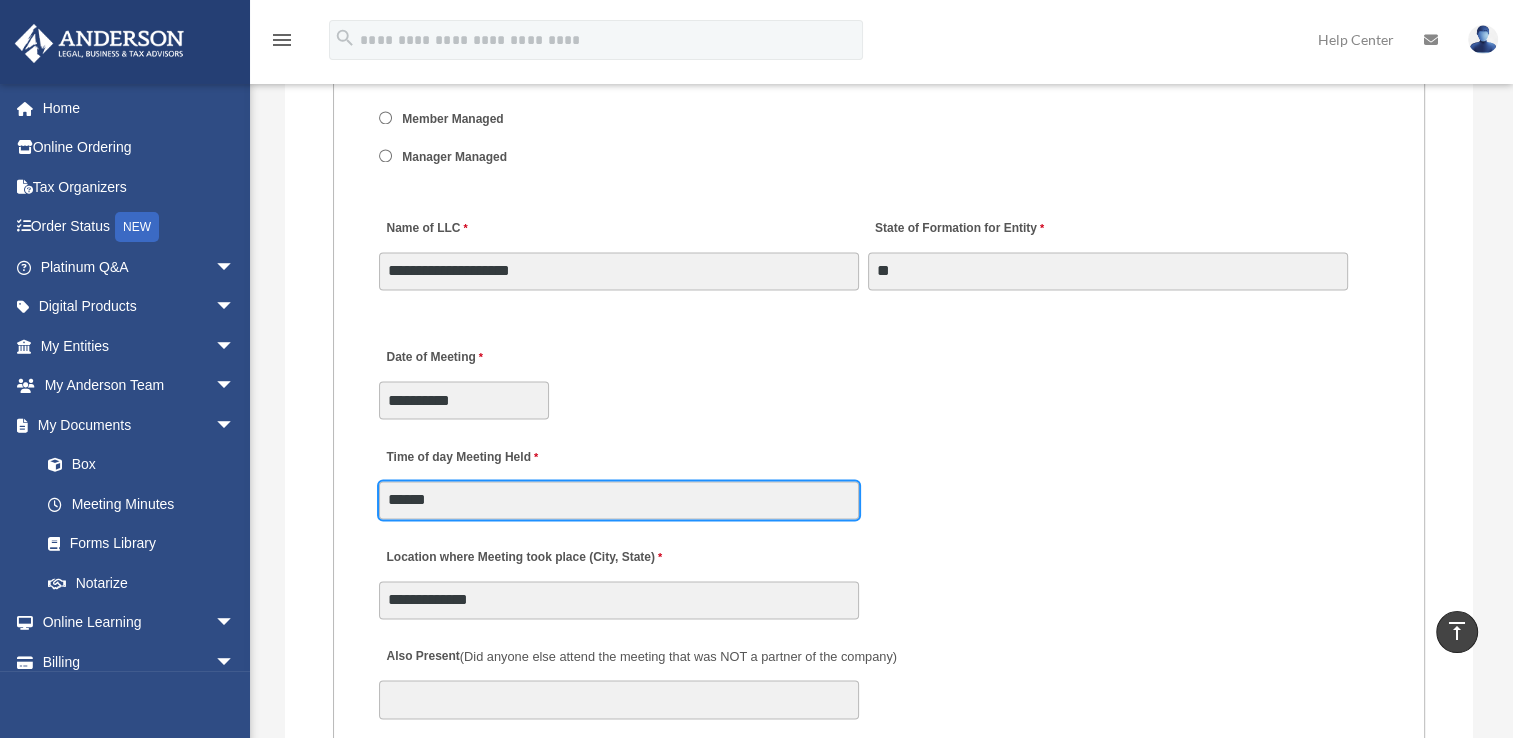 click on "******" at bounding box center [619, 500] 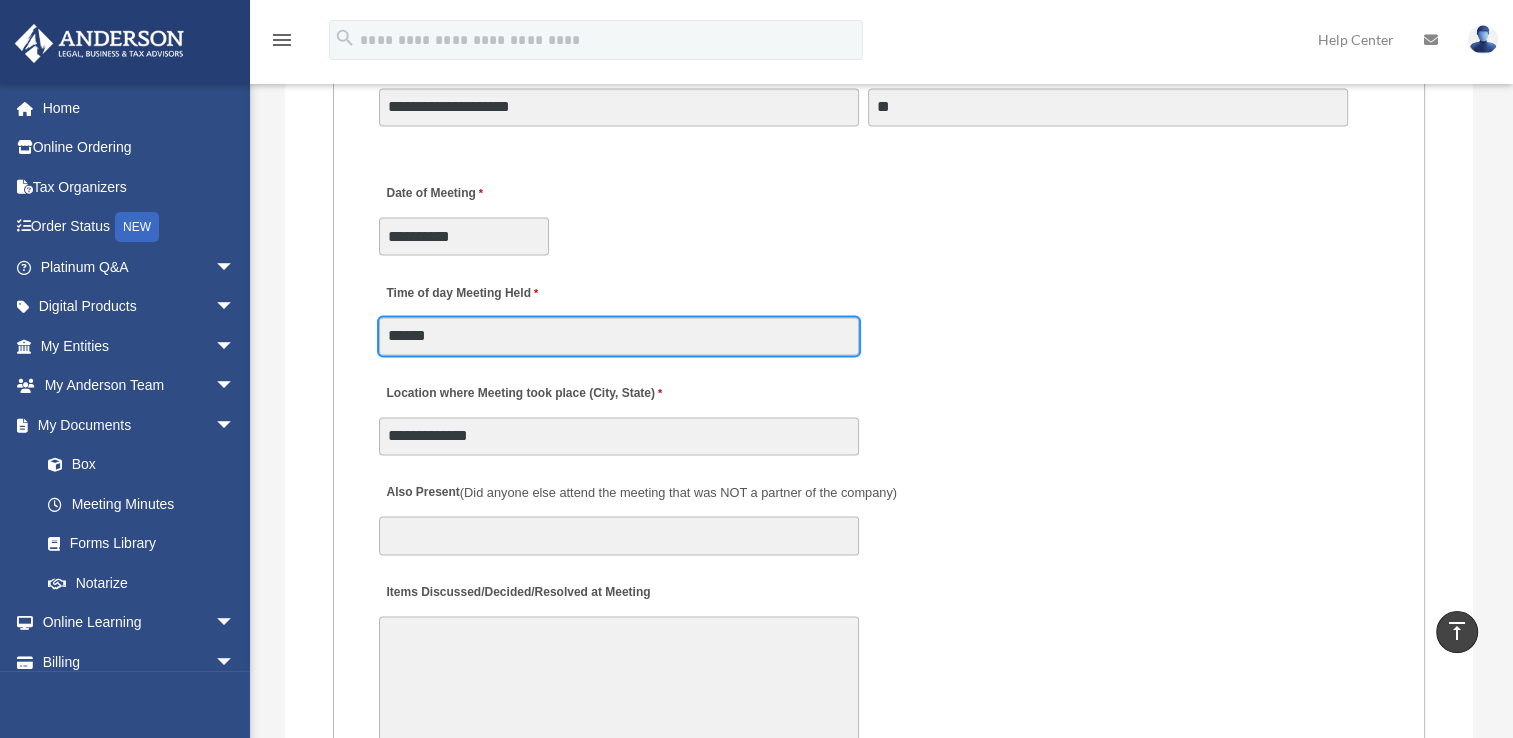 scroll, scrollTop: 3100, scrollLeft: 0, axis: vertical 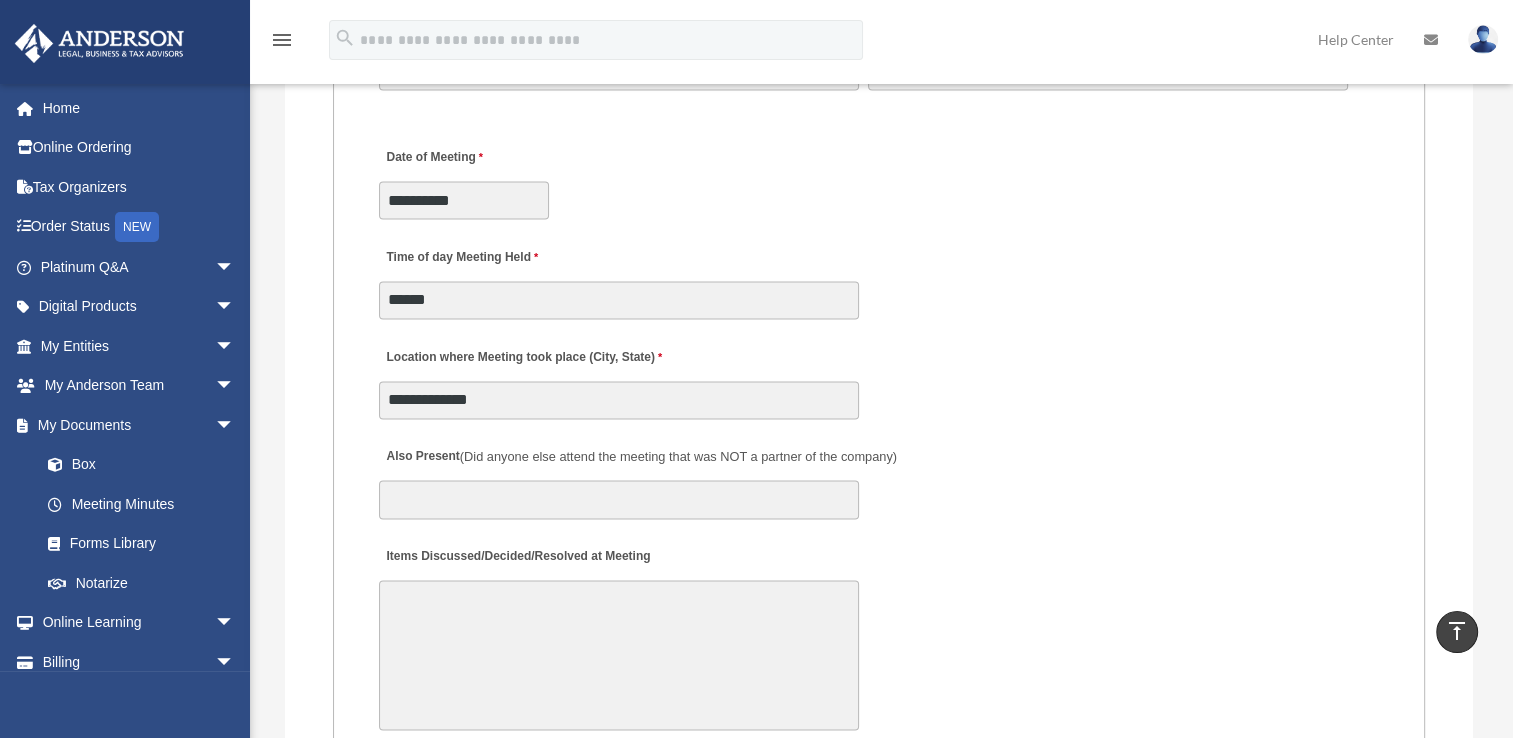 click on "Items Discussed/Decided/Resolved at Meeting" at bounding box center (619, 655) 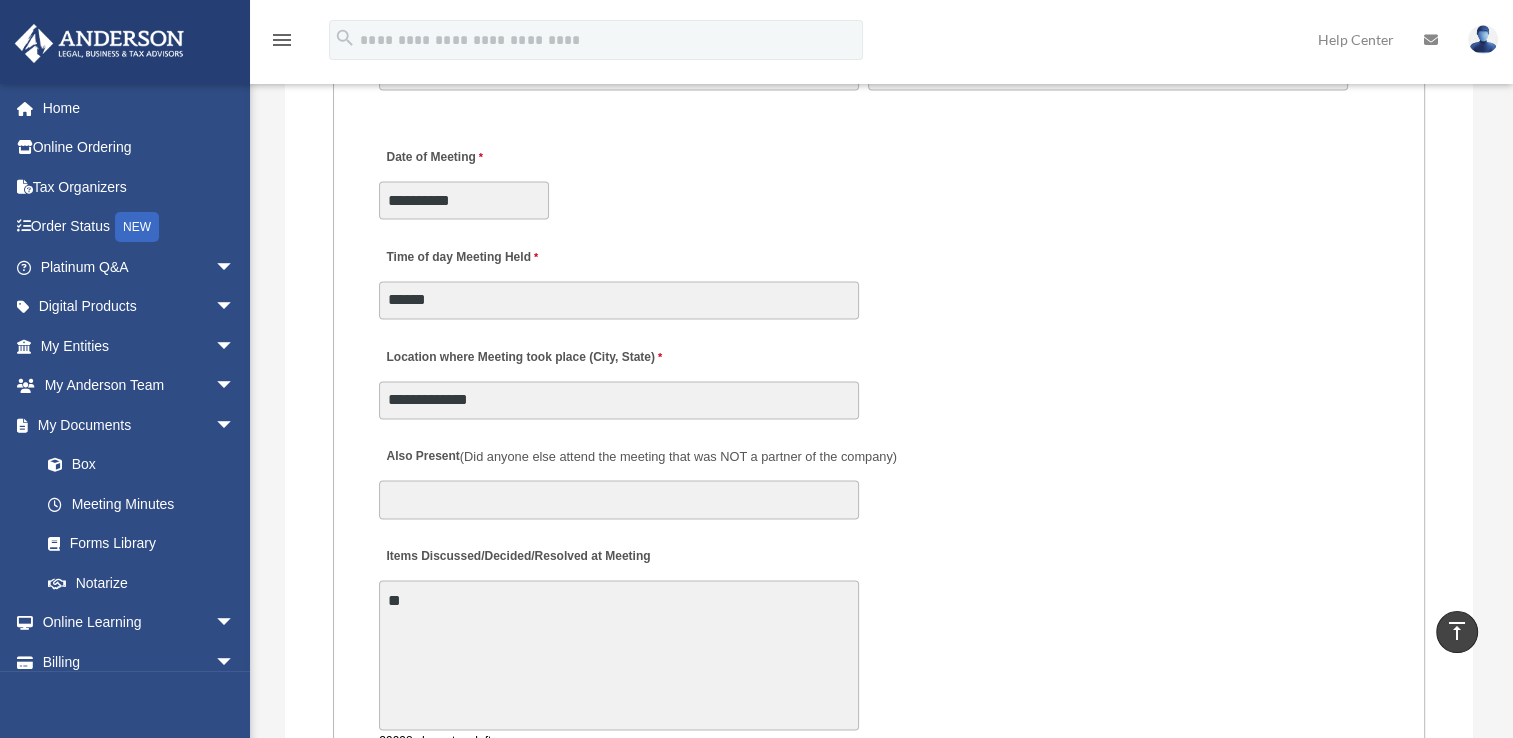 type on "*" 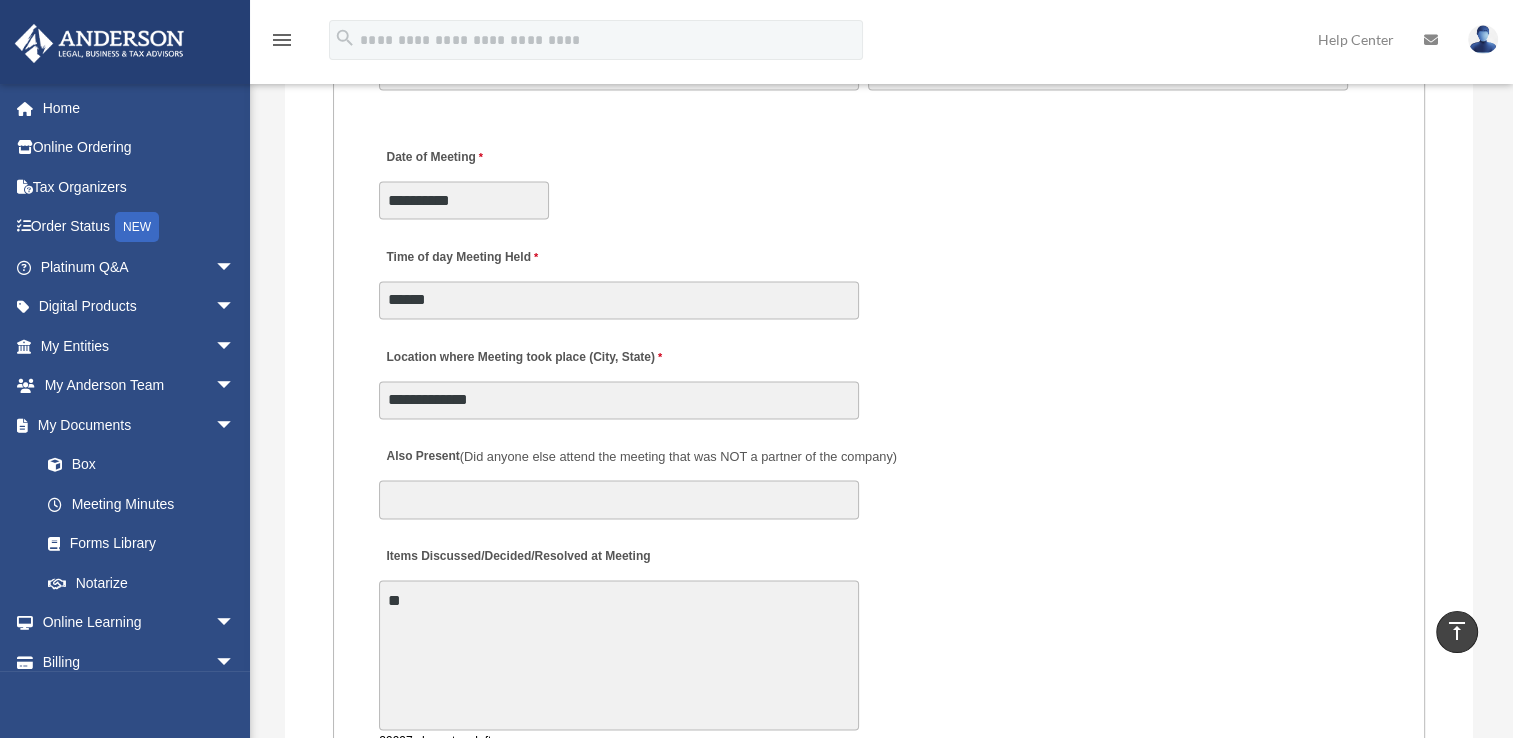 type on "*" 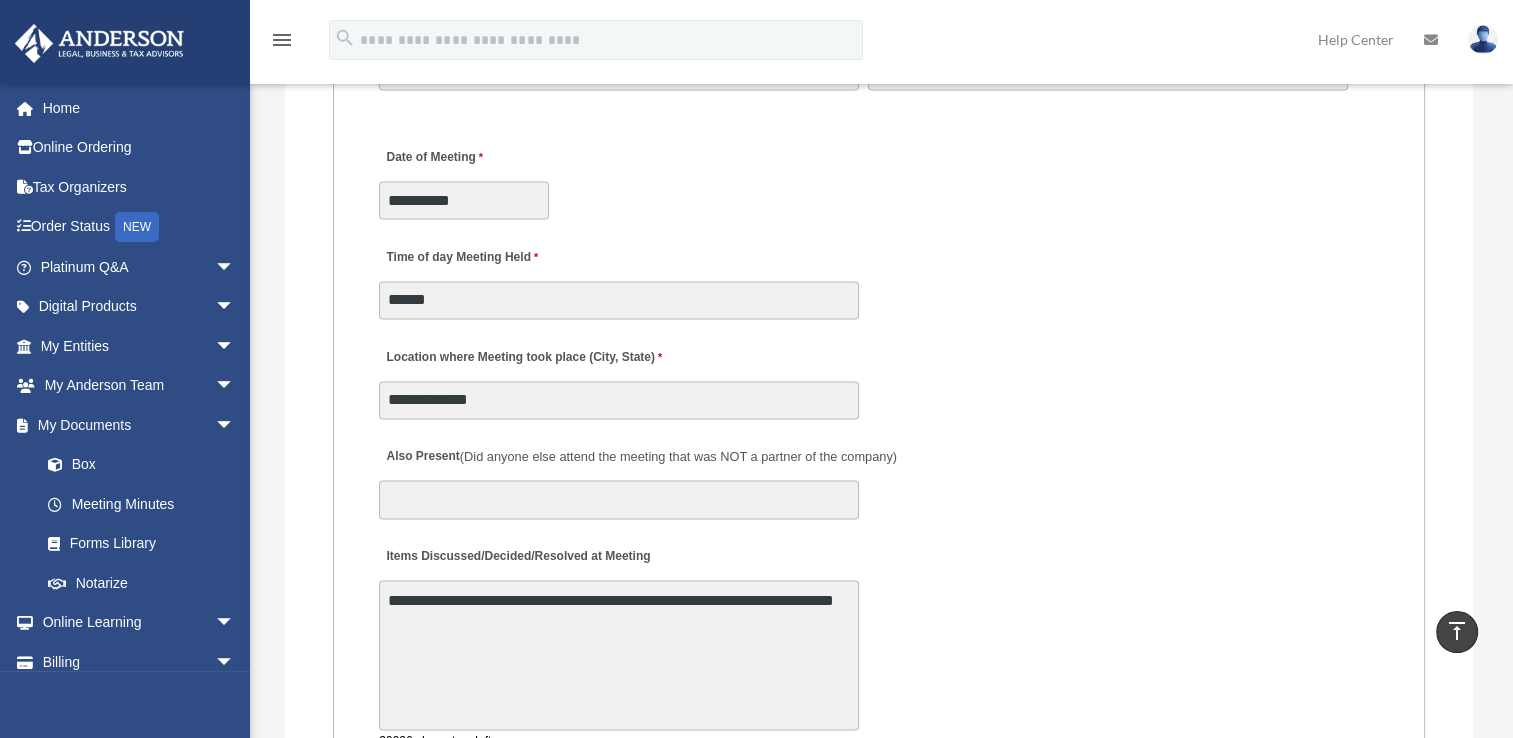 type on "**********" 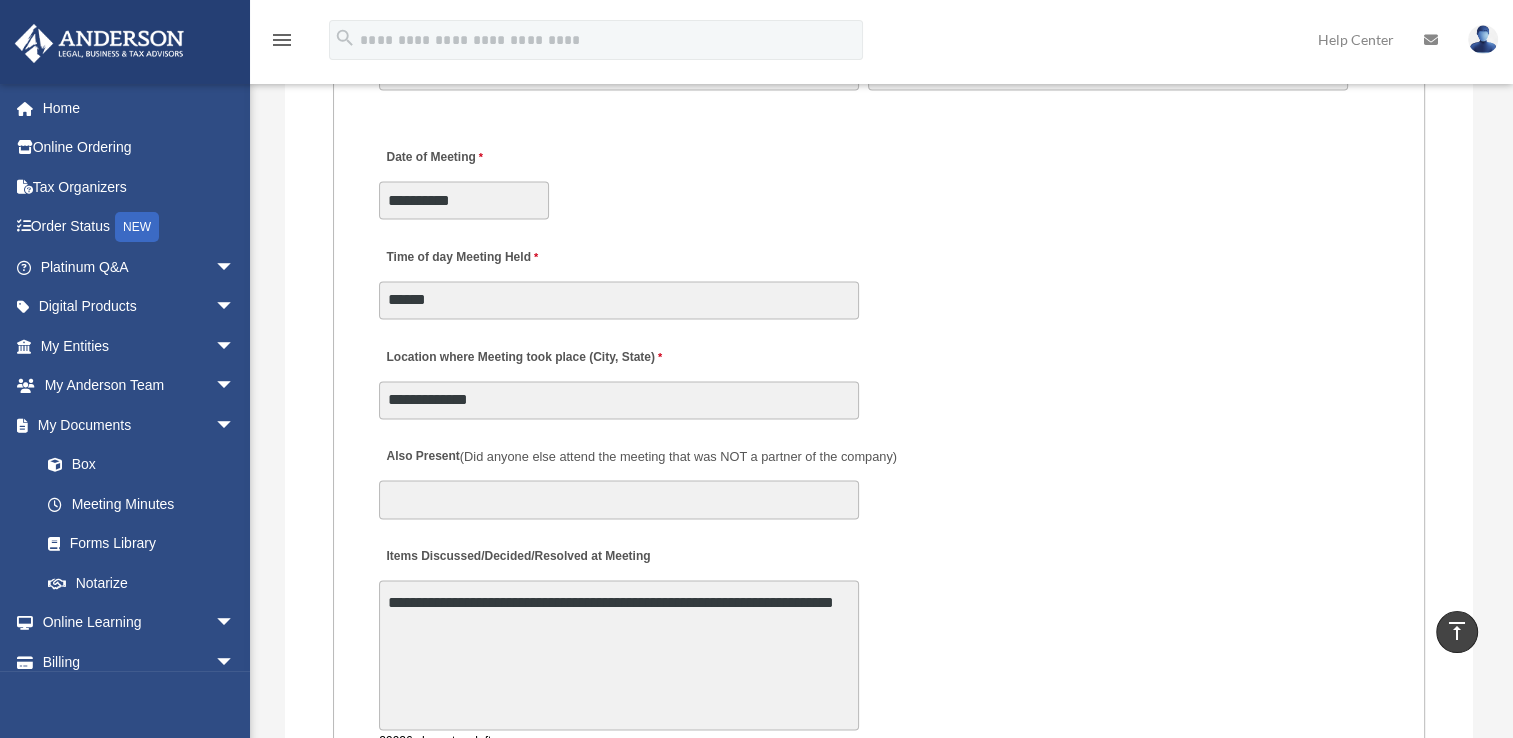 click on "MEETING INFORMATION
Please limit 1 meeting per 1 entity for each submission.
Type of Entity LLC Corporation LP Wyoming Statutory Trust (WST)
280A Option I Need a 280A Agreement to Rent a Residence Included with my Minutes
The 280A Option should only be checked if the LLC is Taxed as a C or S Corporation
WST Option Special Trustees Meeting
Use this when a meeting of trustees is called for a Wyoming Statutory Trust. Please note that technically there are no requirements for meetings in a WST so there are no annual meetings, just trustee meetings.
Name of Wyoming Statutory Trust
I need a Valuation Worksheet included with my minutes
Is this LLC Member Managed or Manager Managed? Member Managed Manager Managed
Document Requested - LLC Member Managed Special Members Meeting LLC Annual Meeting Consent to Action
Document Requested - LLC Manager Managed Special Managers Meeting LLC Annual Meeting Consent to Action Special Document - Special Members Meeting" at bounding box center [879, 647] 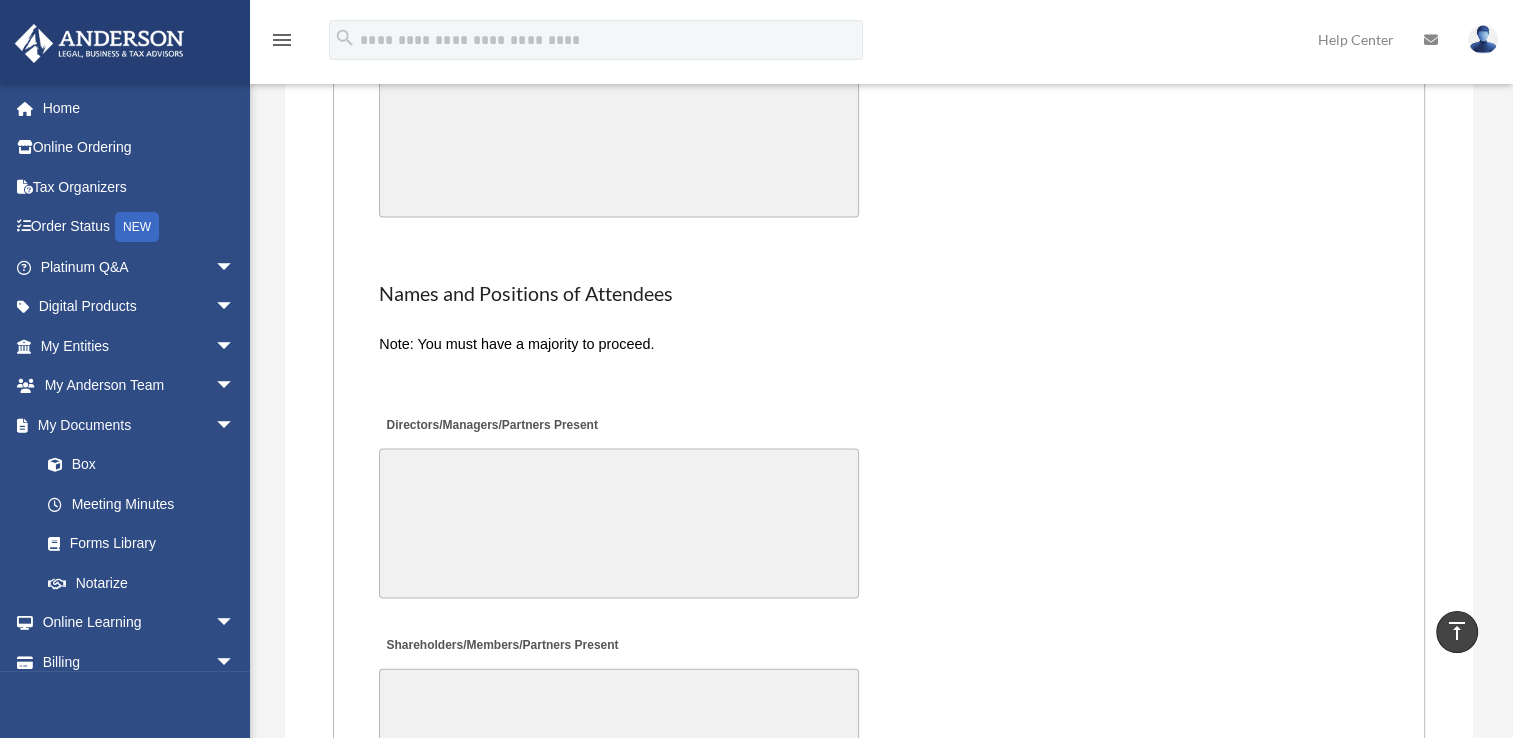 scroll, scrollTop: 4100, scrollLeft: 0, axis: vertical 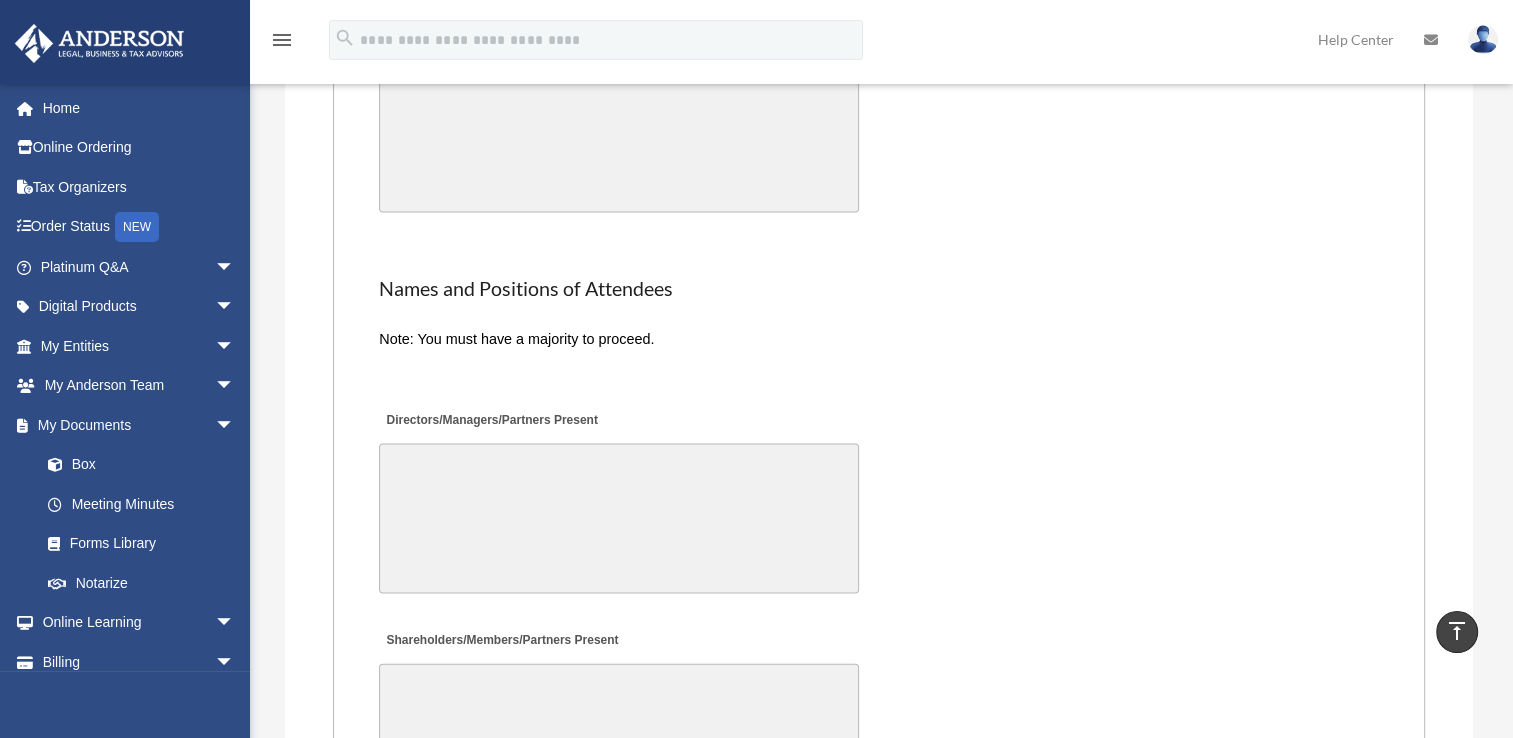 click on "Directors/Managers/Partners Present" at bounding box center [619, 519] 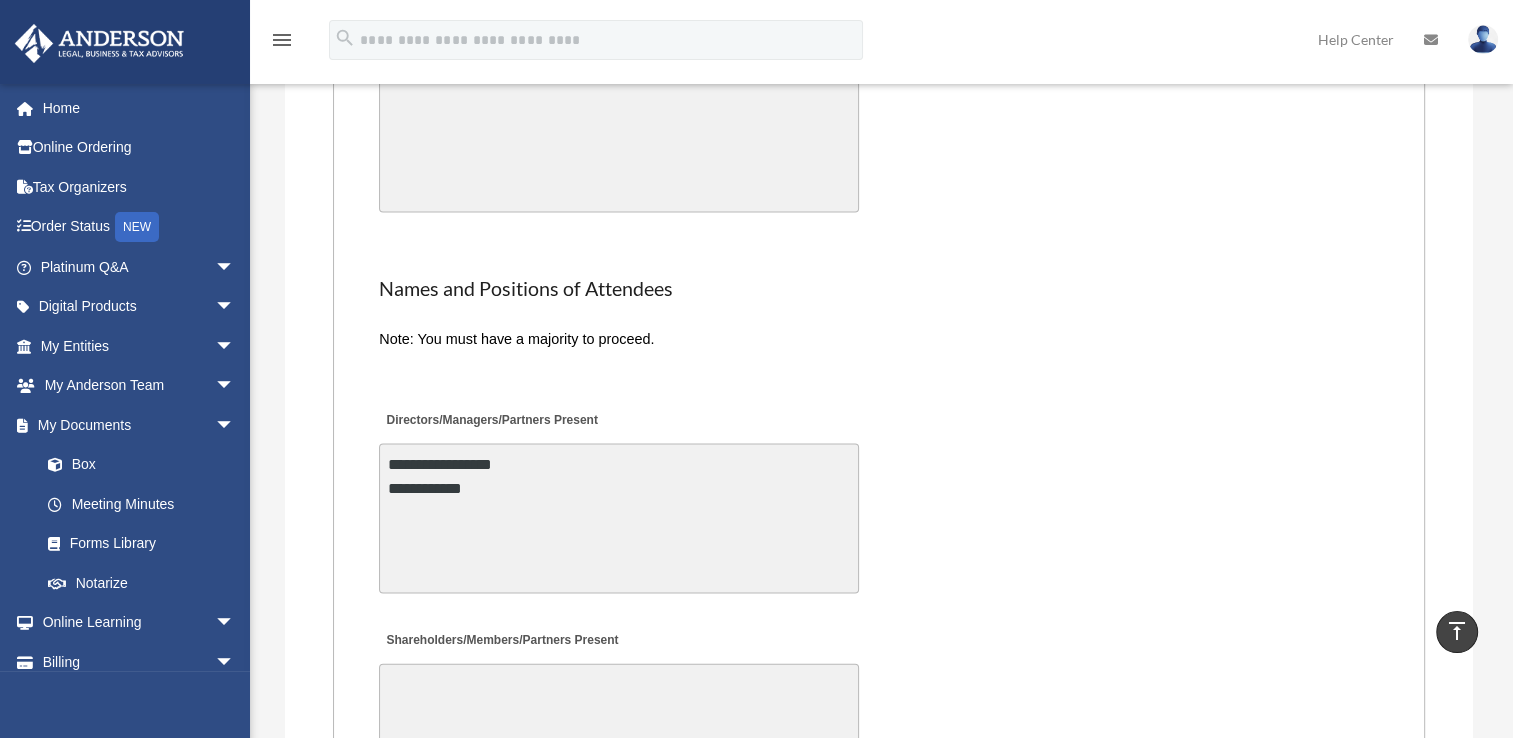 type on "**********" 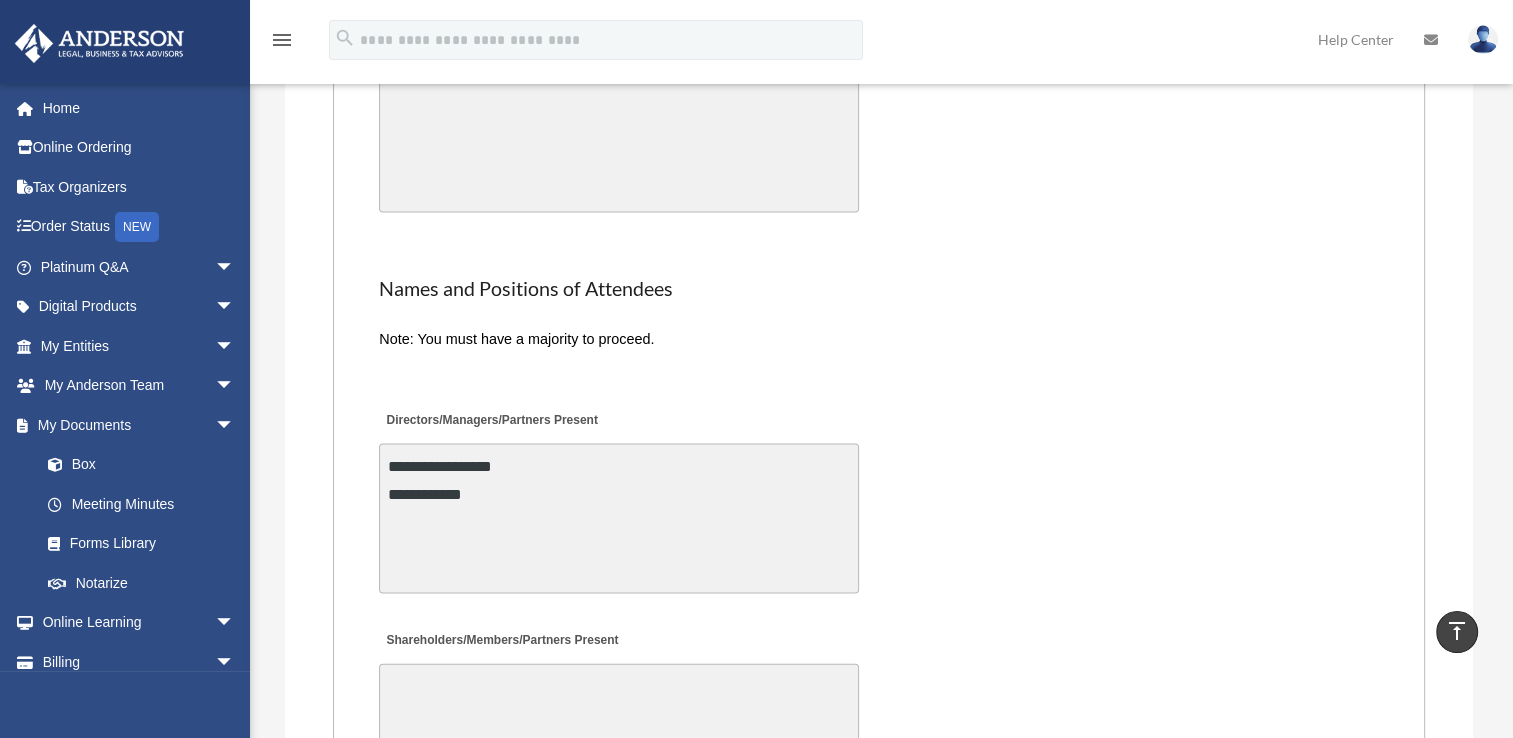 click on "**********" at bounding box center (879, 501) 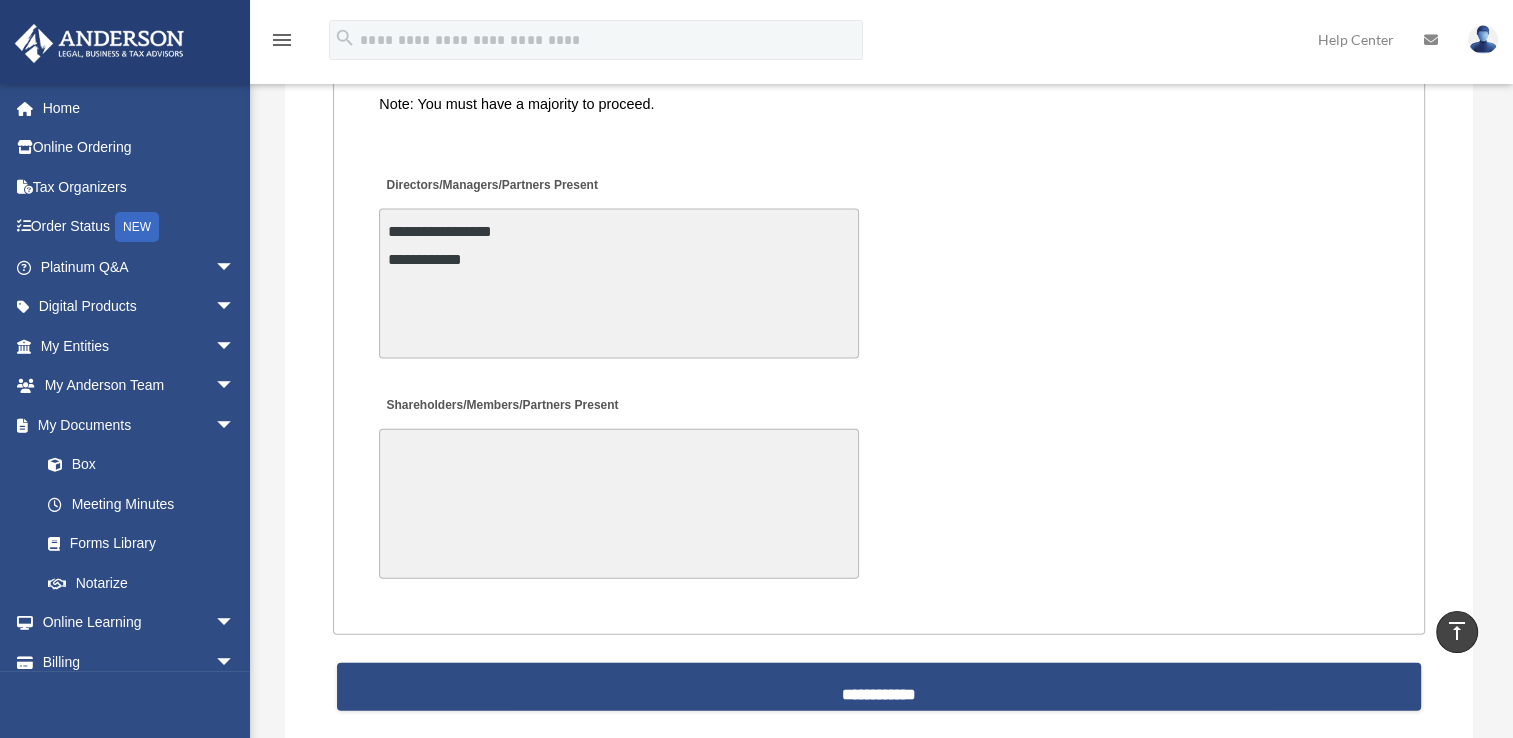 scroll, scrollTop: 4600, scrollLeft: 0, axis: vertical 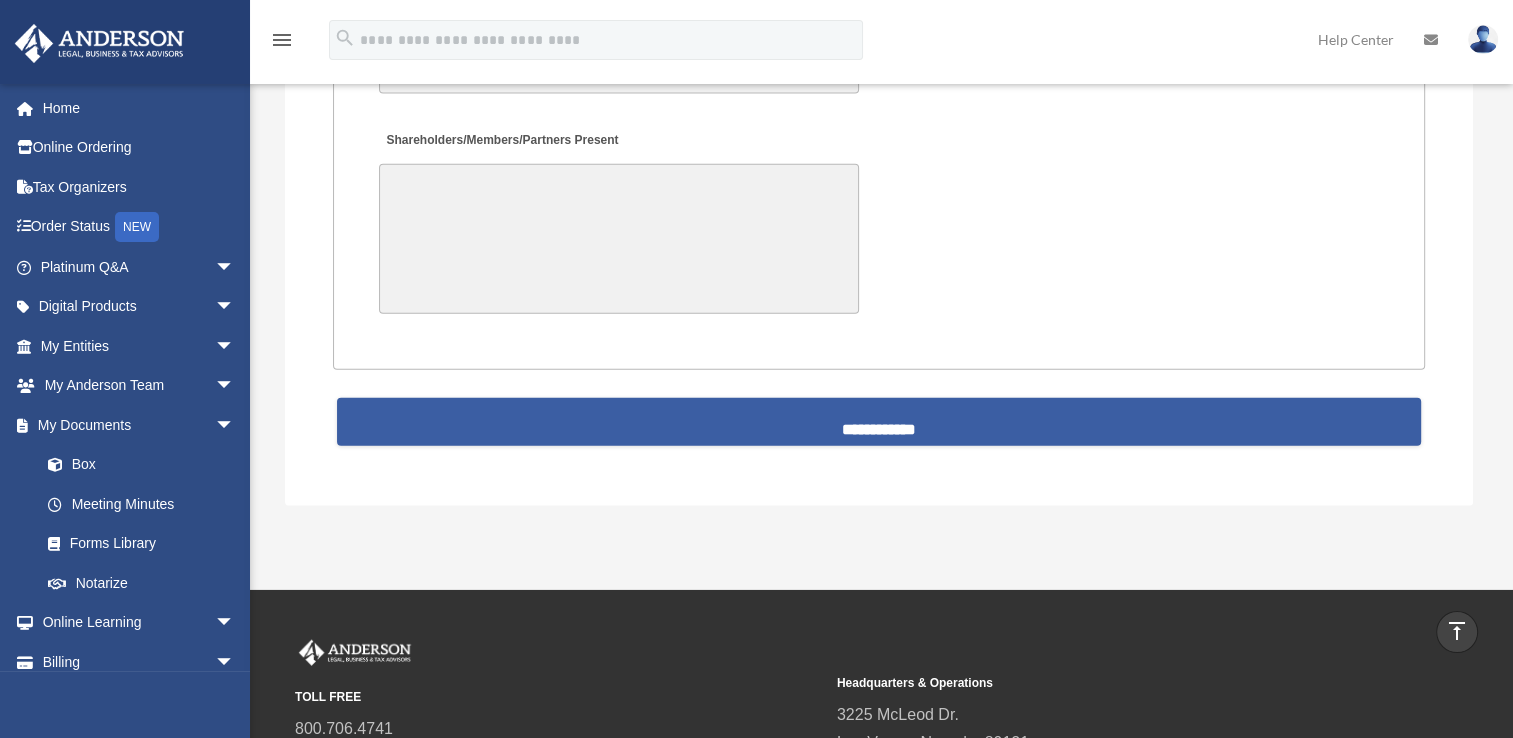 click on "**********" at bounding box center [879, 422] 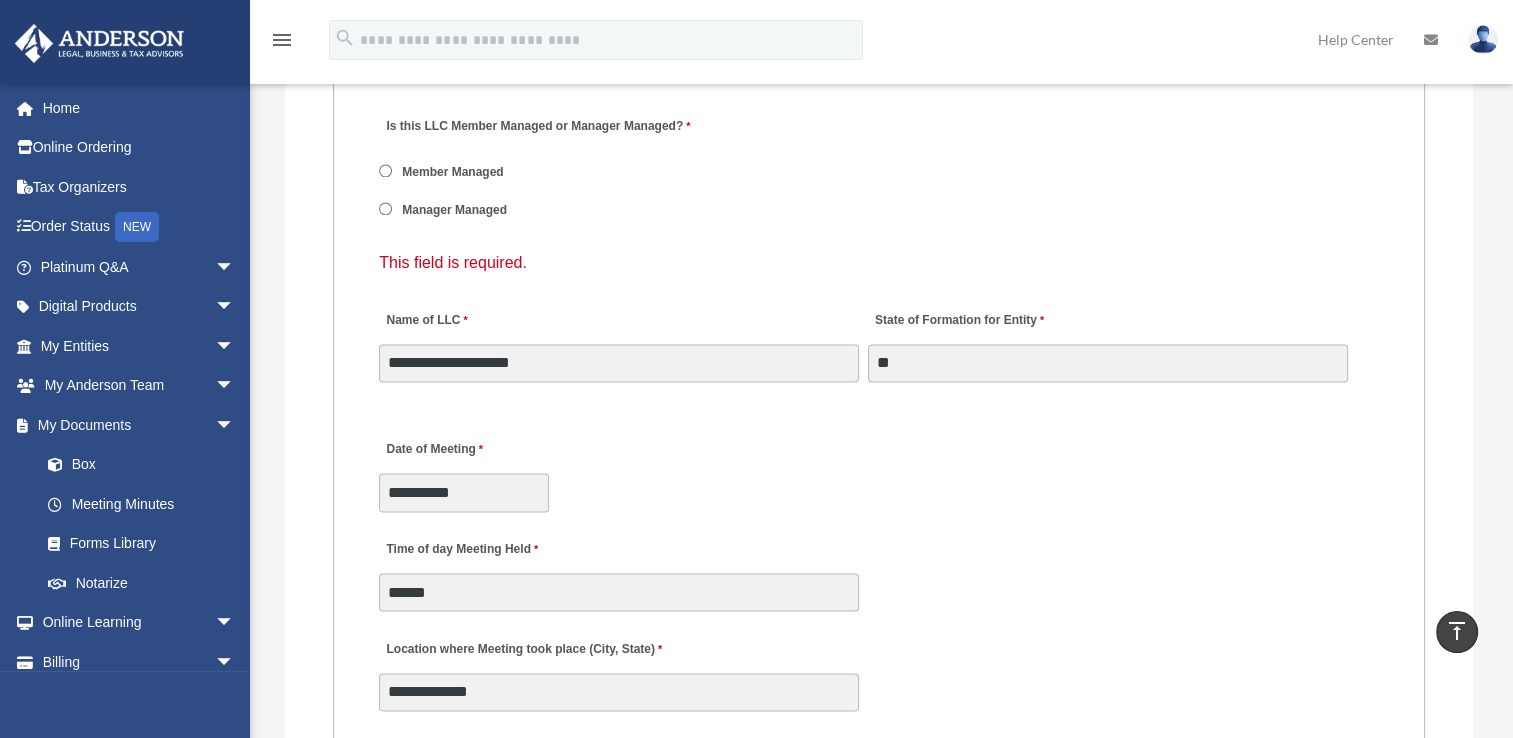 scroll, scrollTop: 2696, scrollLeft: 0, axis: vertical 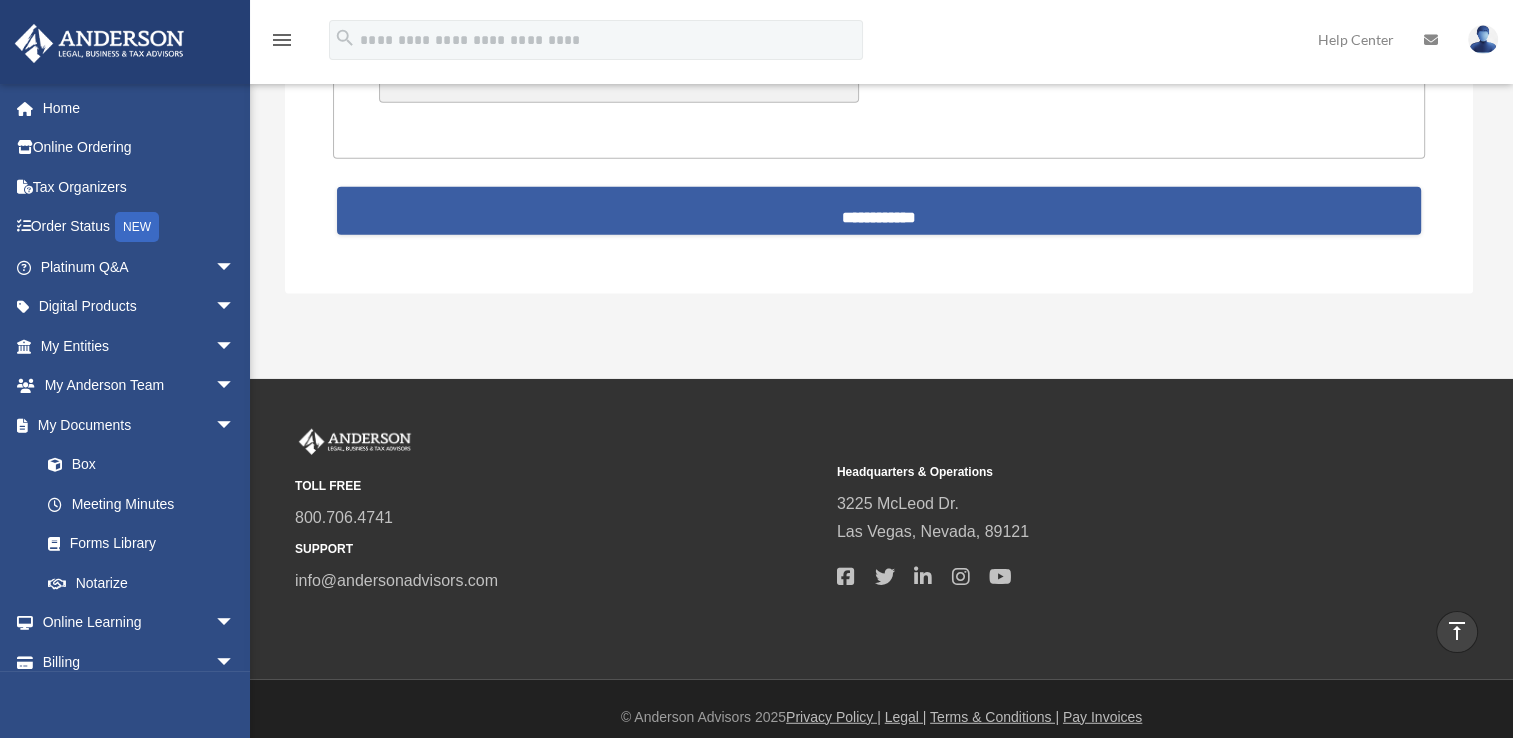 click on "**********" at bounding box center (879, 211) 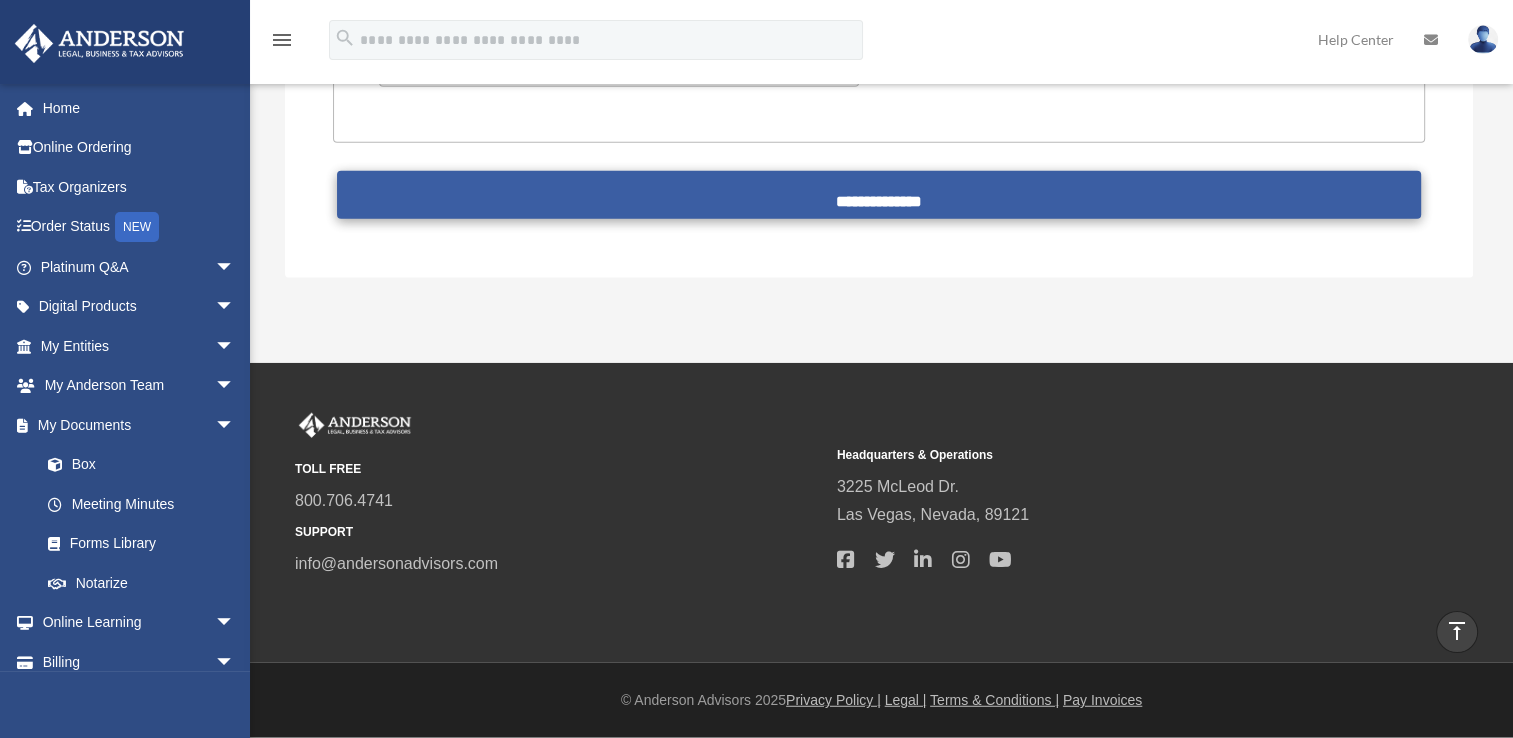 scroll, scrollTop: 5079, scrollLeft: 0, axis: vertical 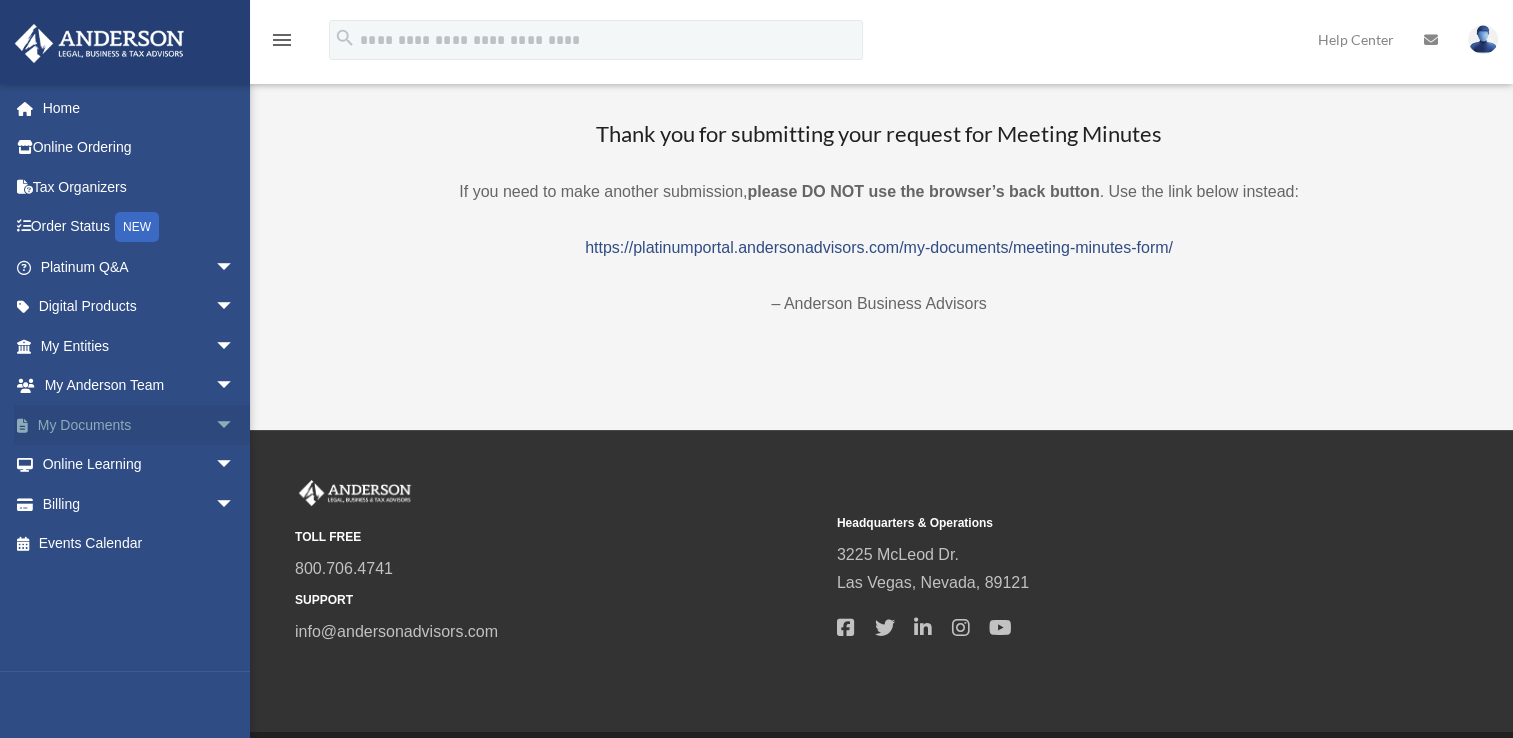 click on "arrow_drop_down" at bounding box center (235, 425) 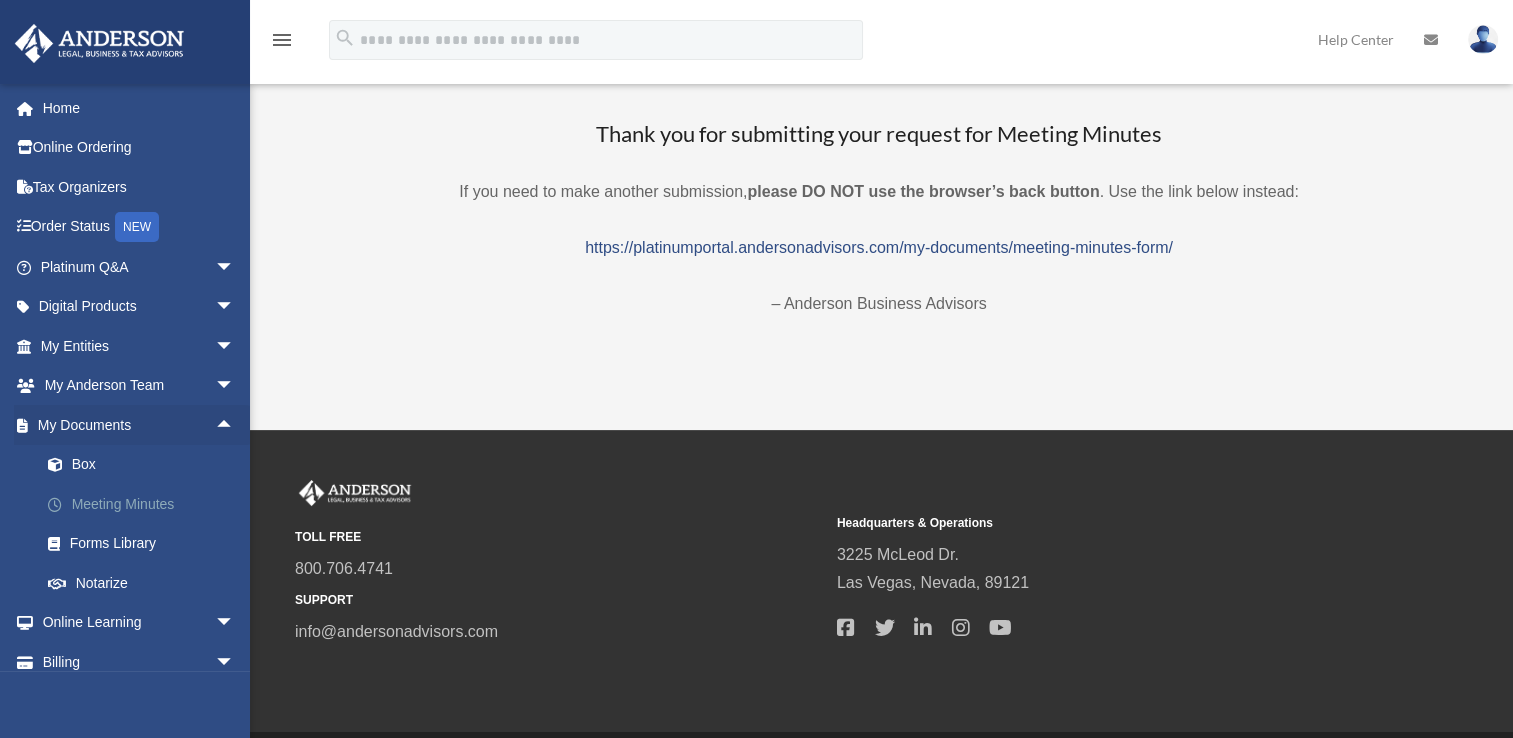 click on "Meeting Minutes" at bounding box center [146, 504] 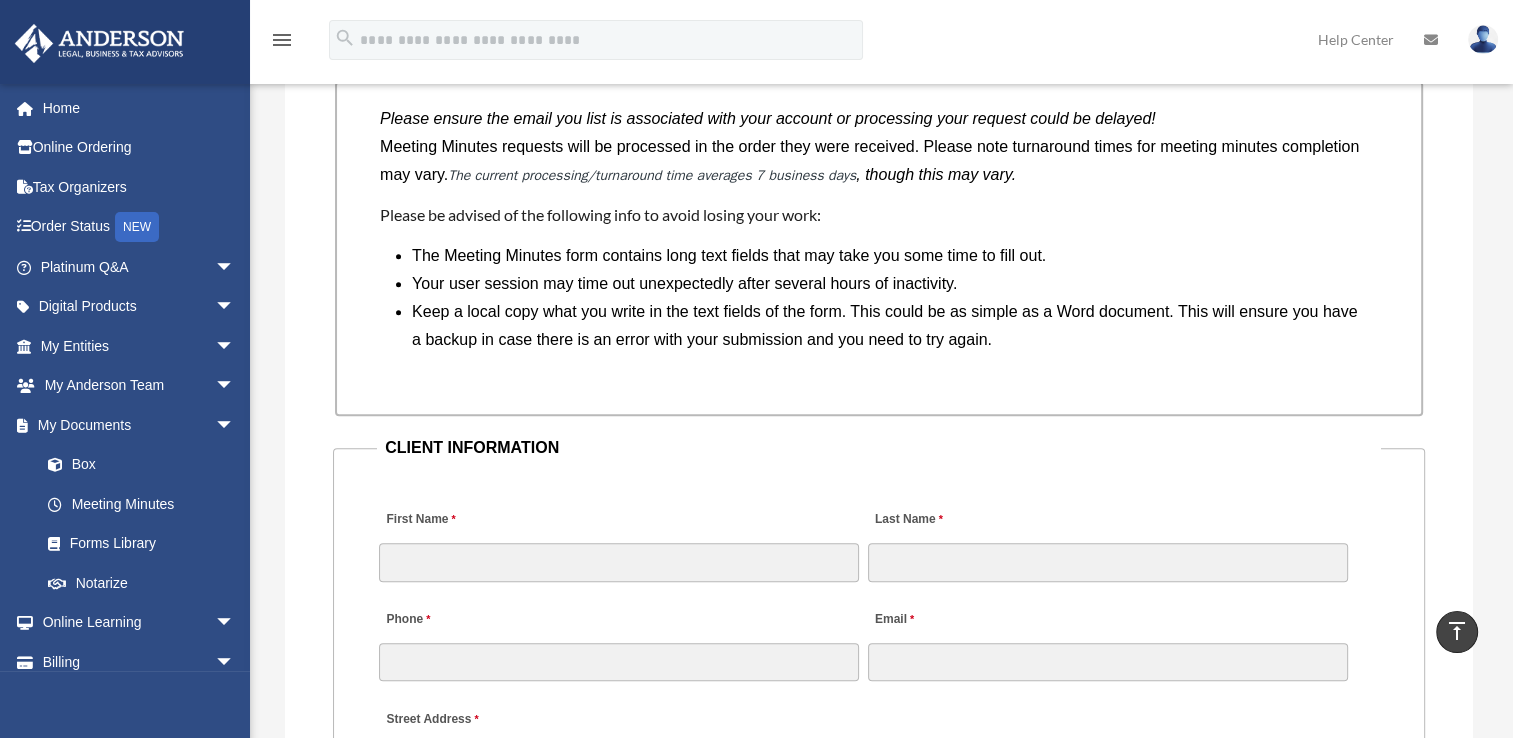 scroll, scrollTop: 1900, scrollLeft: 0, axis: vertical 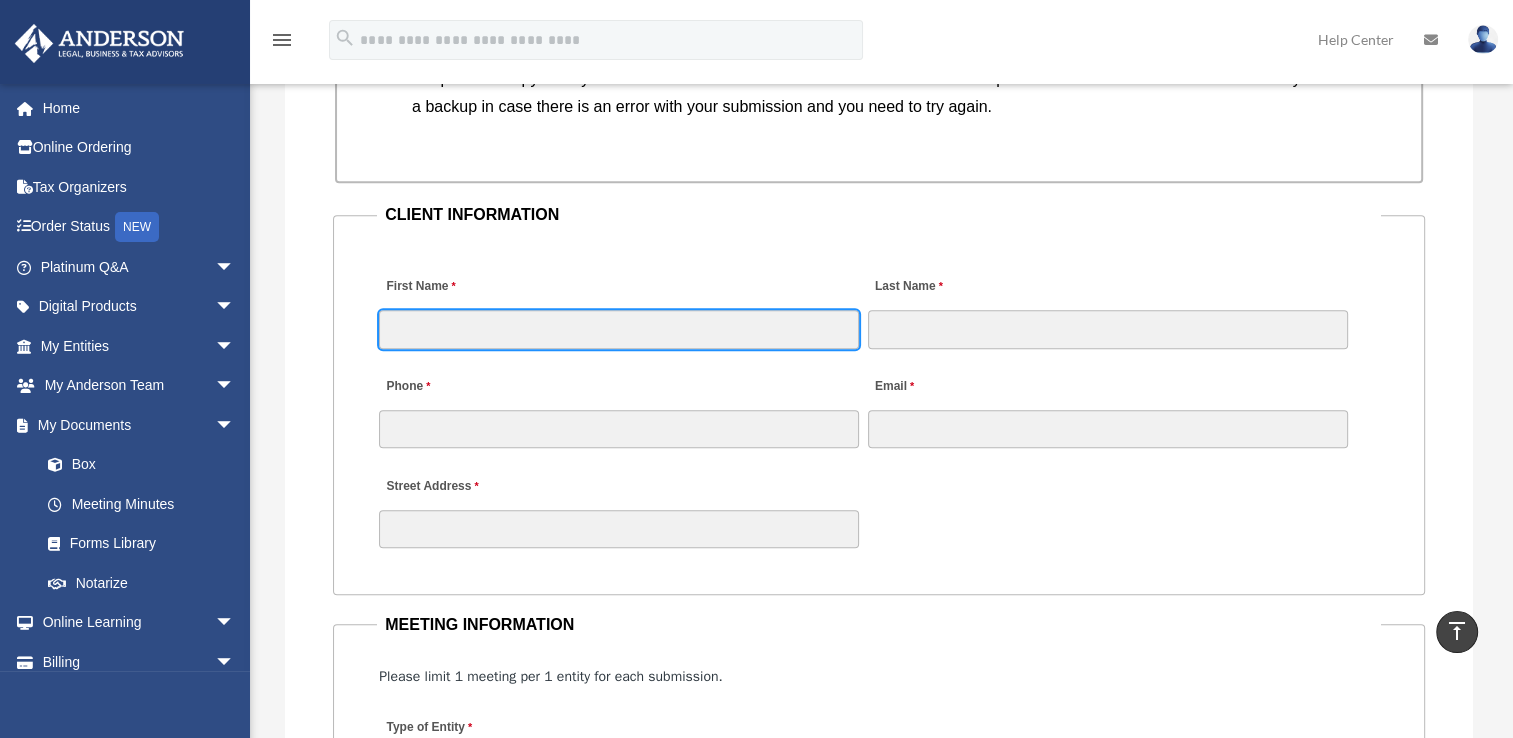 click on "First Name" at bounding box center [619, 329] 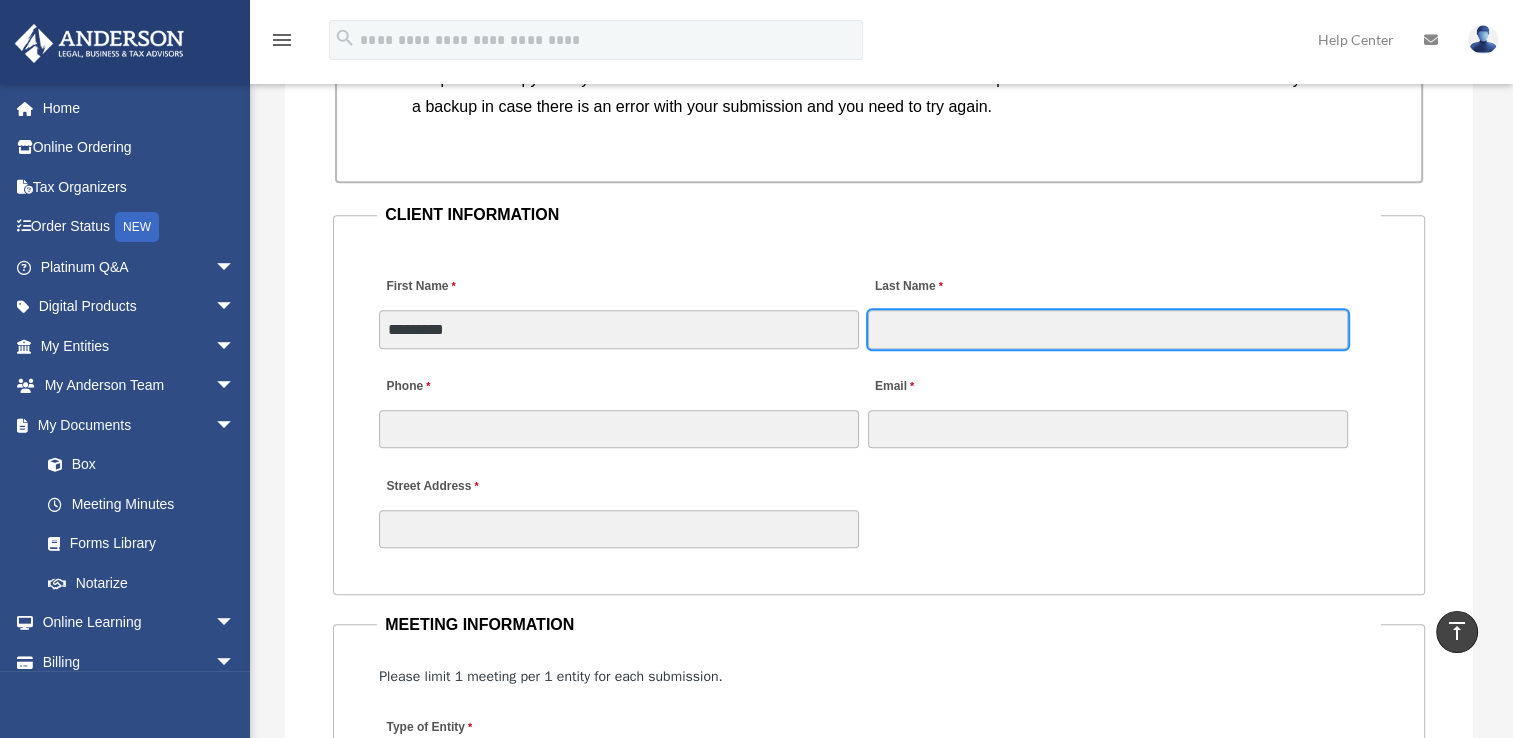 type on "**" 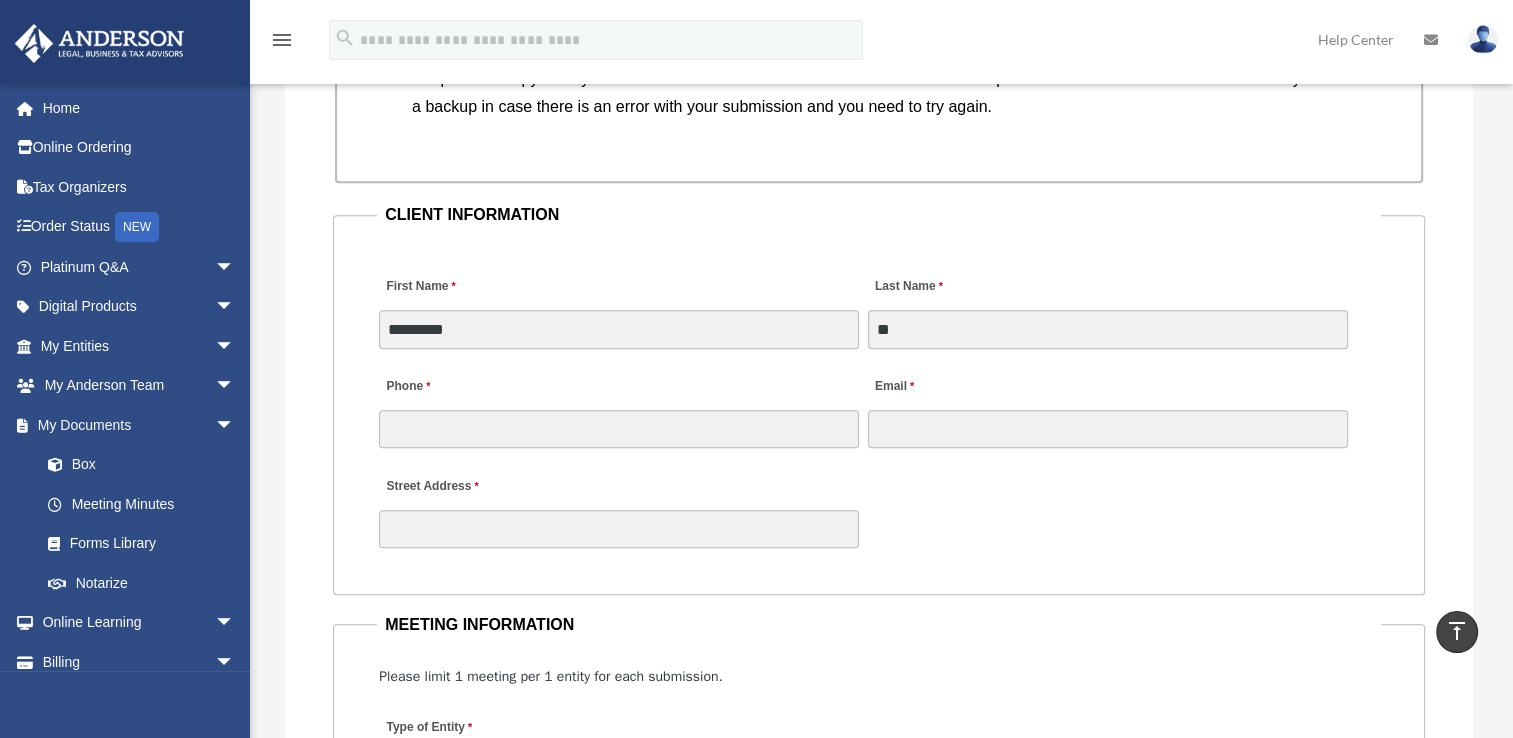 type on "**********" 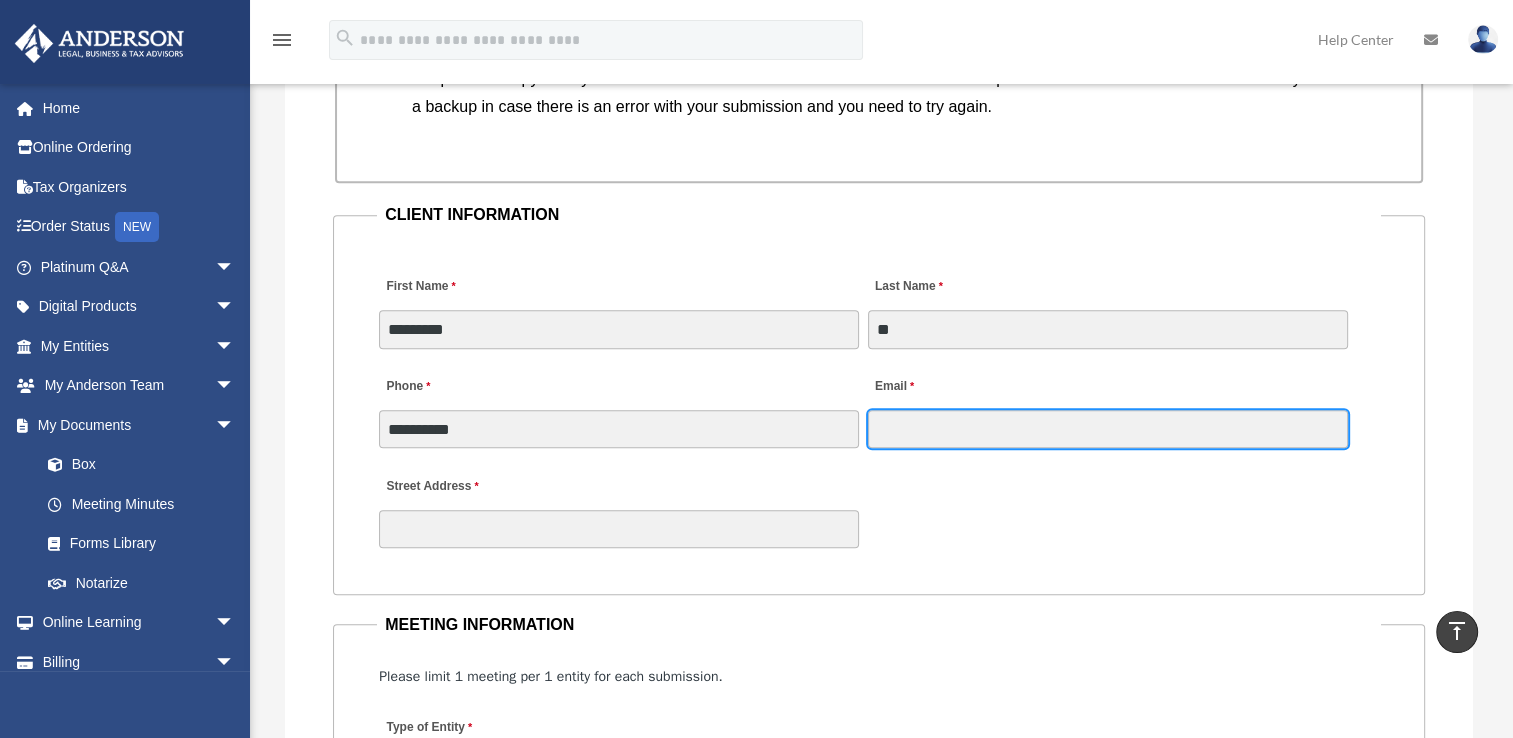 type on "**********" 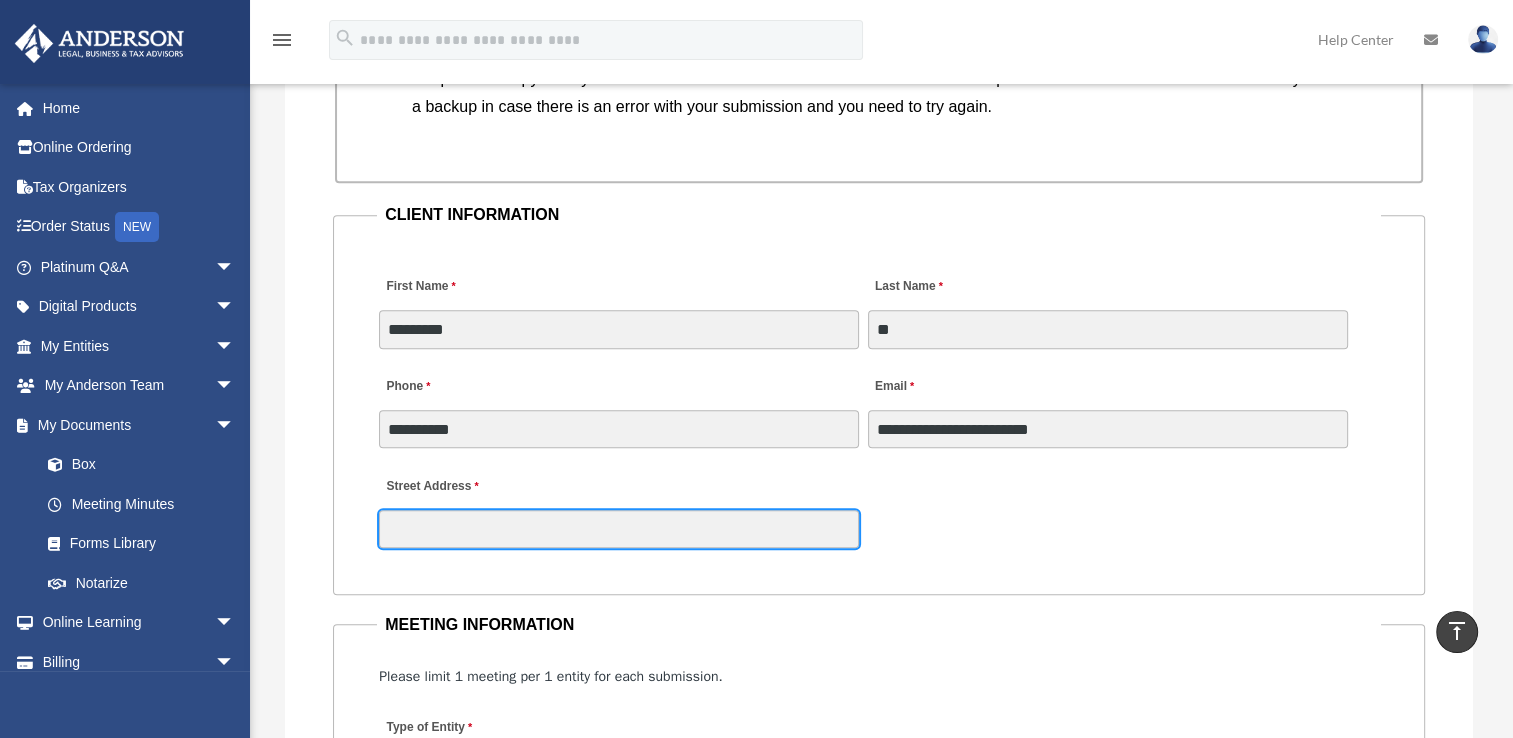 type on "**********" 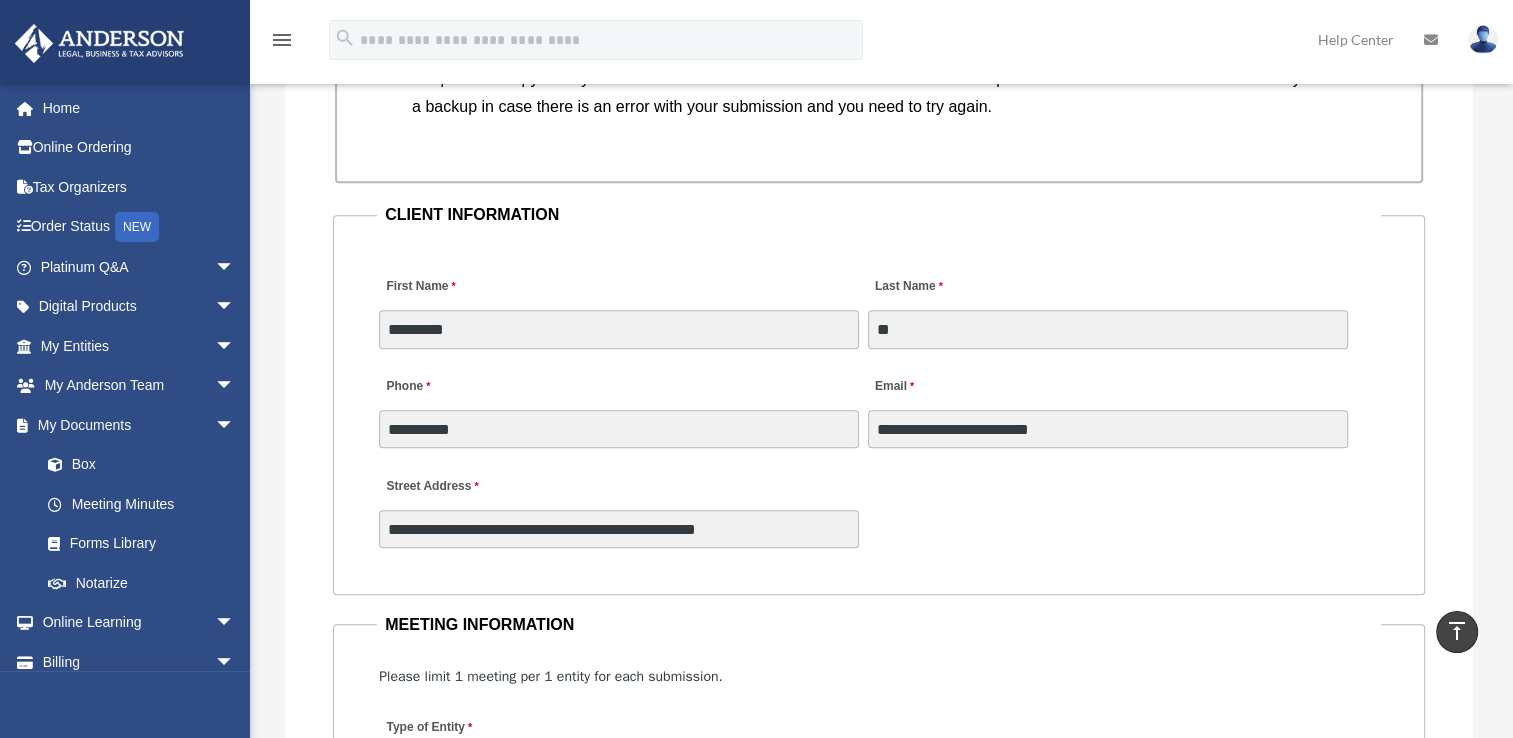 type on "**" 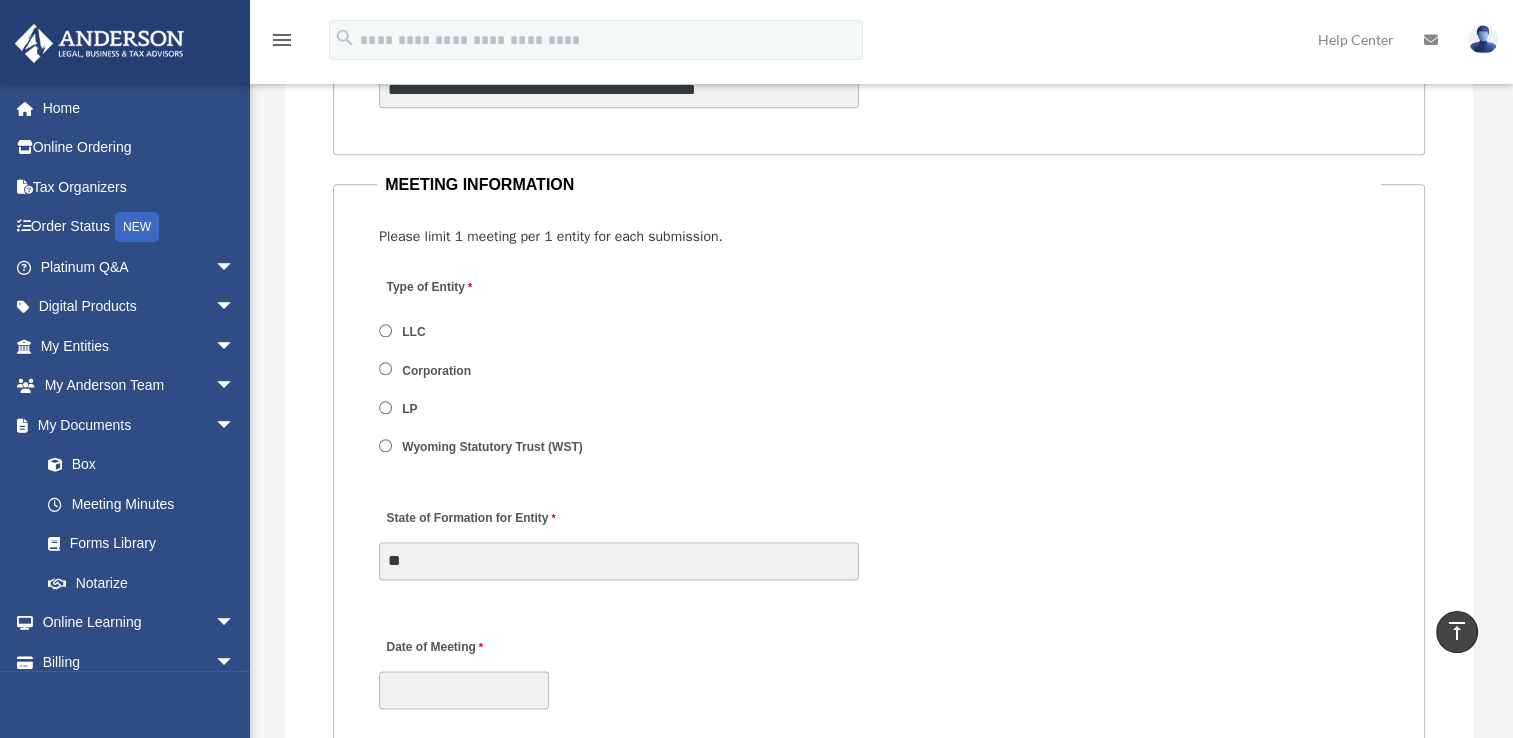 scroll, scrollTop: 2400, scrollLeft: 0, axis: vertical 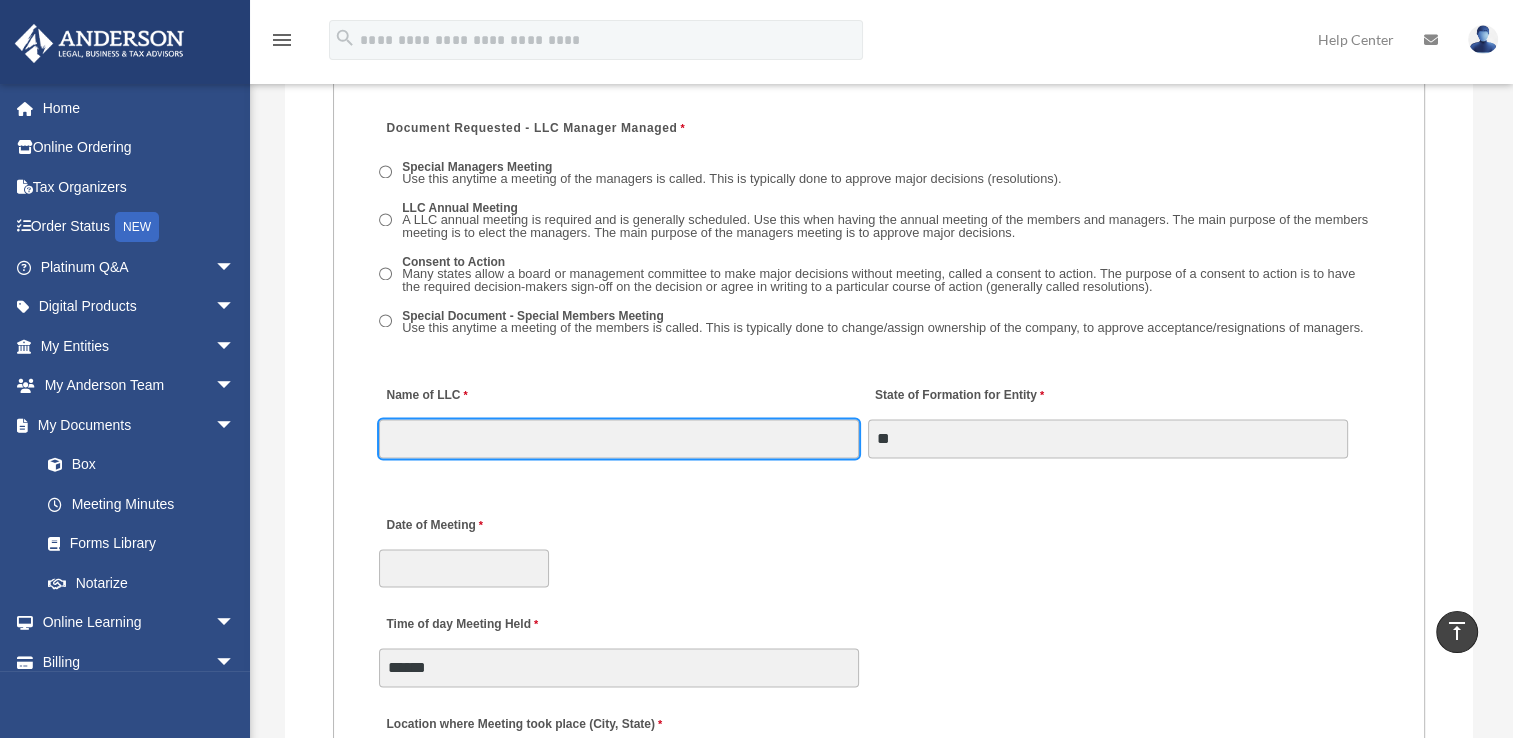 click on "Name of LLC" at bounding box center [619, 438] 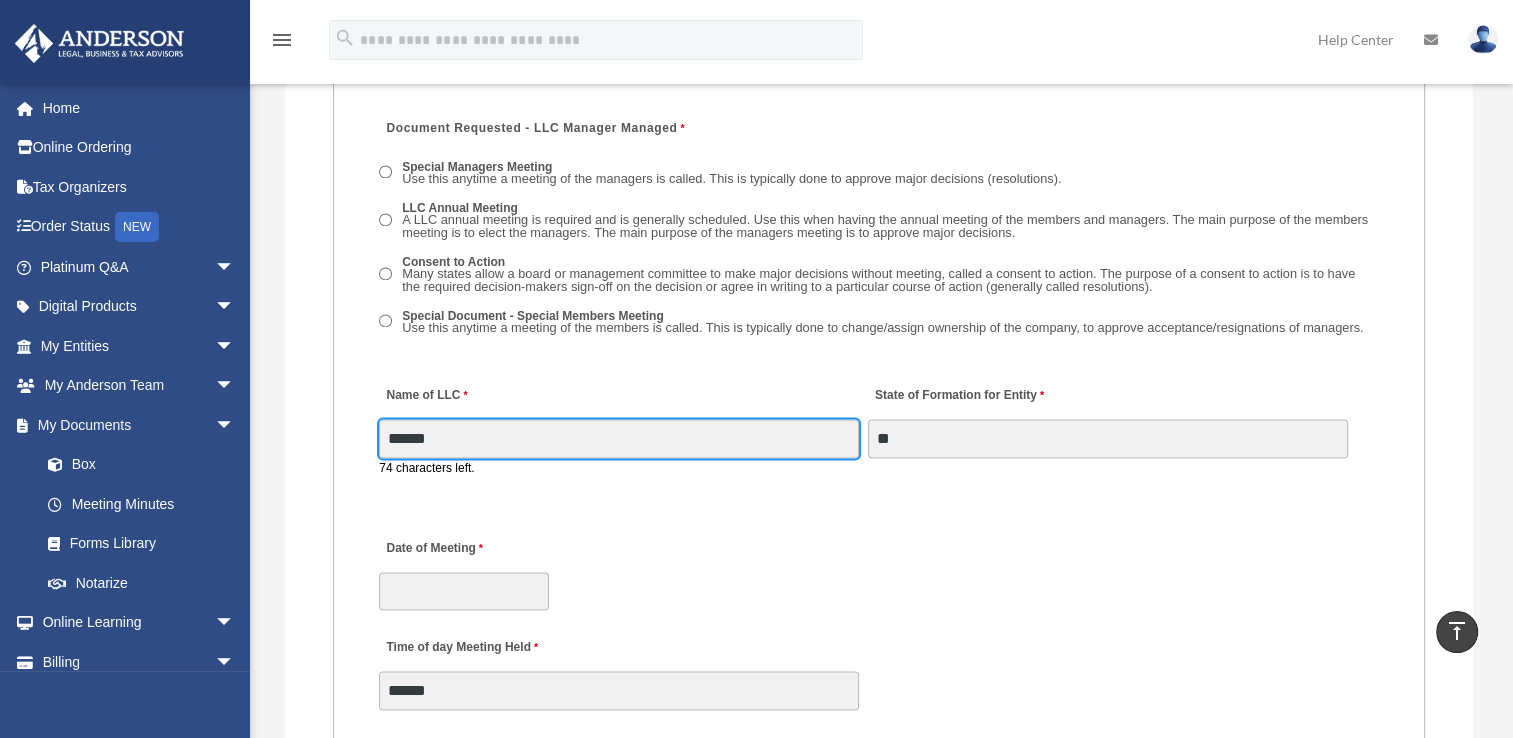 type on "**********" 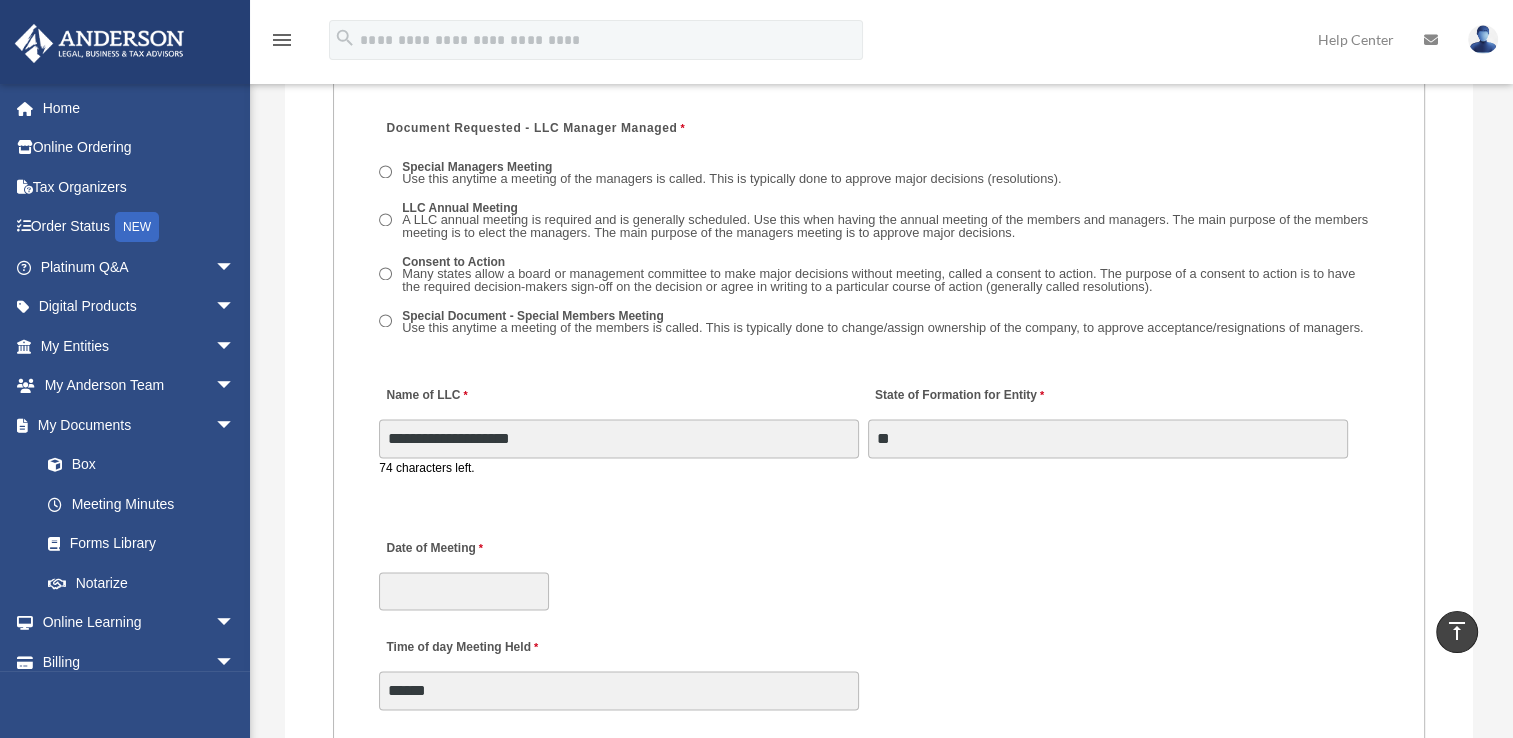 type on "**********" 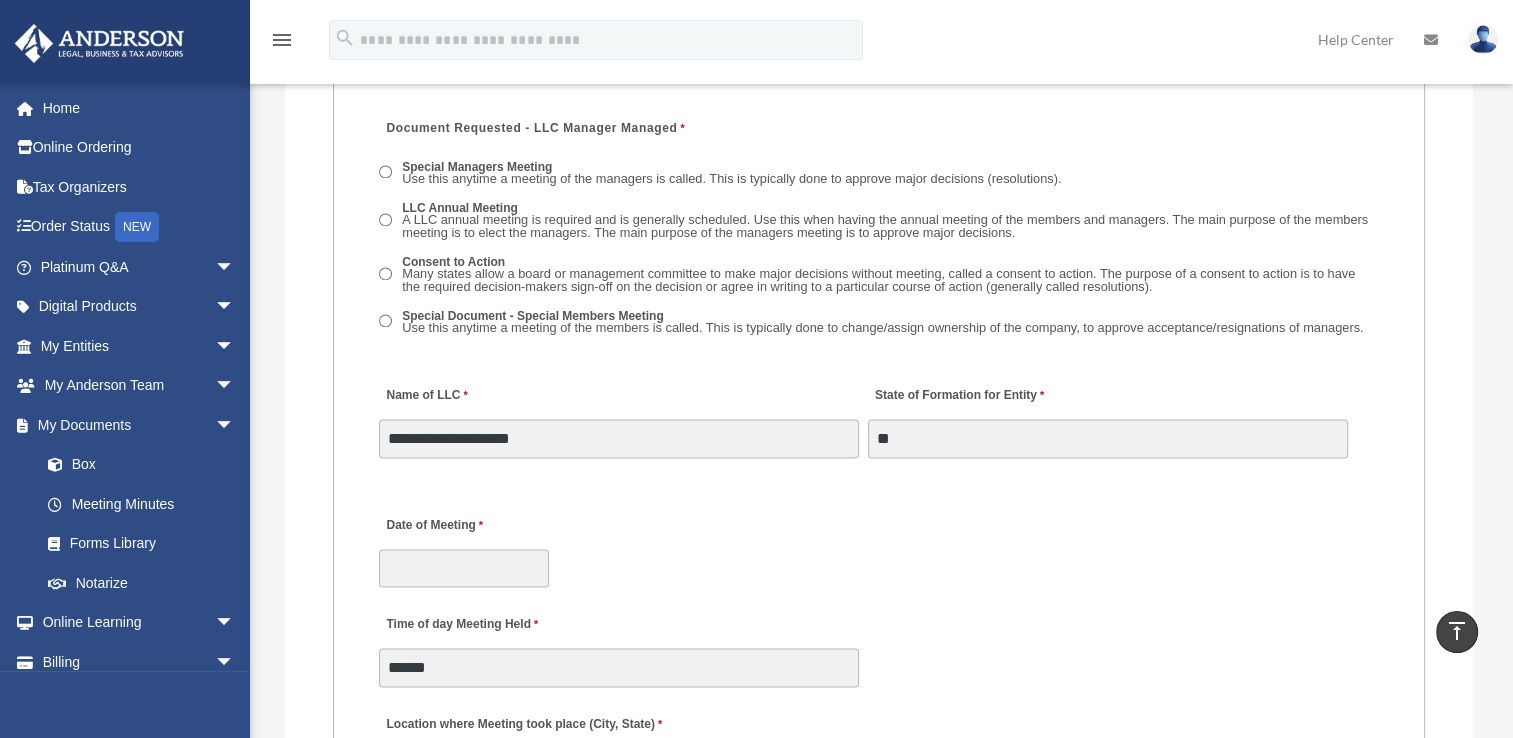 click on "Date of Meeting" at bounding box center (879, 545) 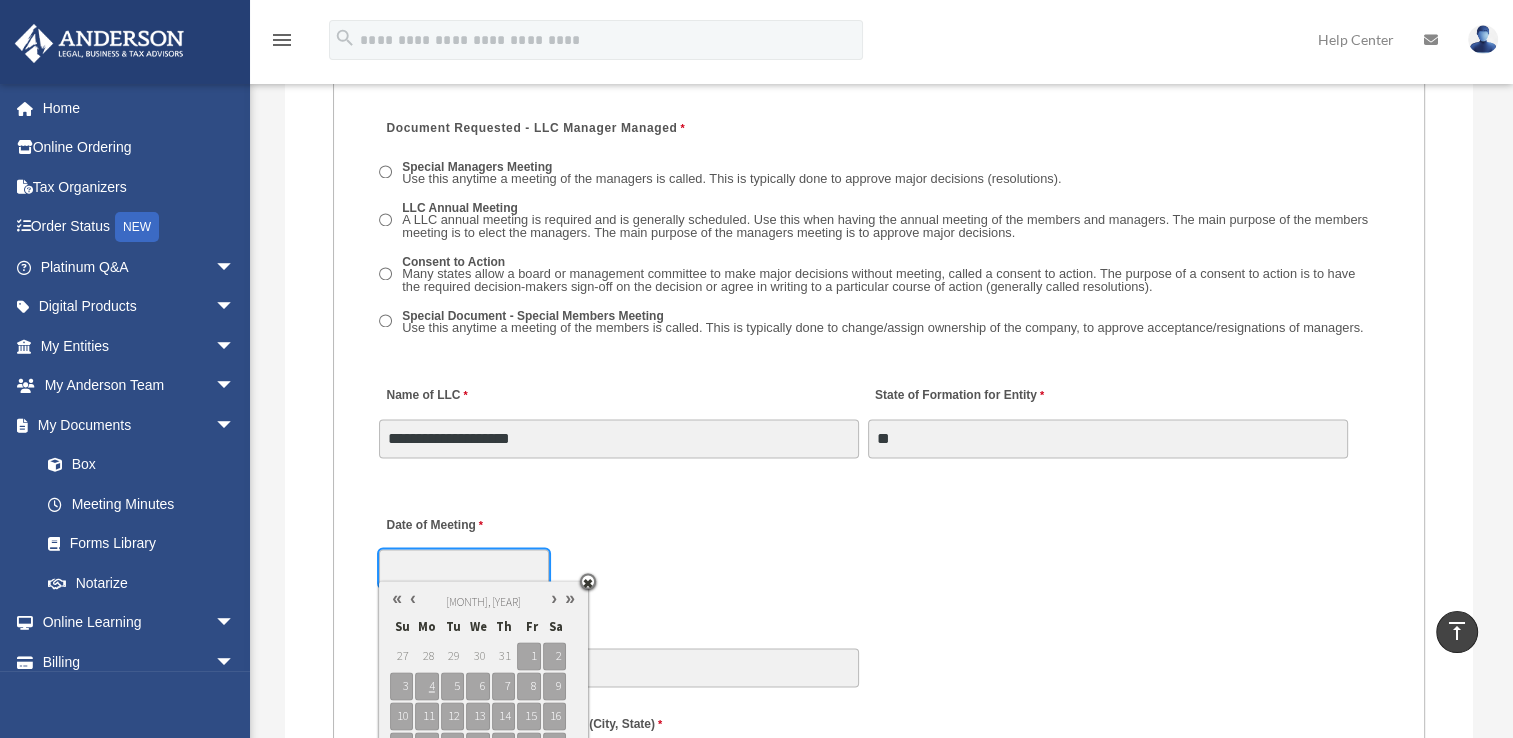 click on "Date of Meeting" at bounding box center [464, 568] 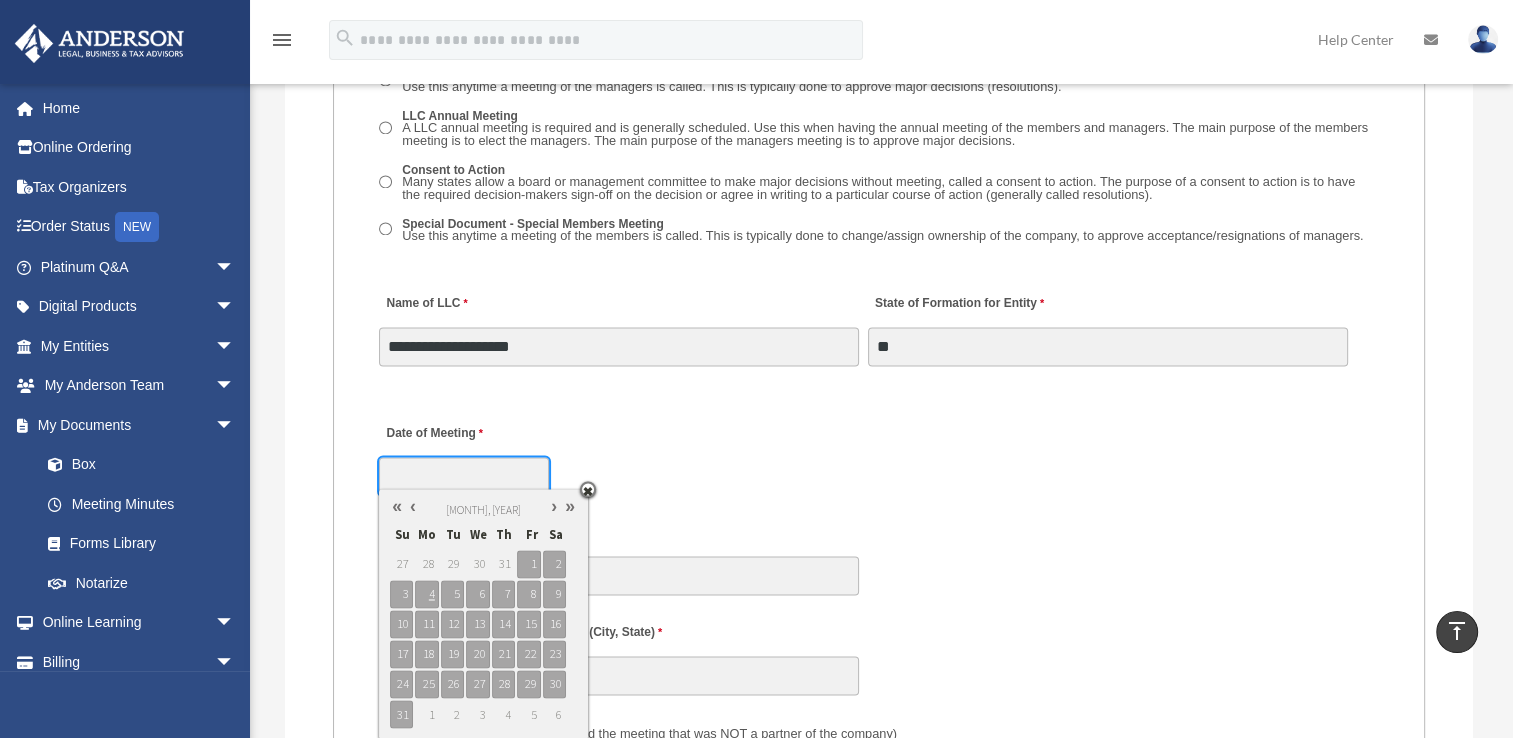 scroll, scrollTop: 3200, scrollLeft: 0, axis: vertical 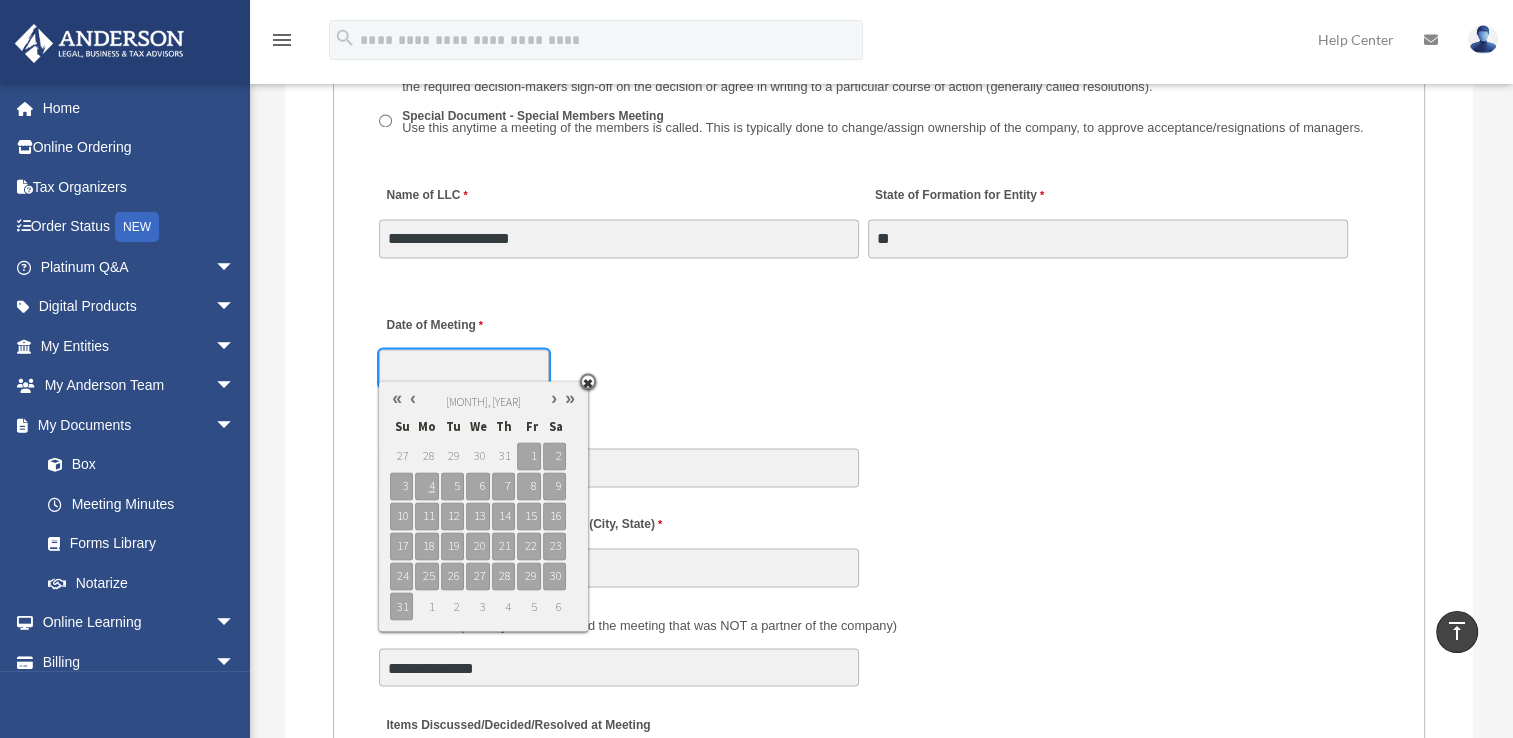 click at bounding box center [413, 398] 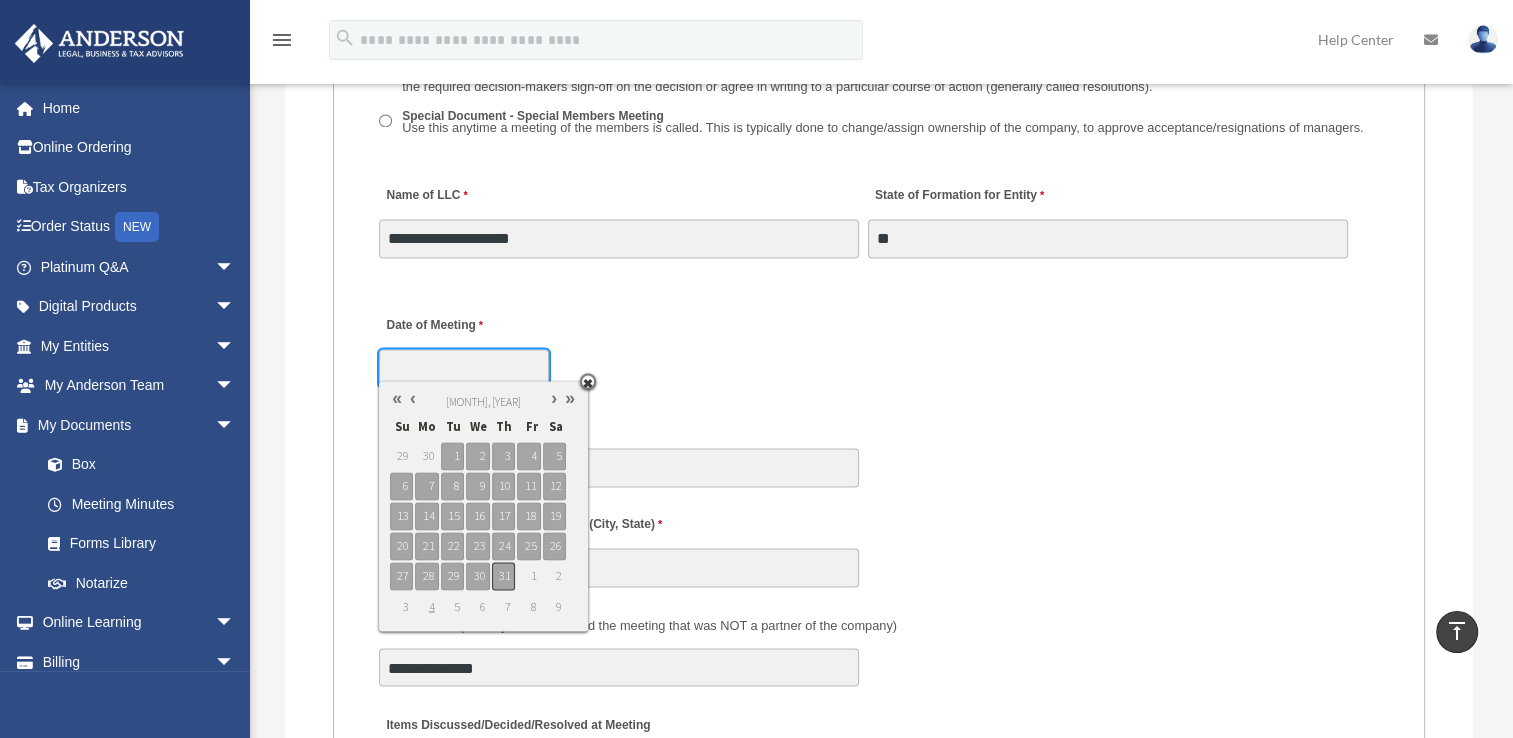 type on "**********" 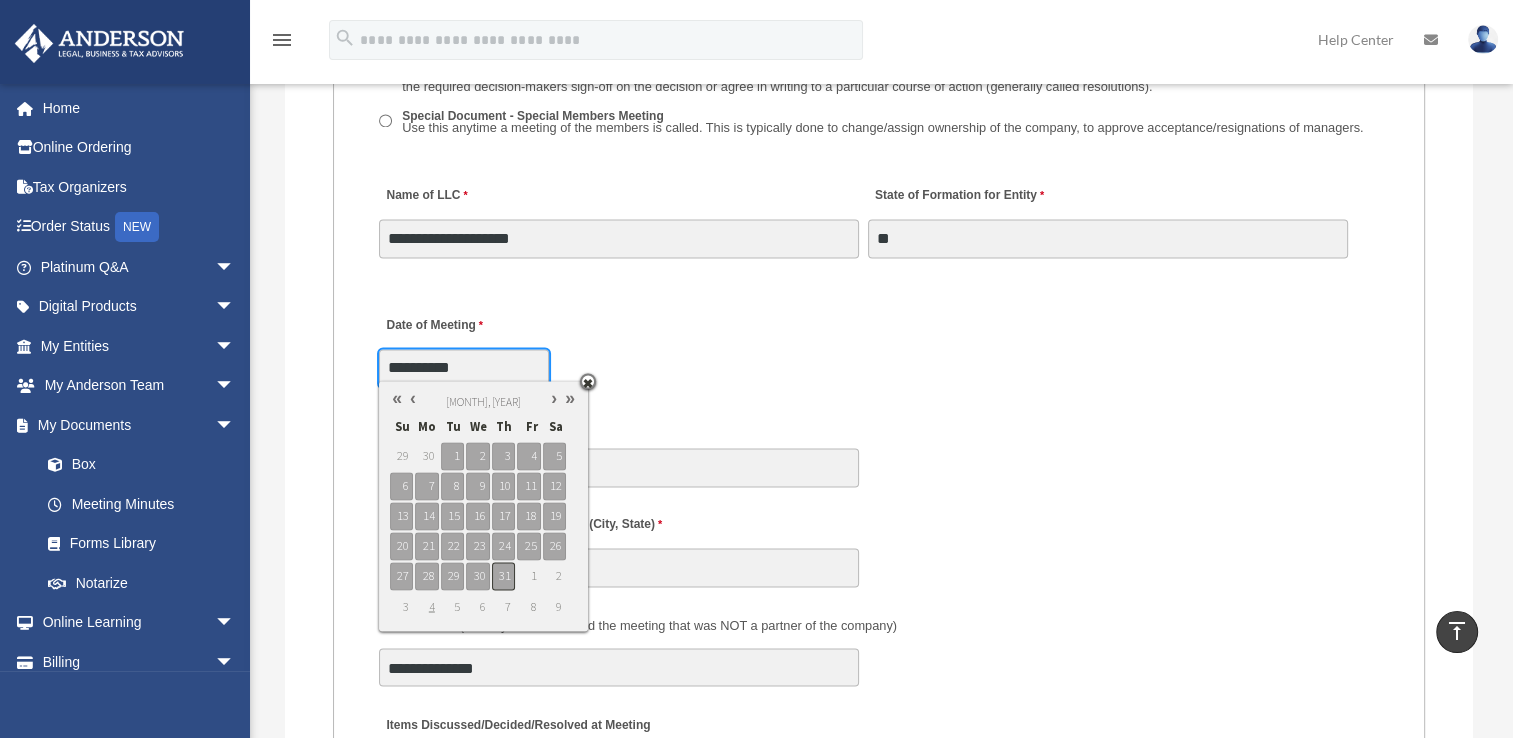 click on "31" at bounding box center [503, 576] 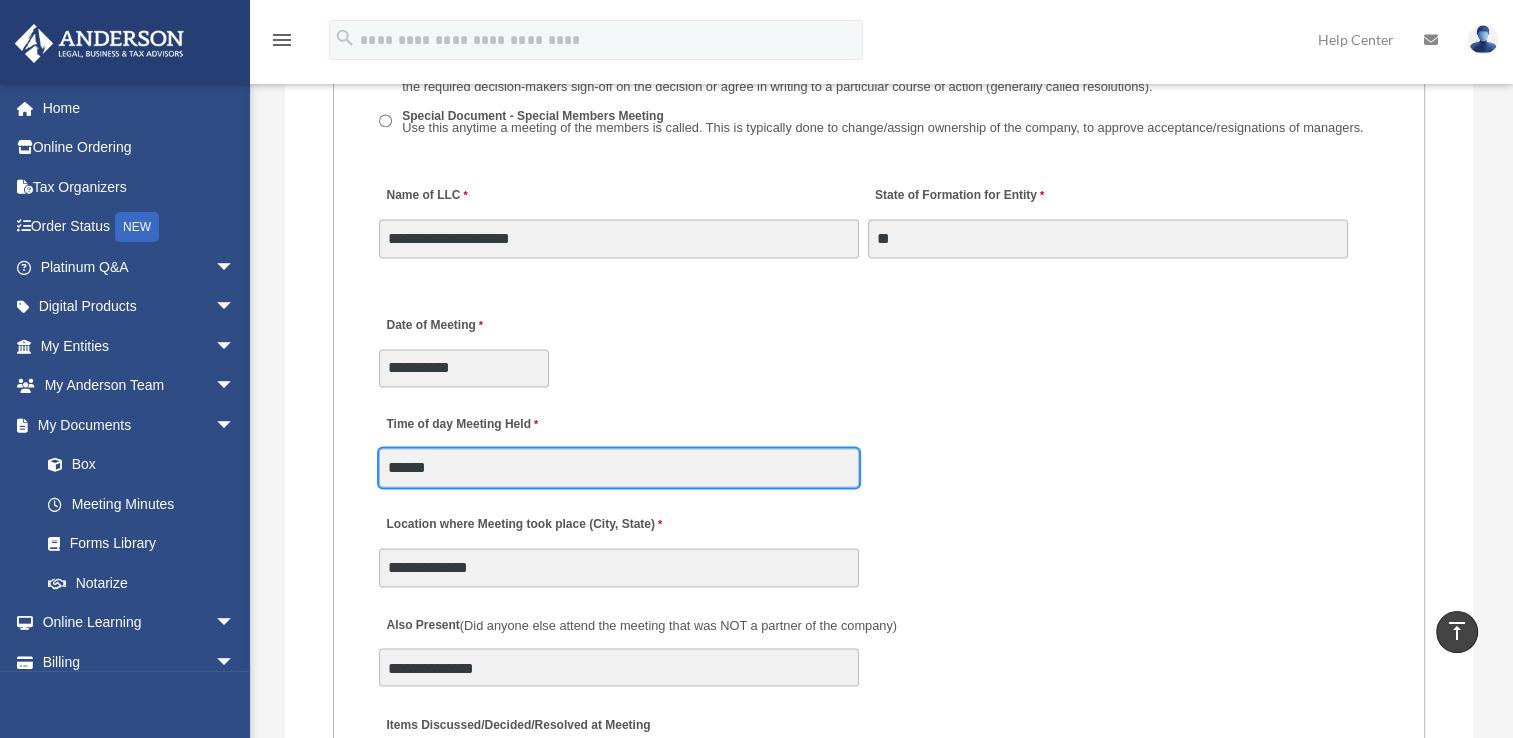 click on "******" at bounding box center (619, 467) 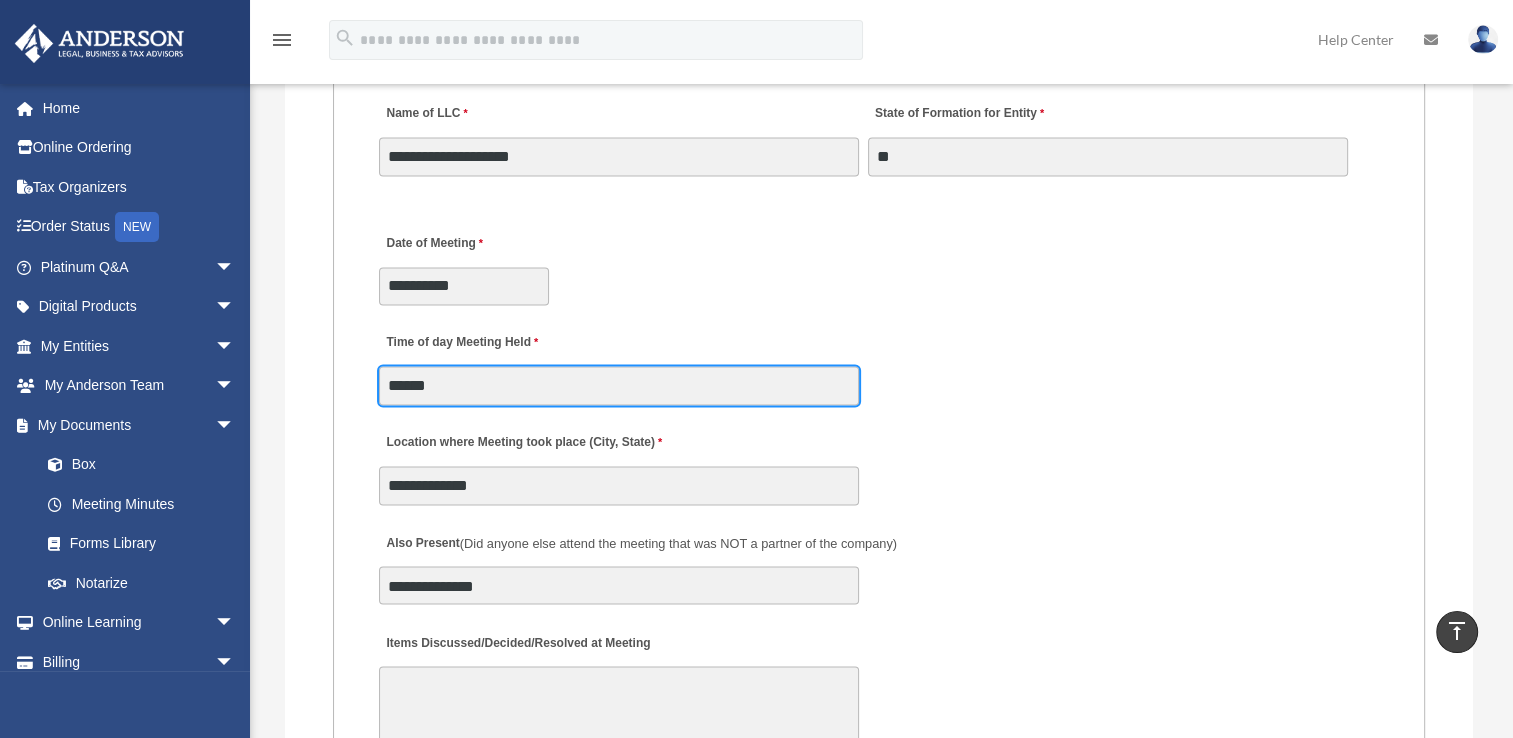 scroll, scrollTop: 3400, scrollLeft: 0, axis: vertical 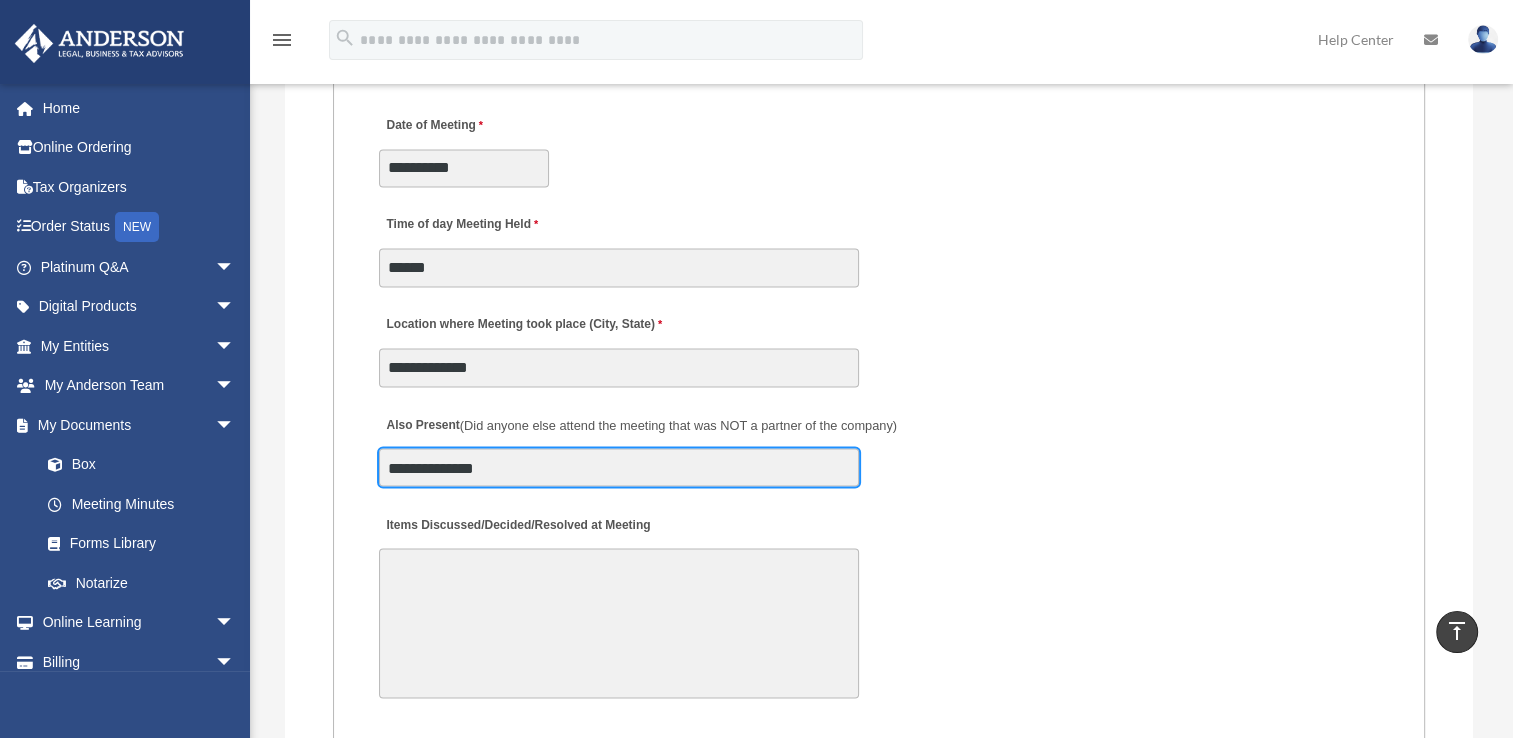 drag, startPoint x: 594, startPoint y: 455, endPoint x: 252, endPoint y: 450, distance: 342.03656 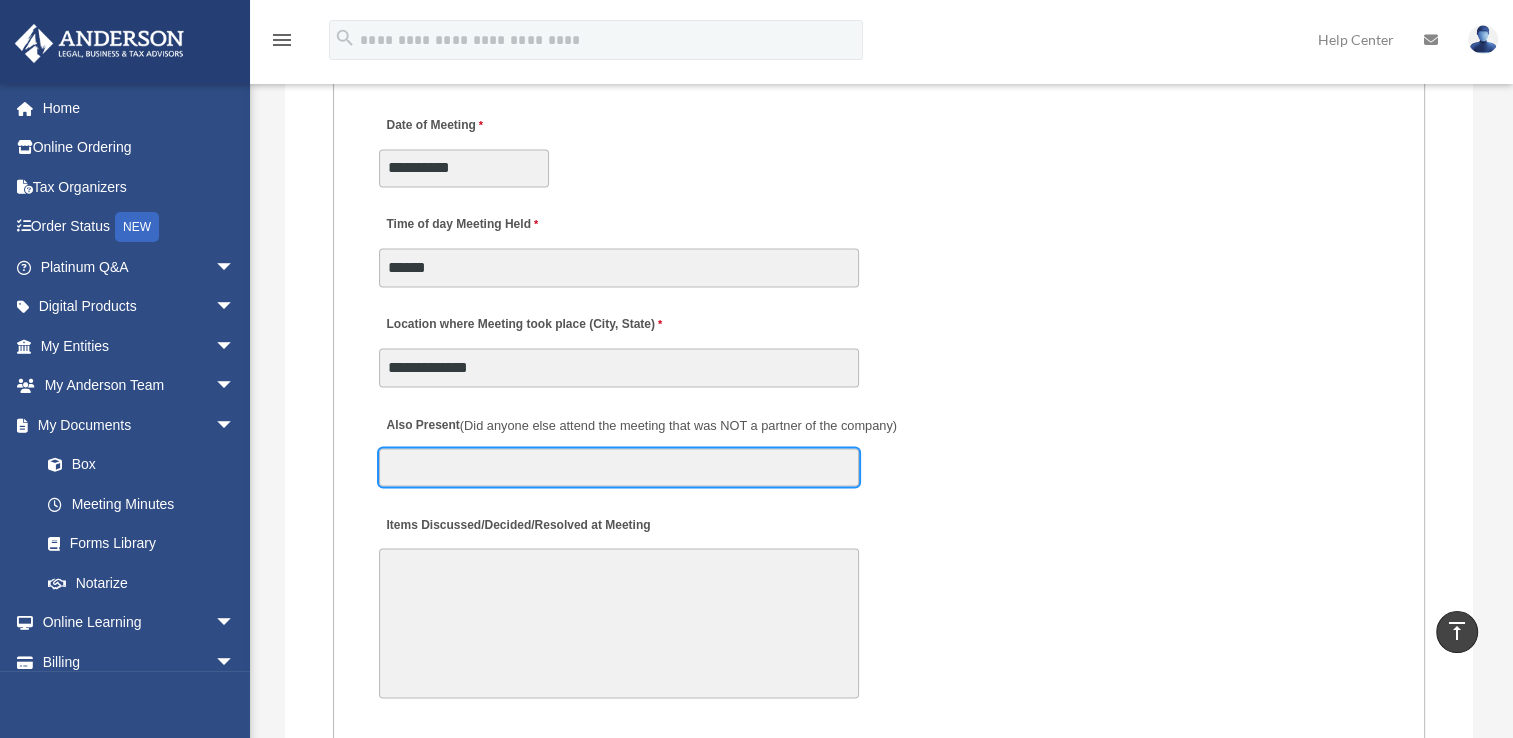 type 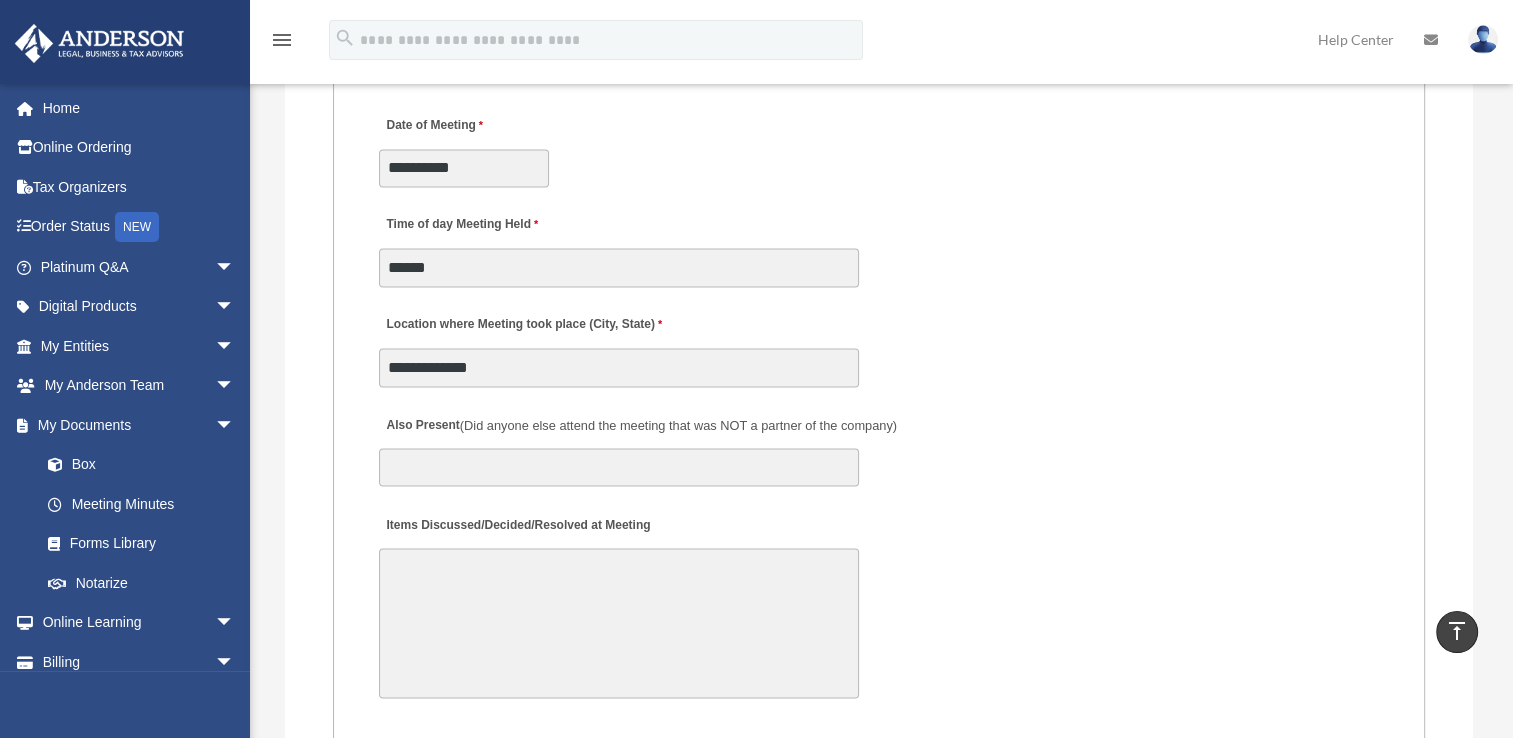 click on "Items Discussed/Decided/Resolved at Meeting" at bounding box center (619, 623) 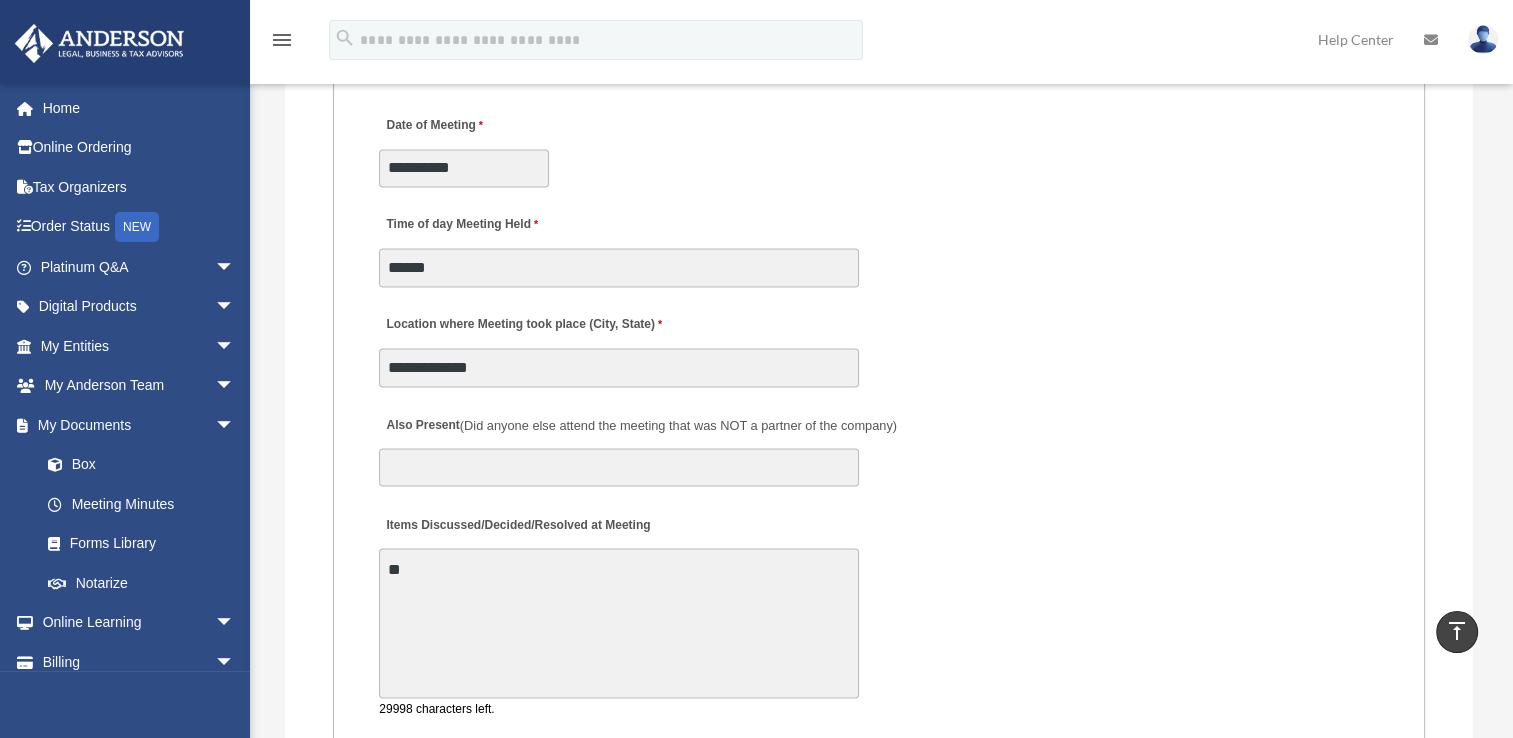 type on "*" 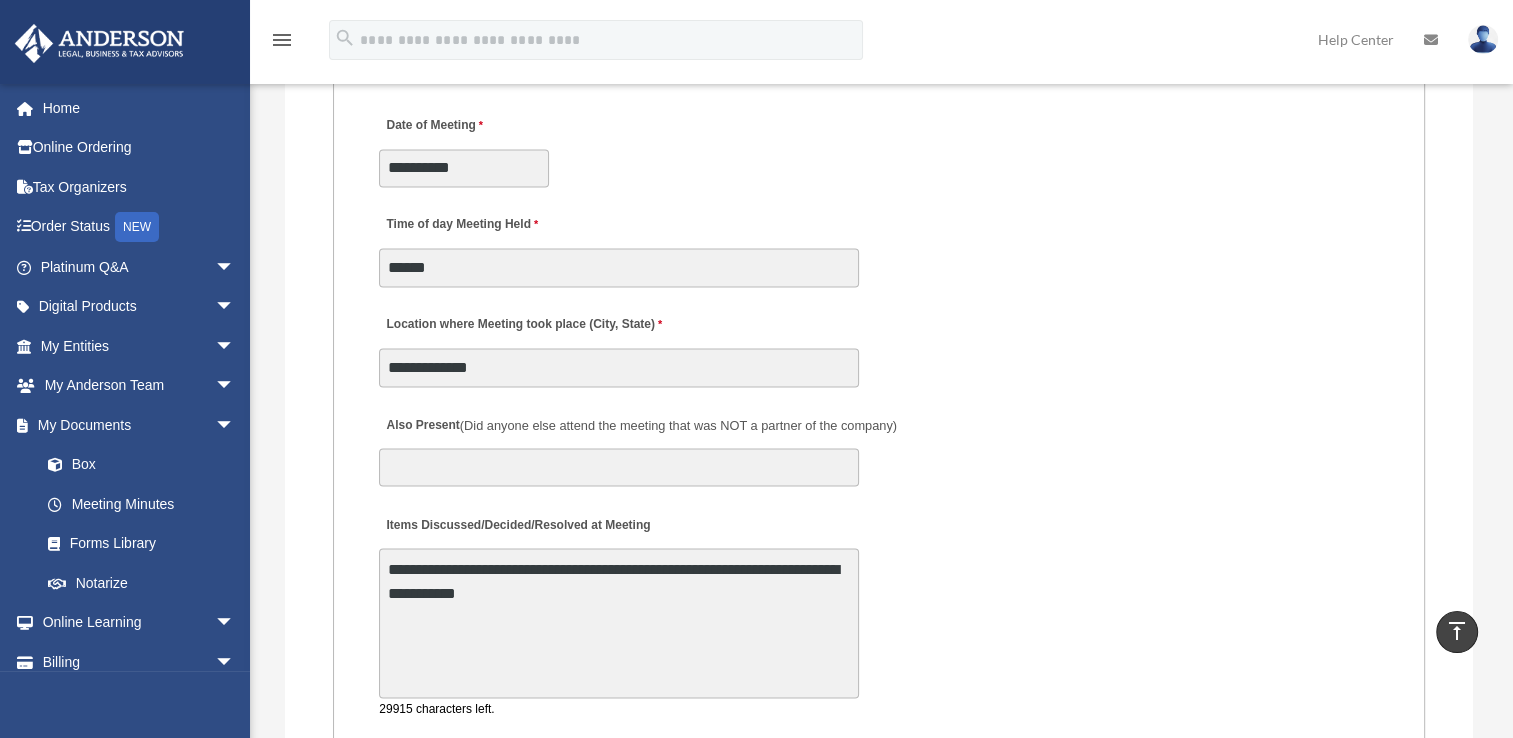 click on "**********" at bounding box center [619, 623] 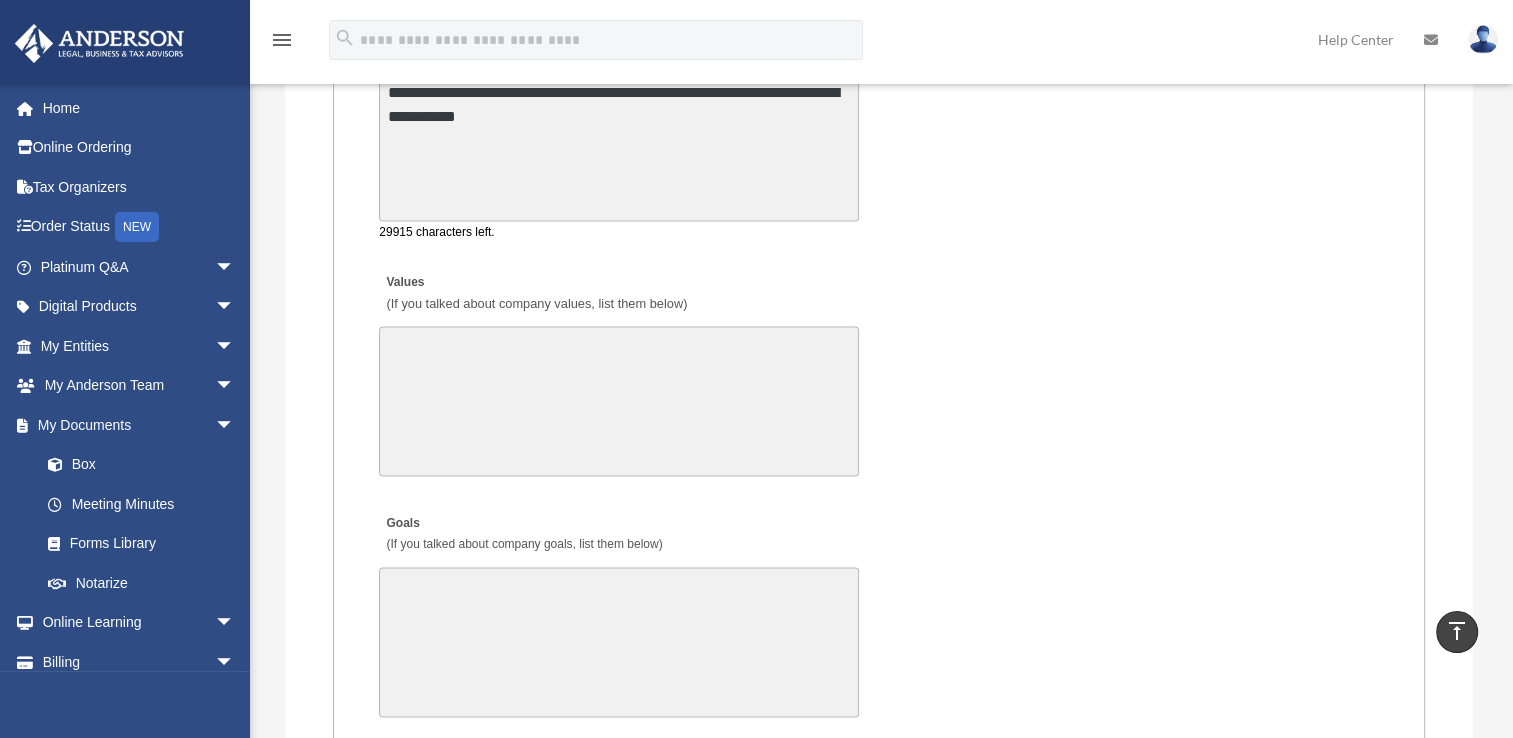 scroll, scrollTop: 3900, scrollLeft: 0, axis: vertical 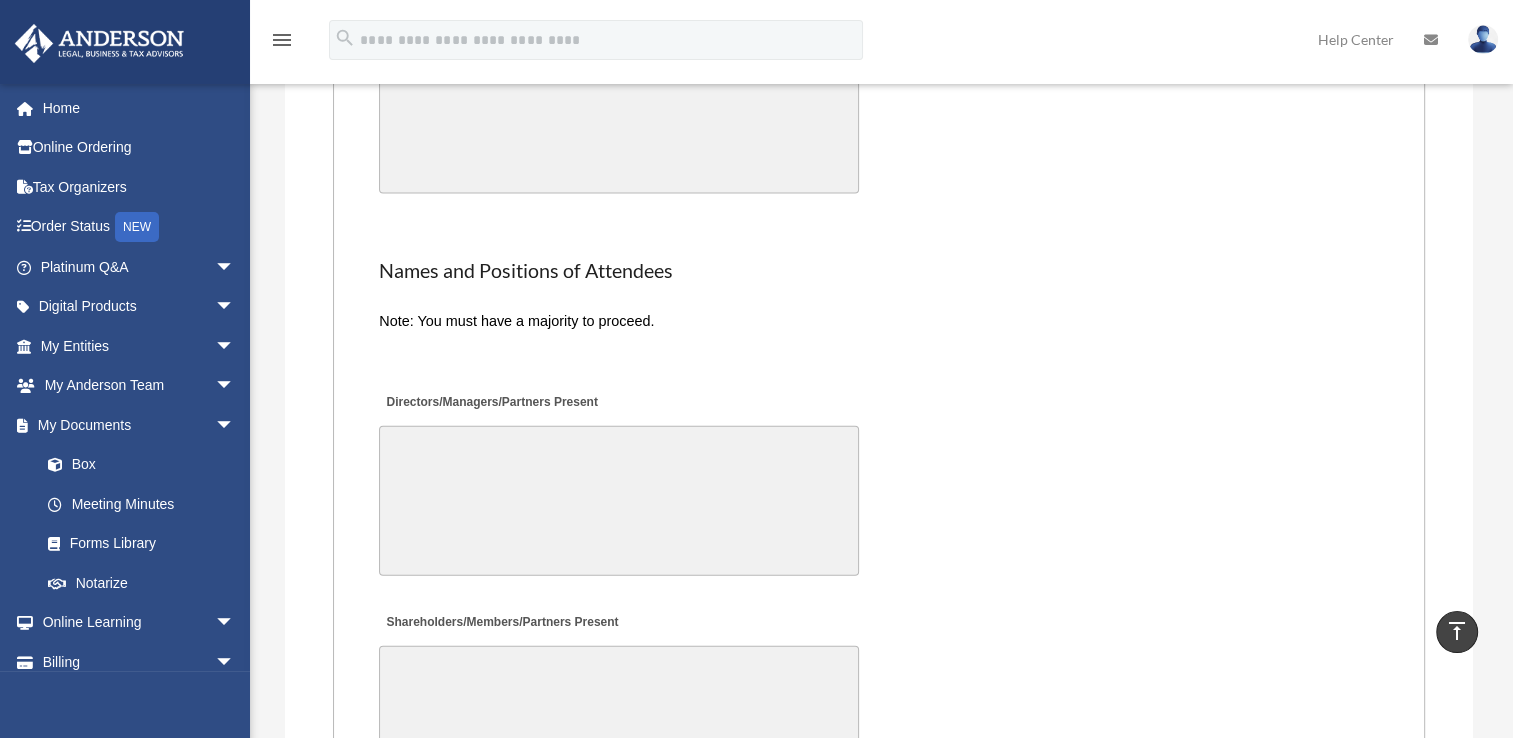 type on "**********" 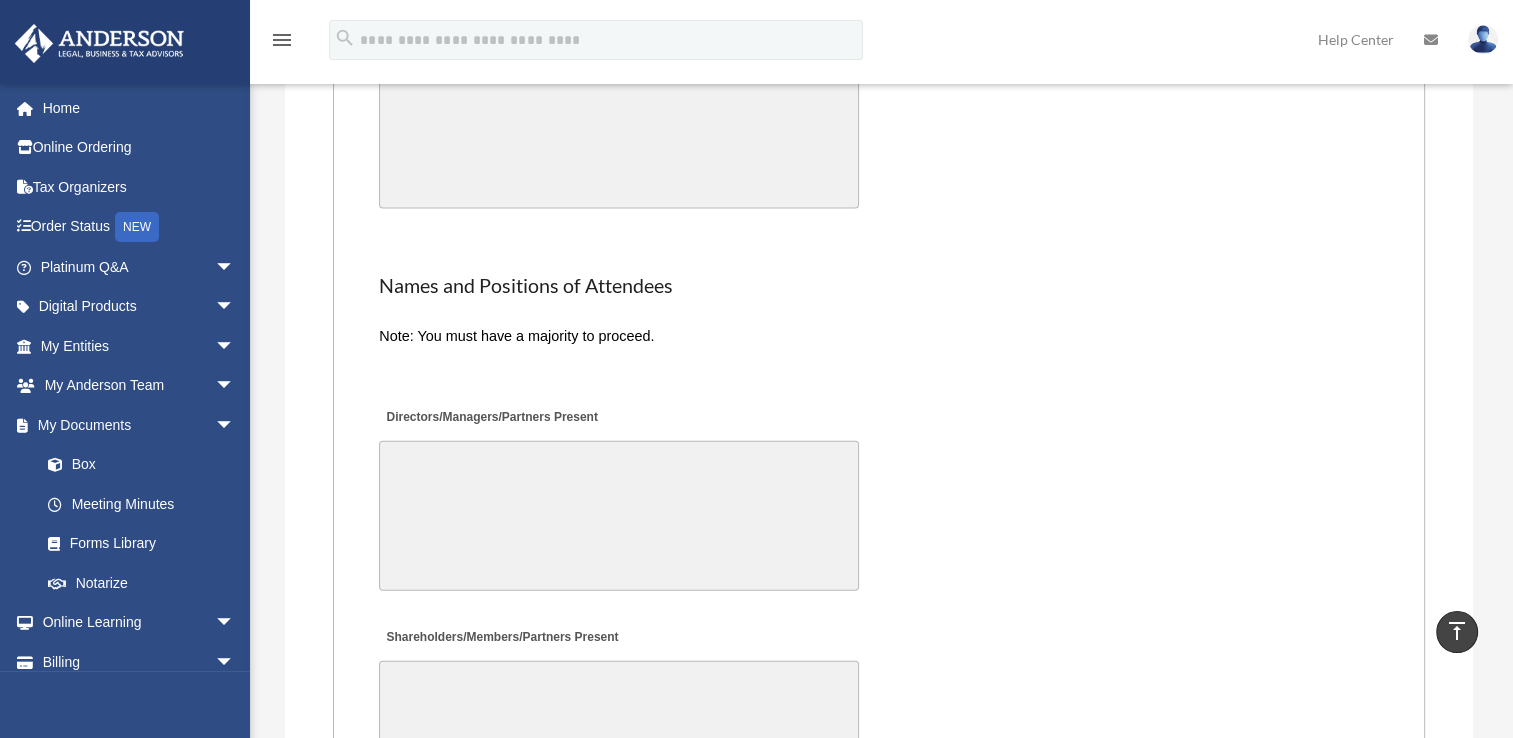 click on "Directors/Managers/Partners Present" at bounding box center [619, 516] 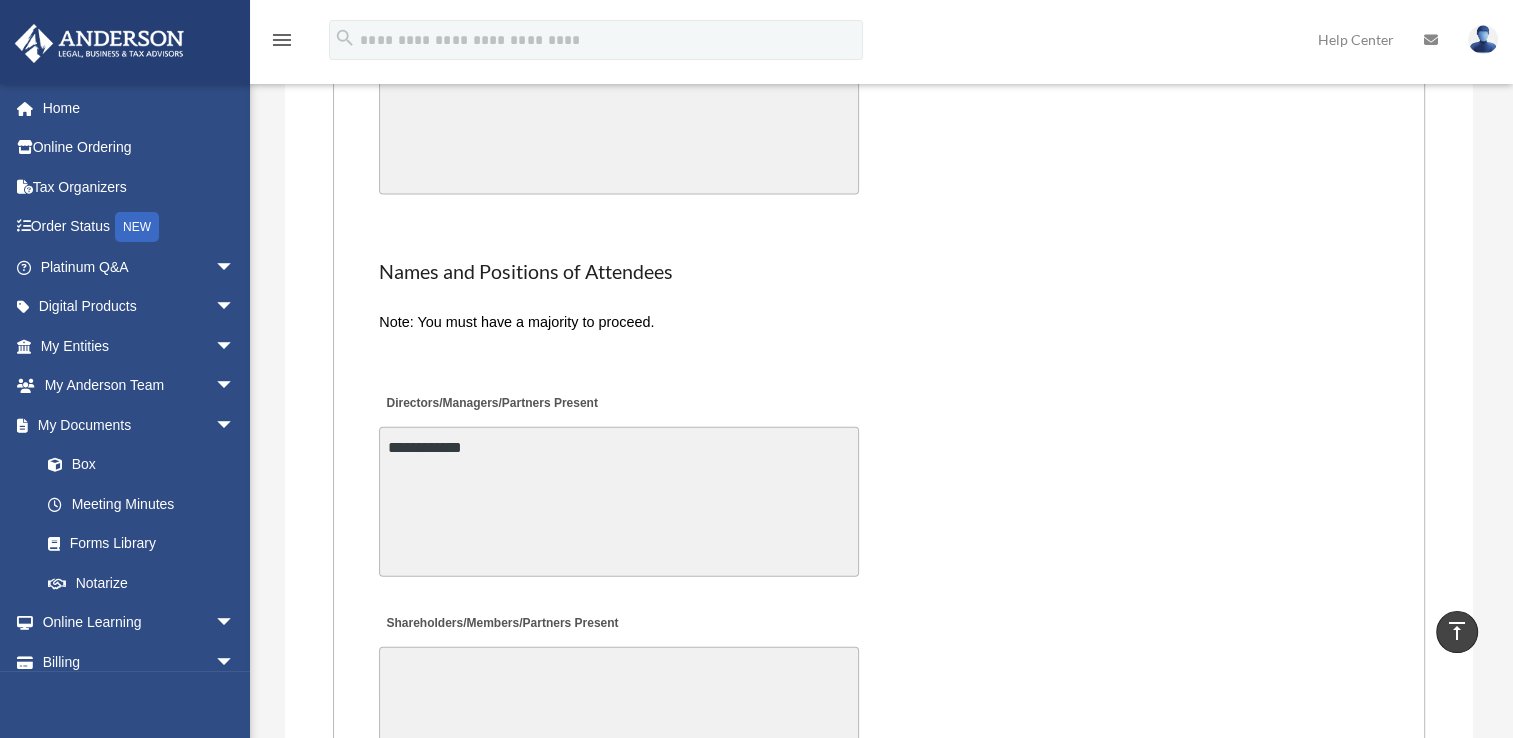 click on "**********" at bounding box center [619, 502] 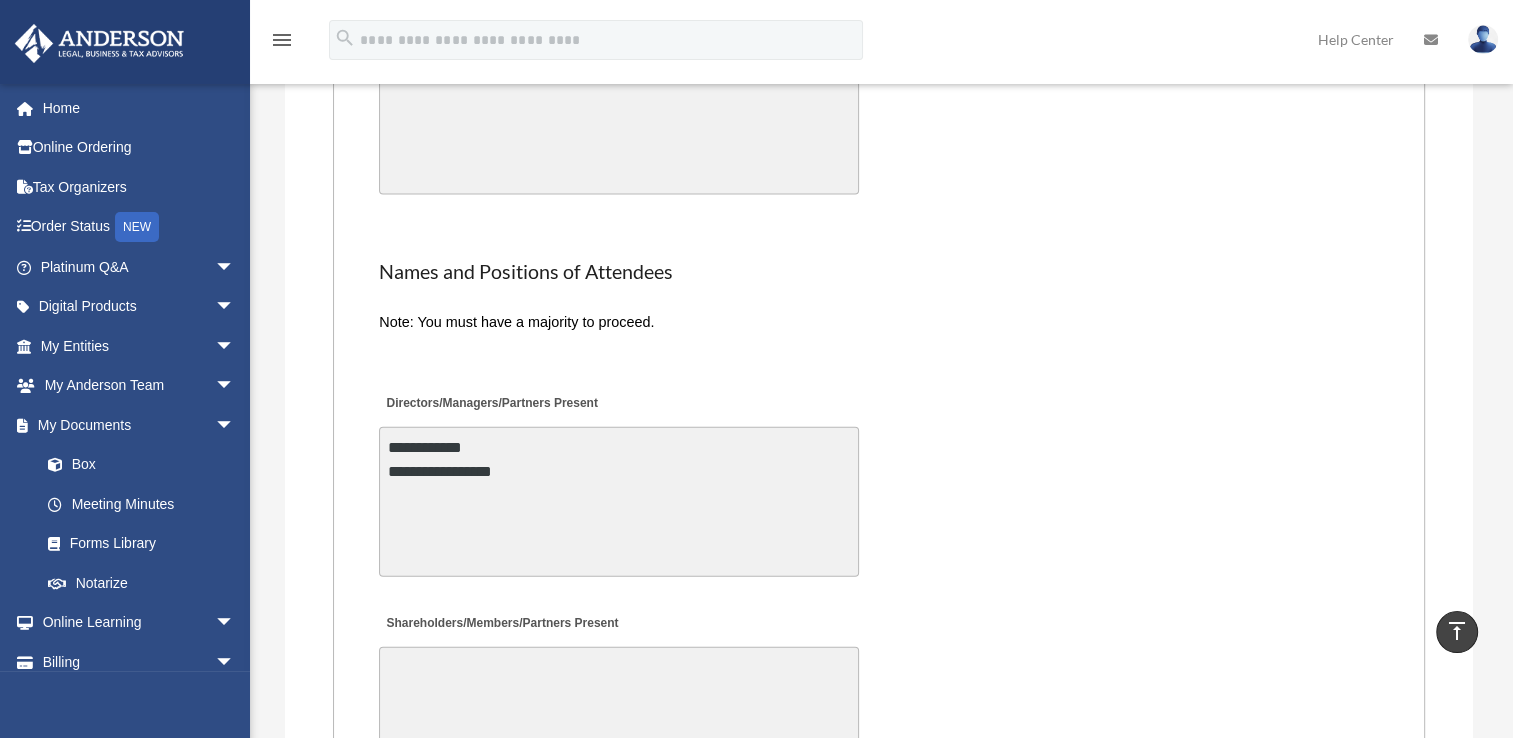 type on "**********" 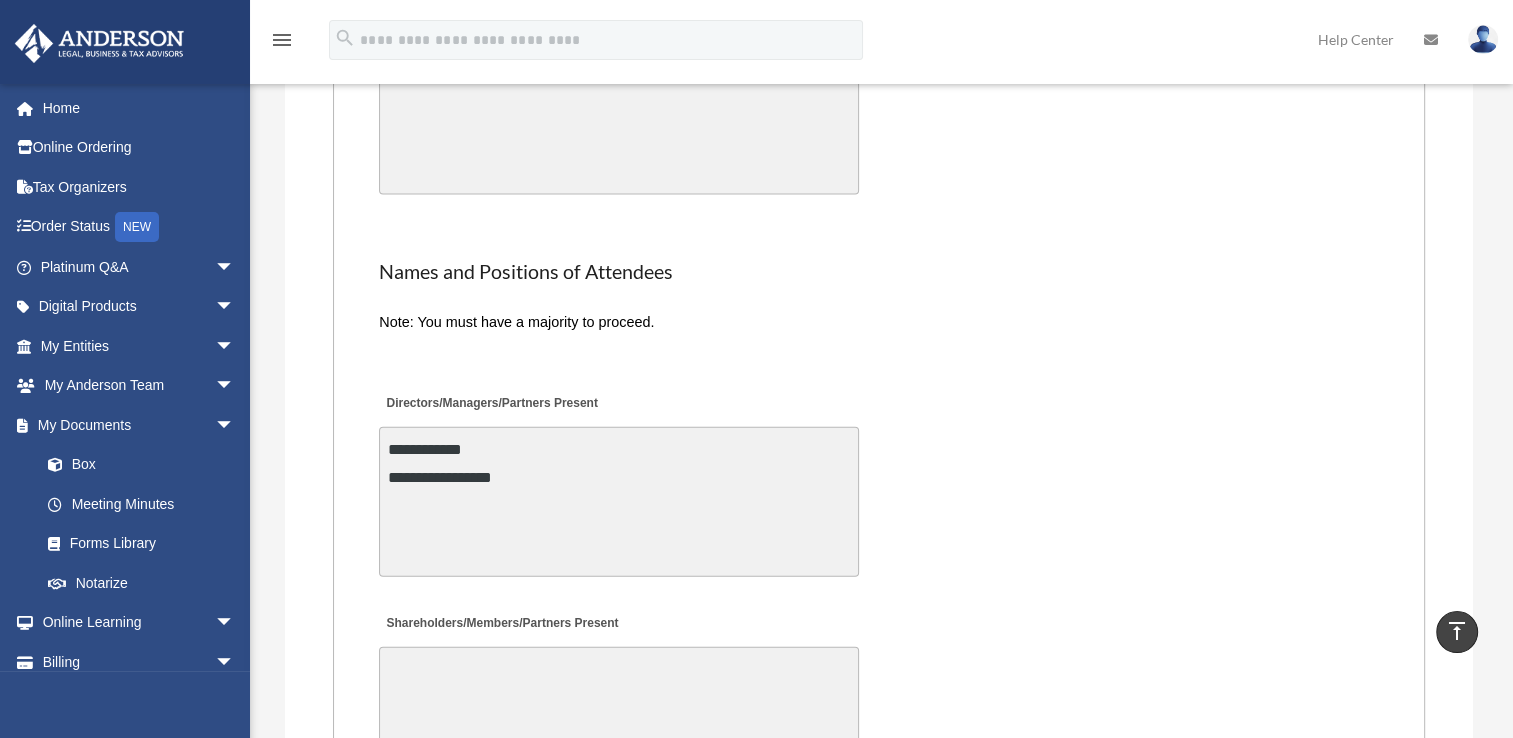 click at bounding box center [879, 353] 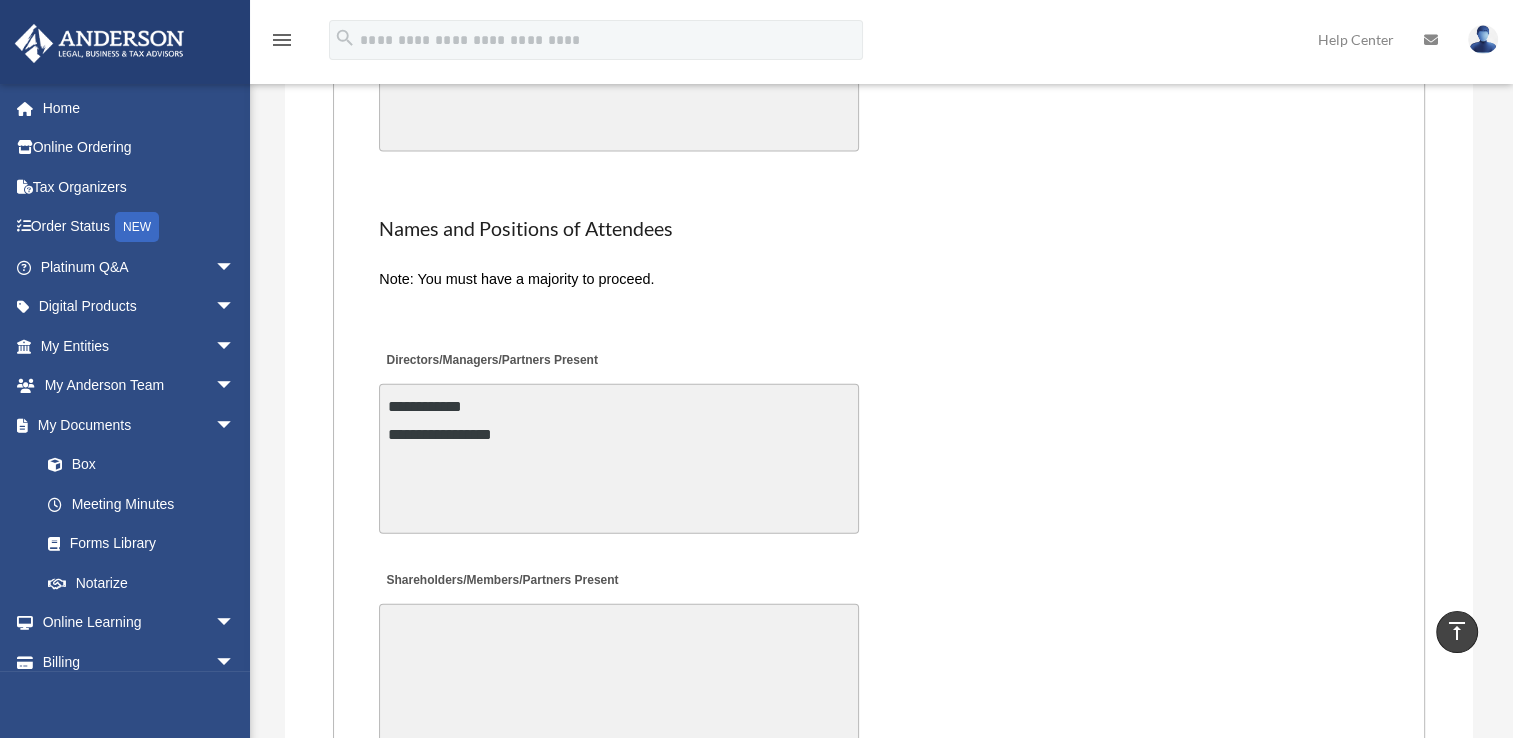 scroll, scrollTop: 4685, scrollLeft: 0, axis: vertical 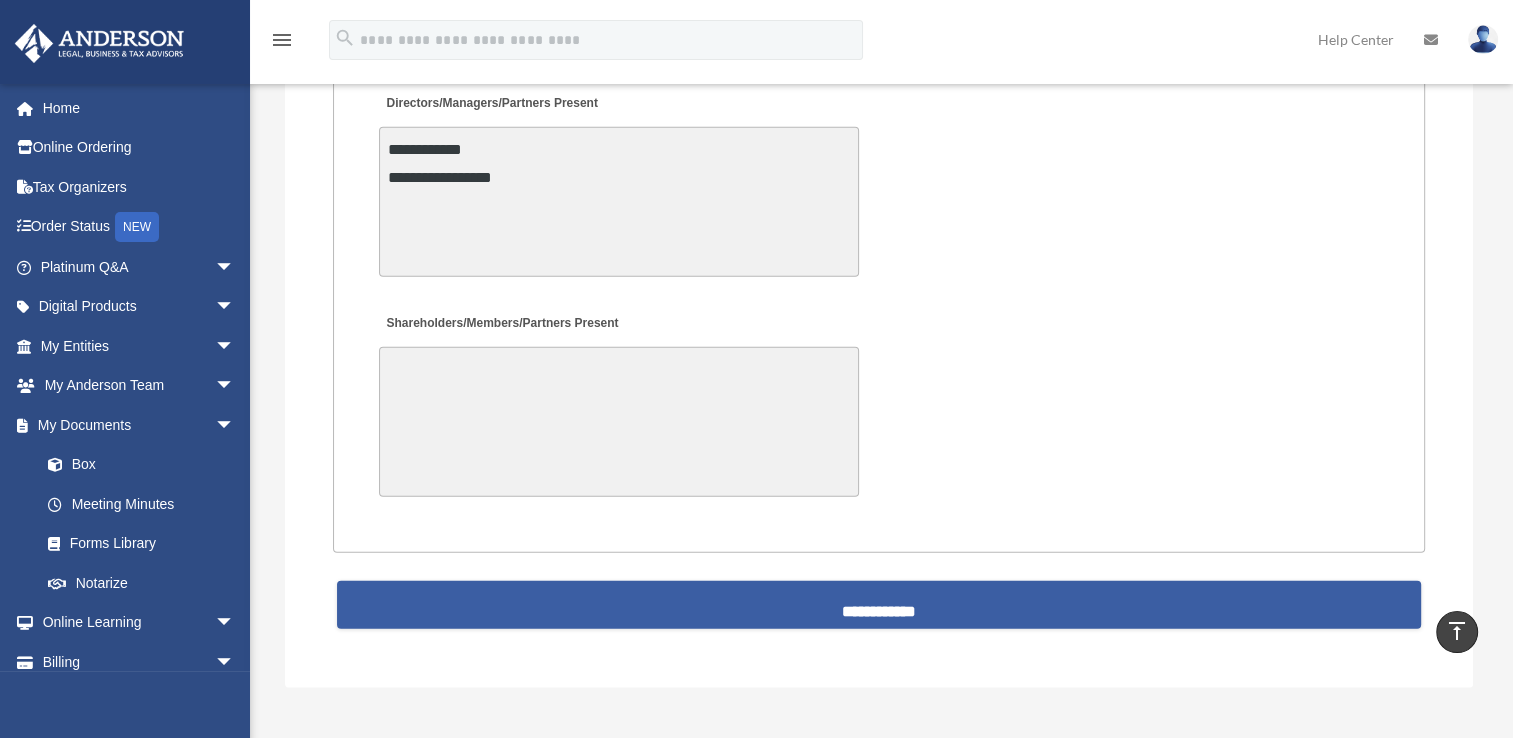 click on "**********" at bounding box center (879, 605) 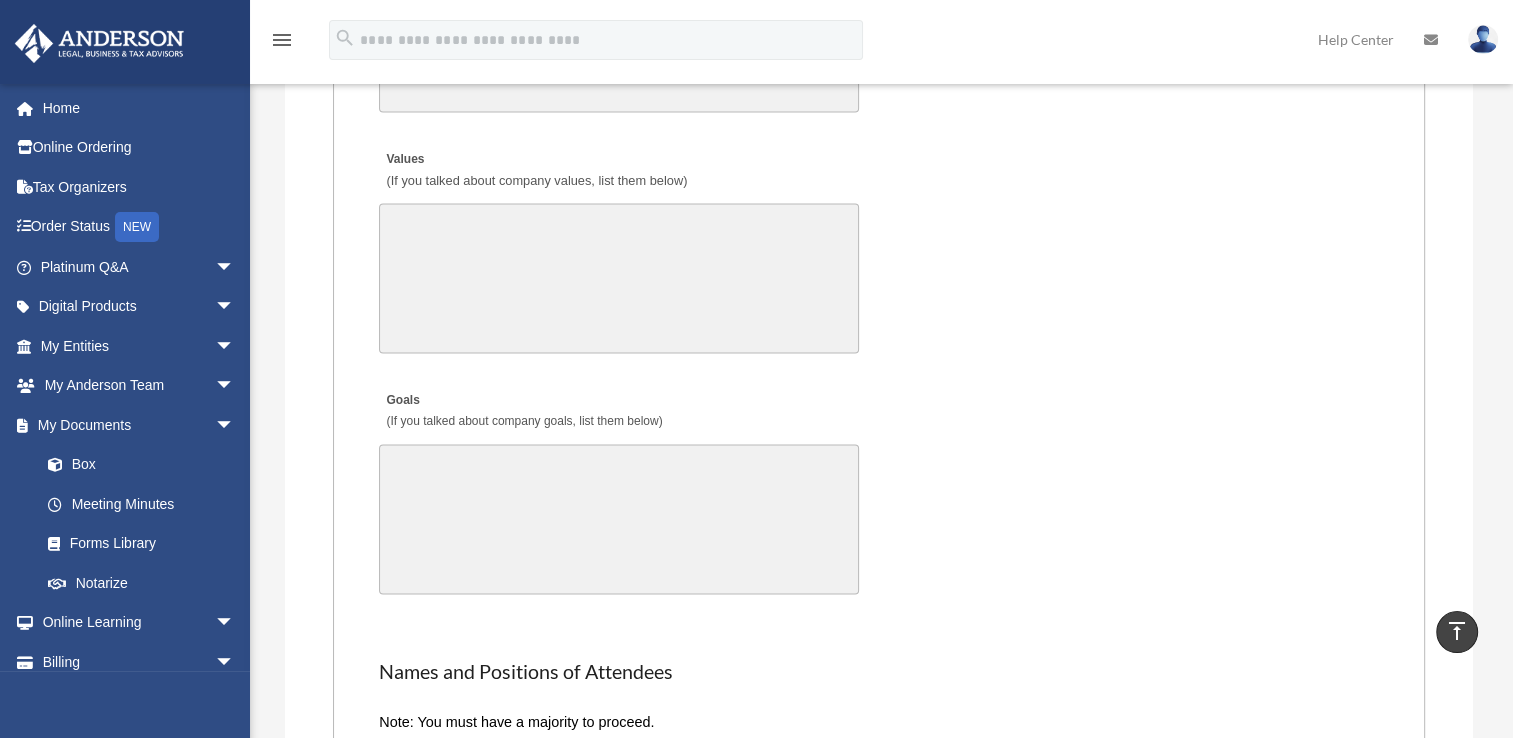 scroll, scrollTop: 3585, scrollLeft: 0, axis: vertical 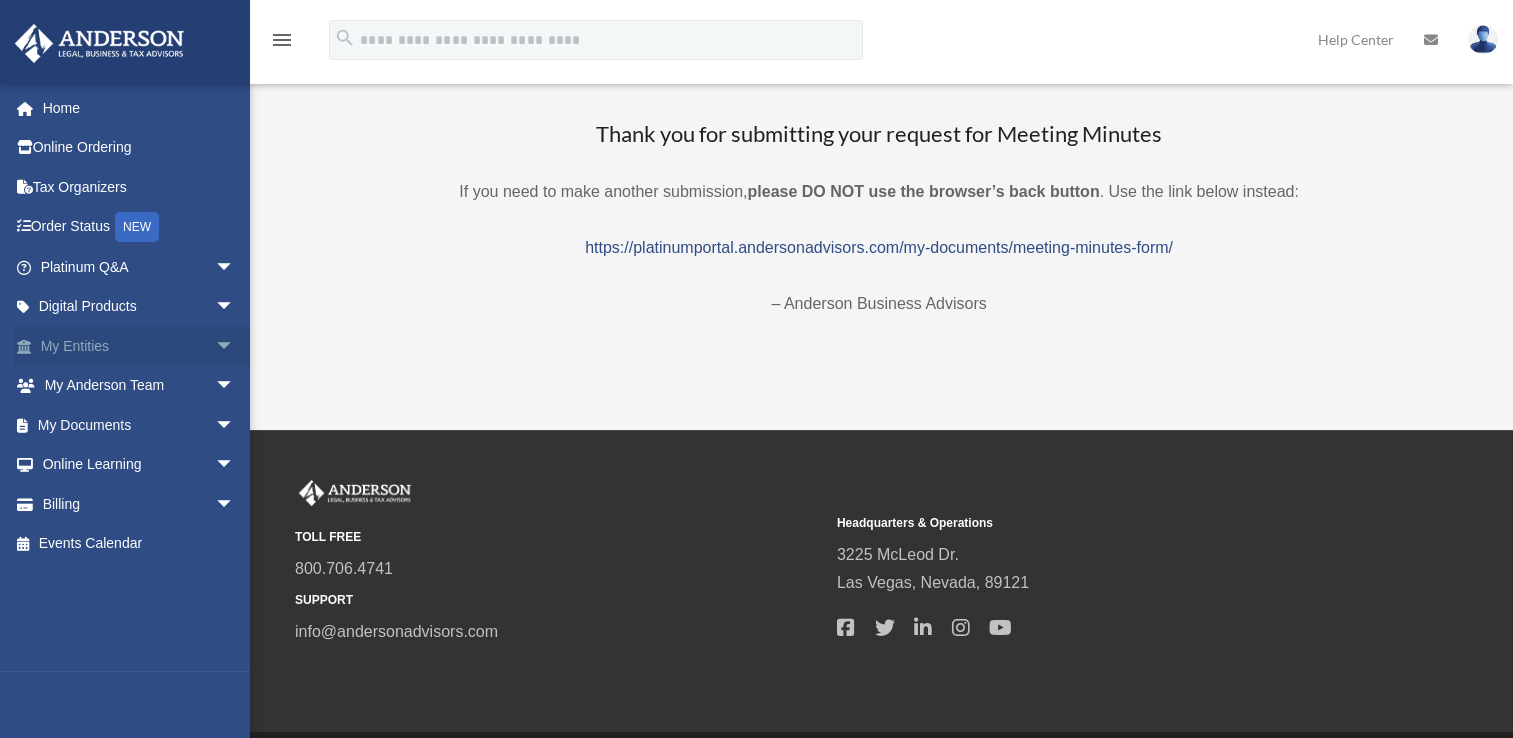 click on "arrow_drop_down" at bounding box center [235, 346] 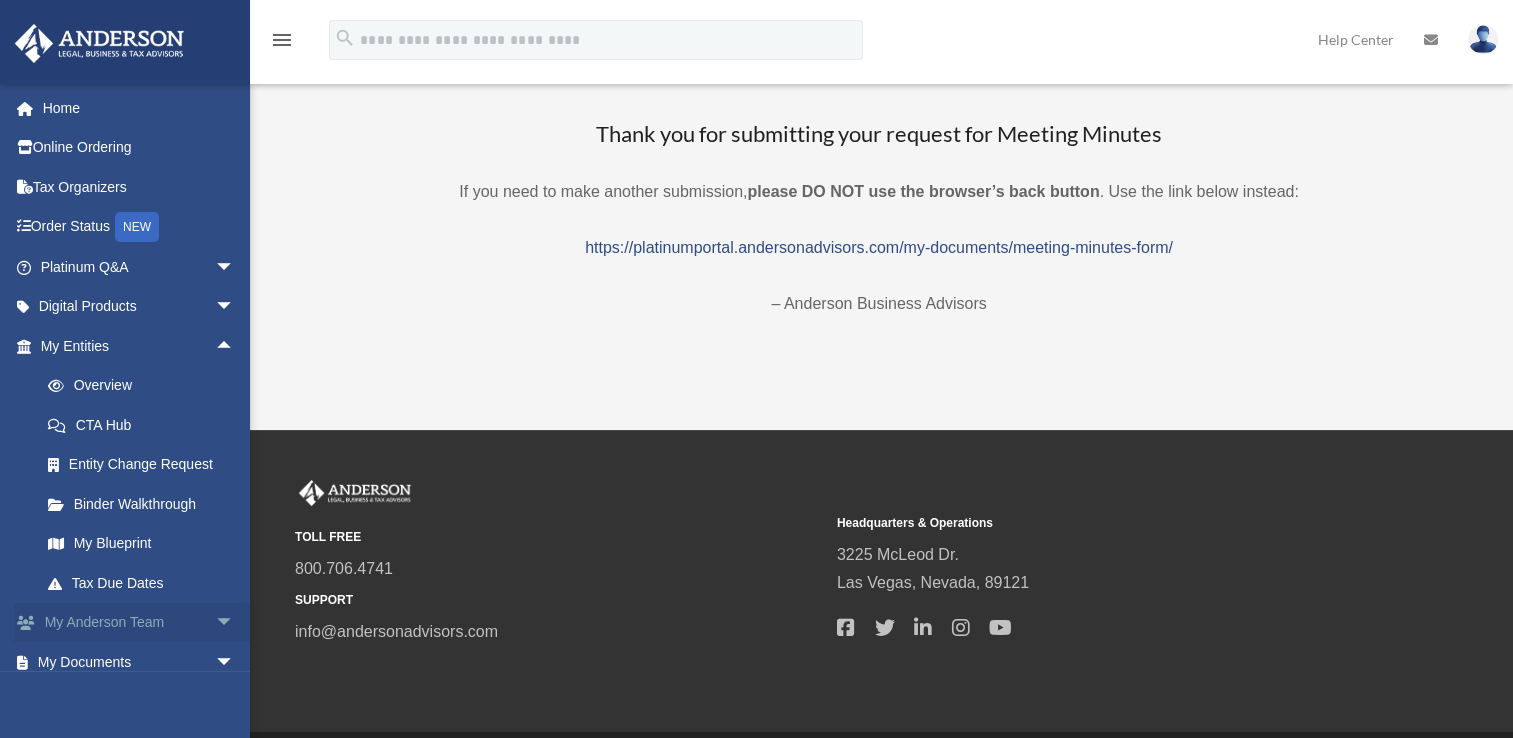 click on "arrow_drop_down" at bounding box center (235, 623) 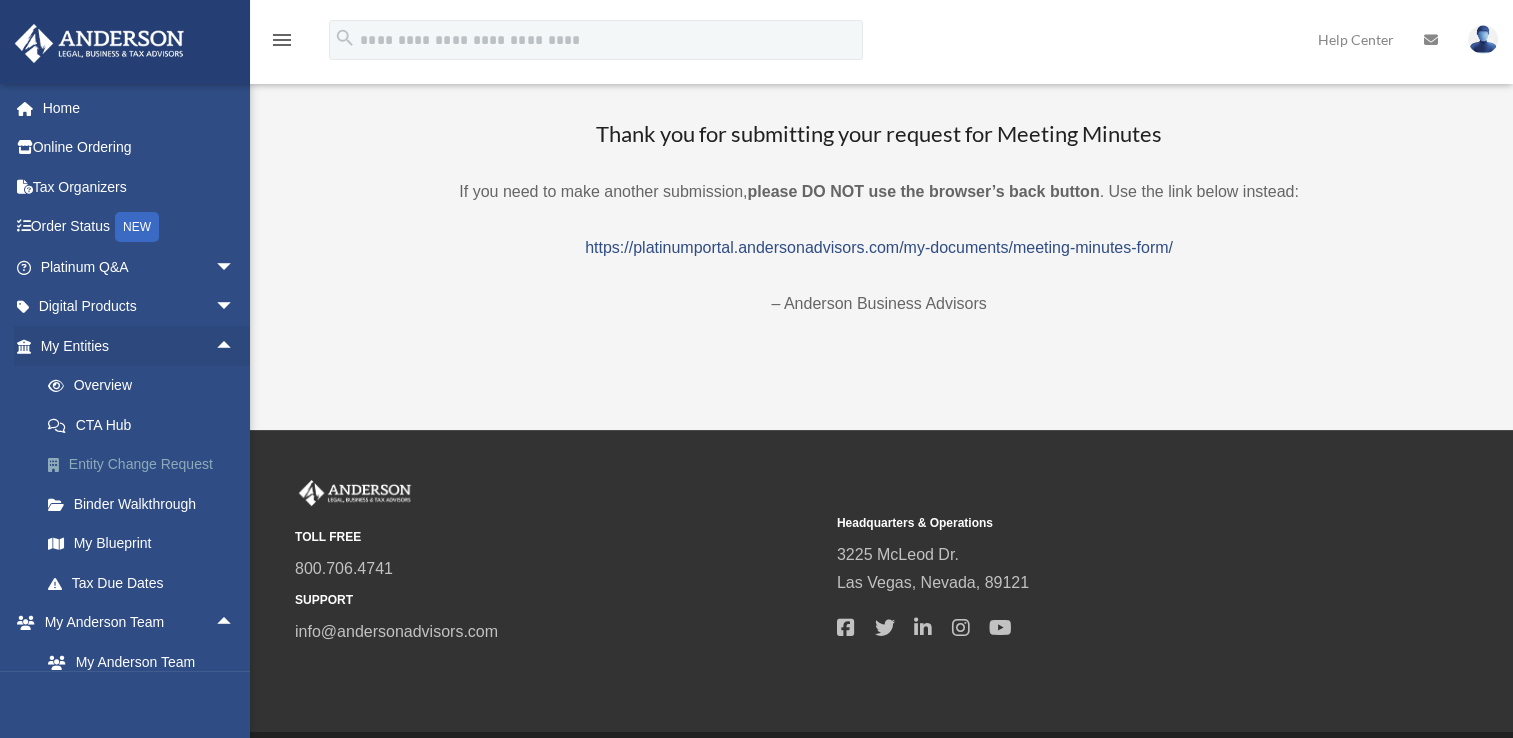 scroll, scrollTop: 200, scrollLeft: 0, axis: vertical 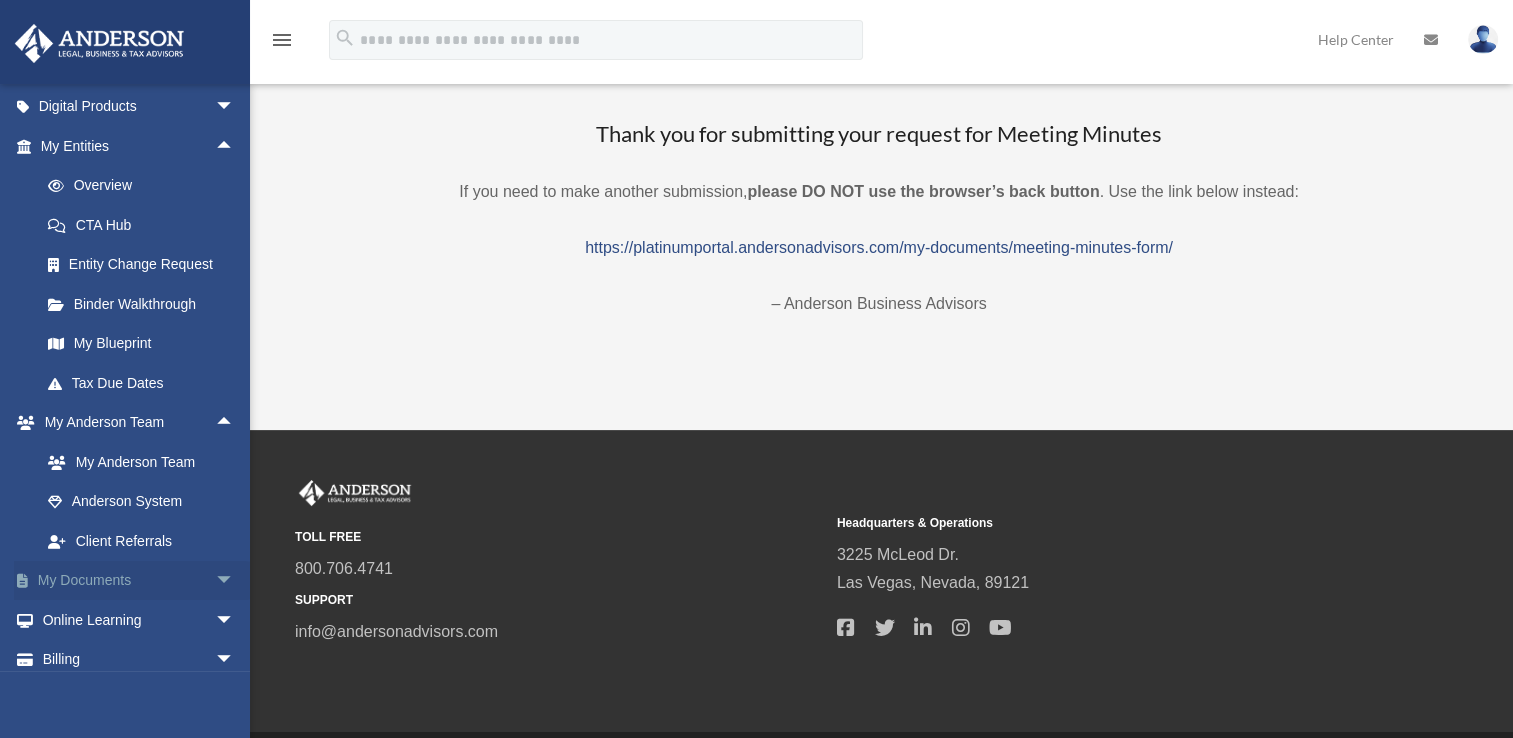 click on "arrow_drop_down" at bounding box center (235, 581) 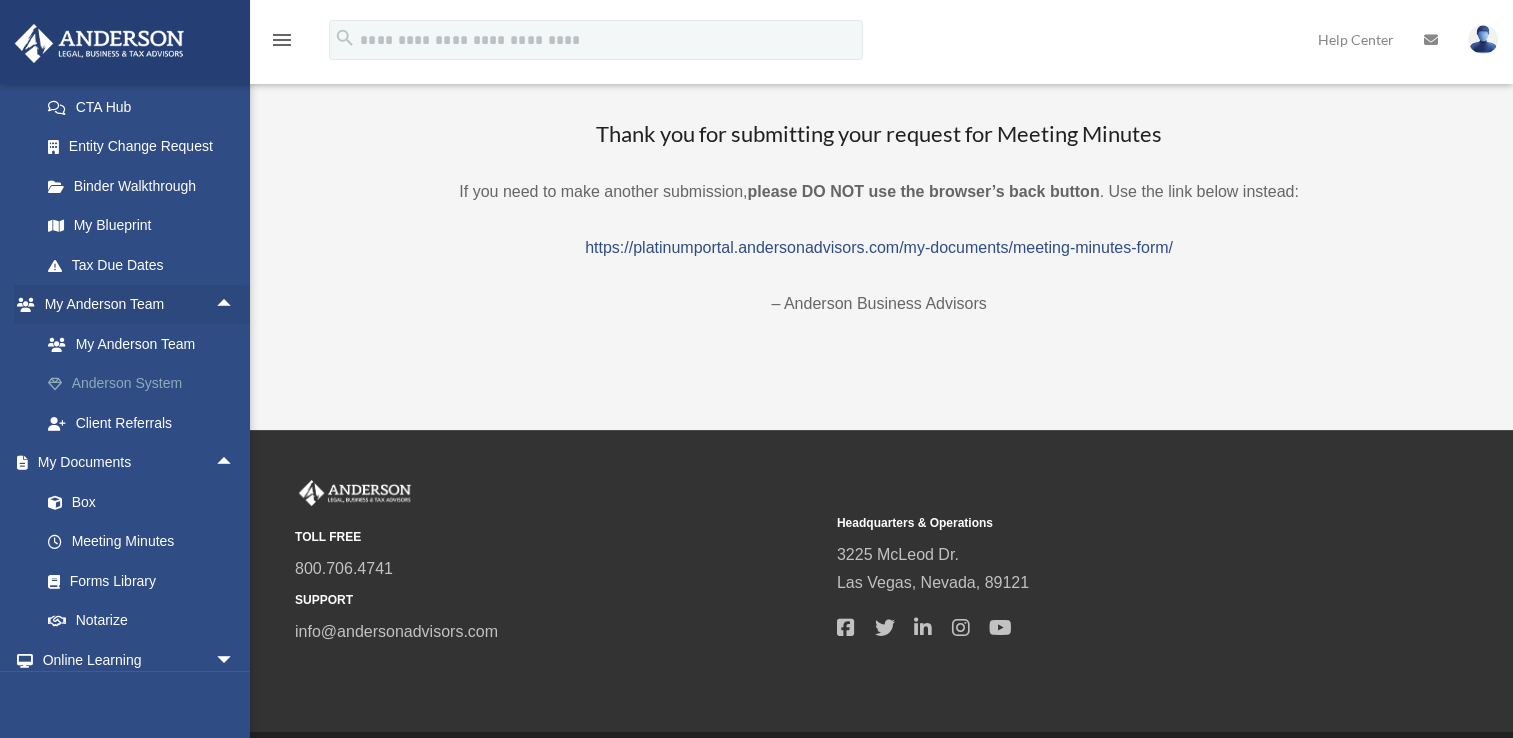 scroll, scrollTop: 400, scrollLeft: 0, axis: vertical 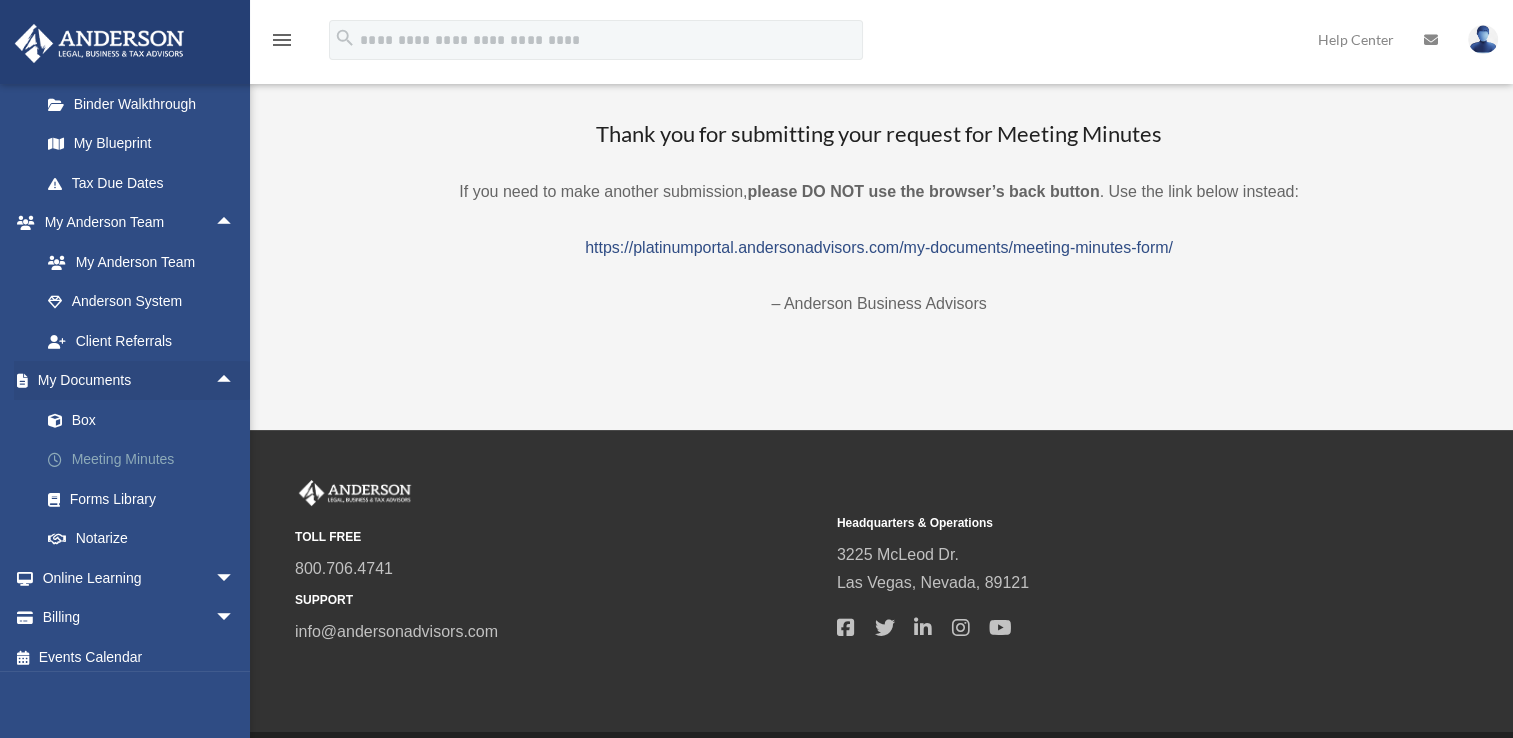 click on "Meeting Minutes" at bounding box center (146, 460) 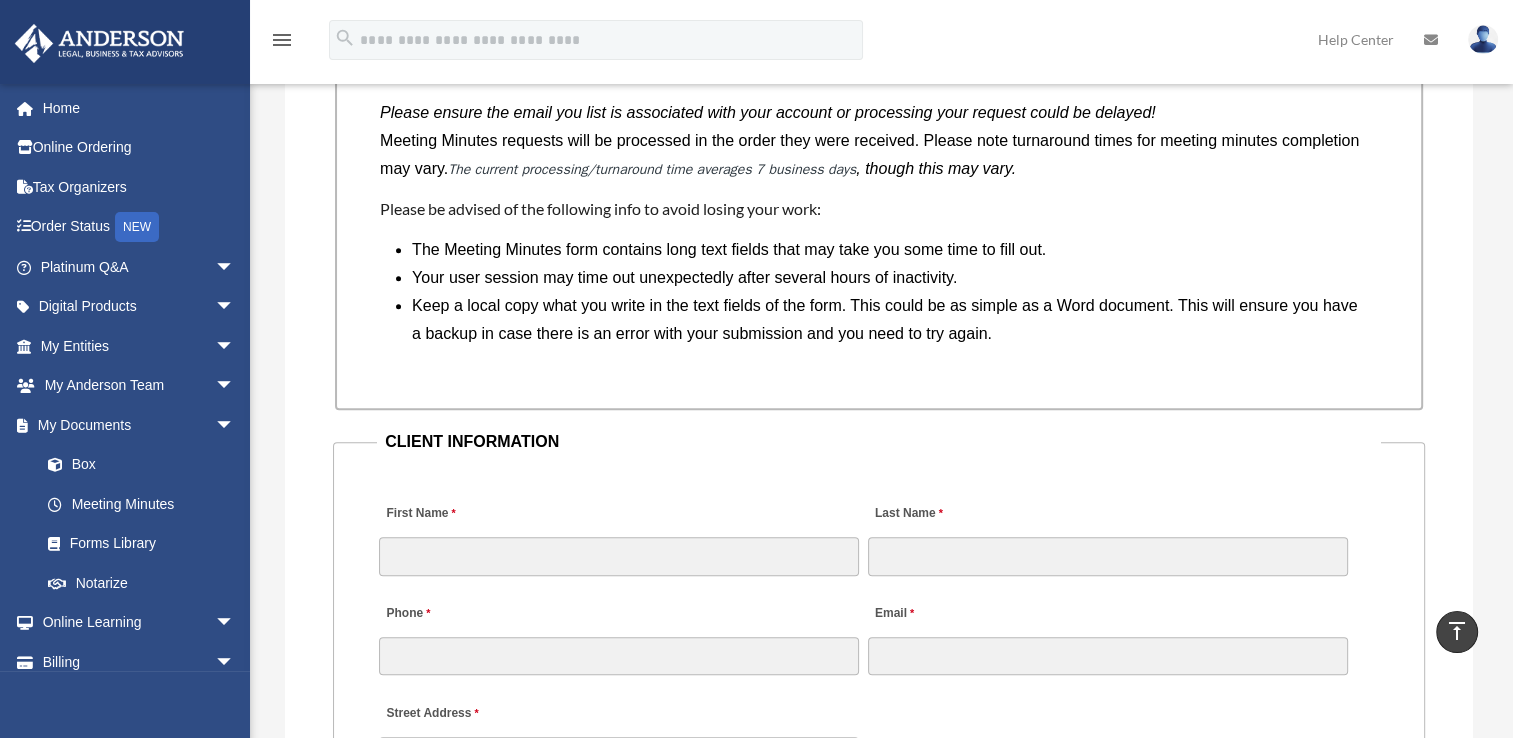 scroll, scrollTop: 1900, scrollLeft: 0, axis: vertical 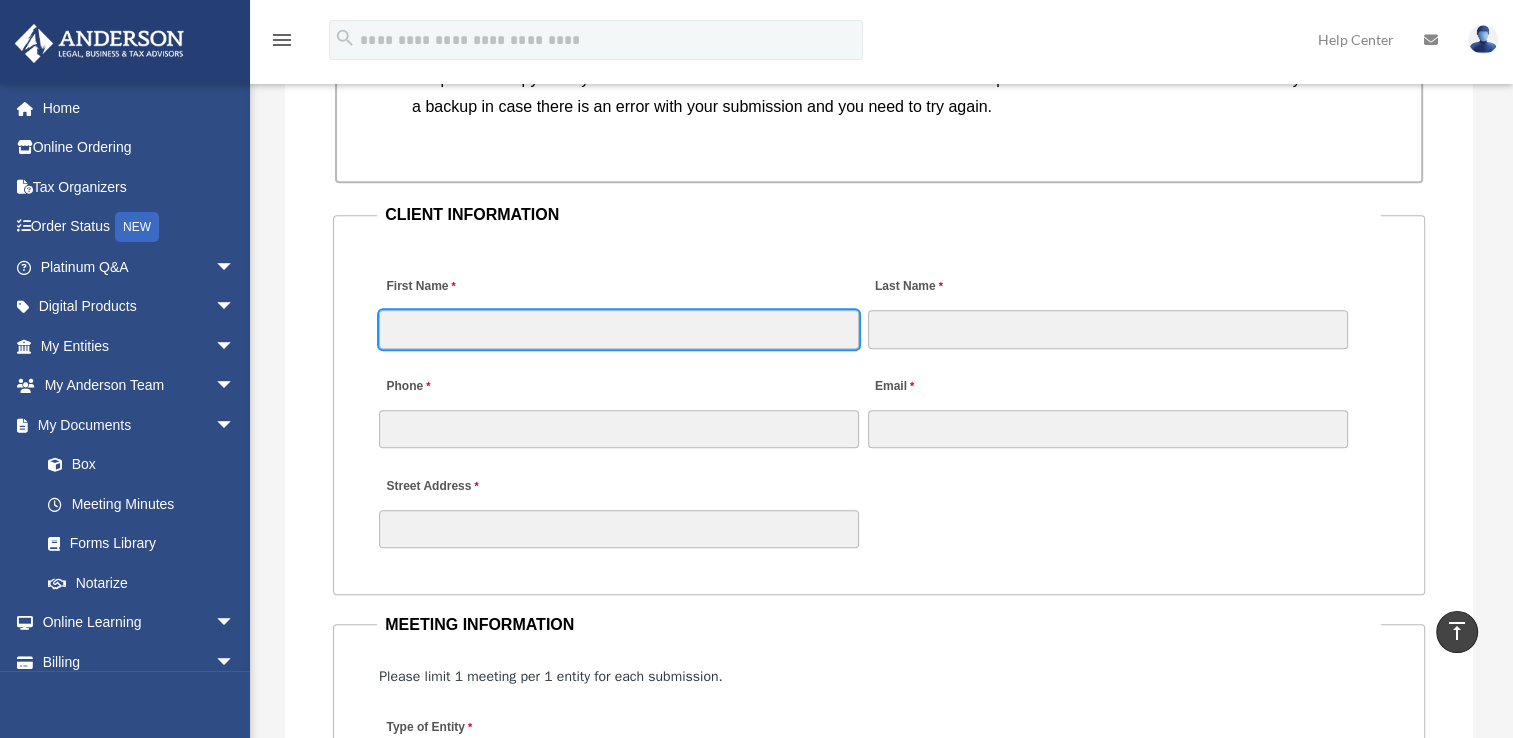 click on "First Name" at bounding box center (619, 329) 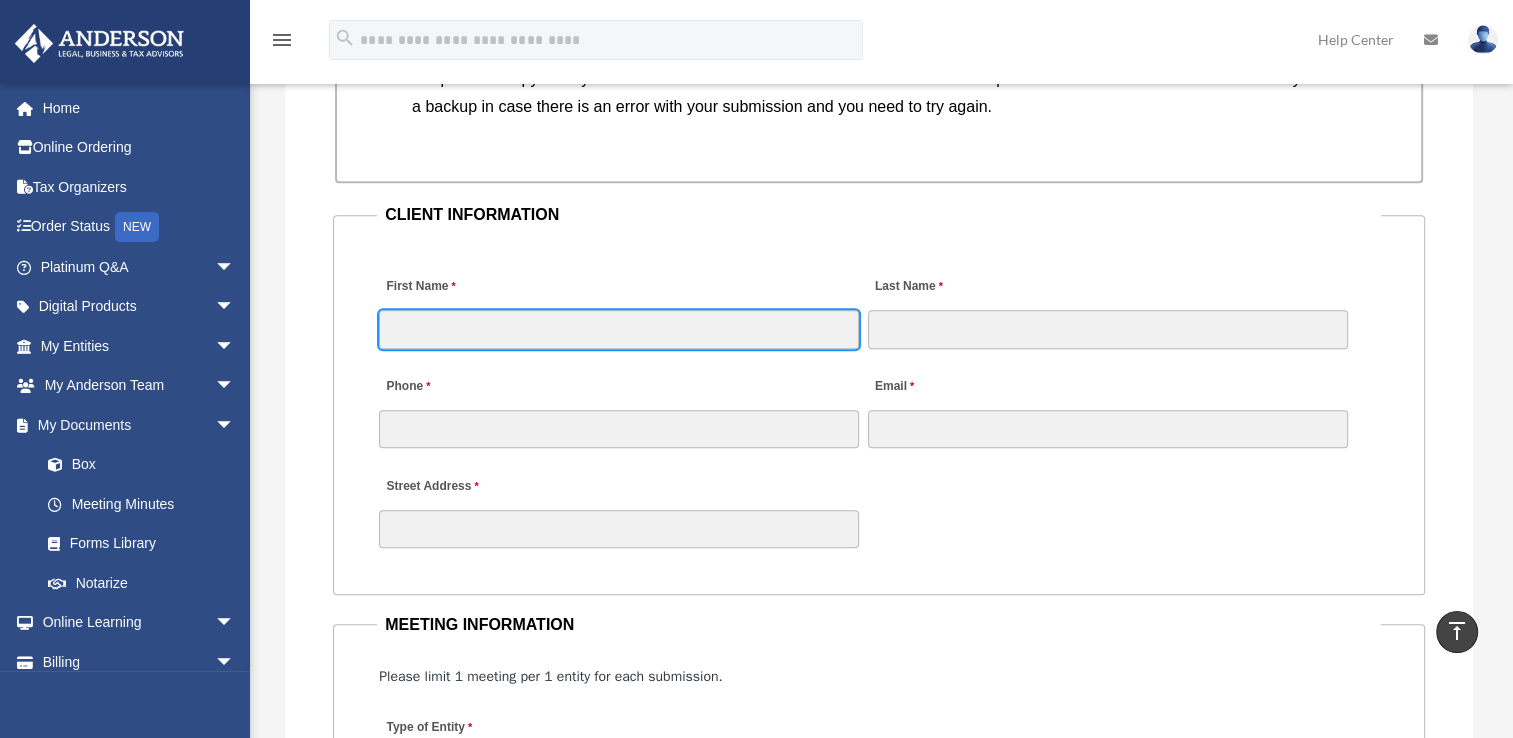 type on "*********" 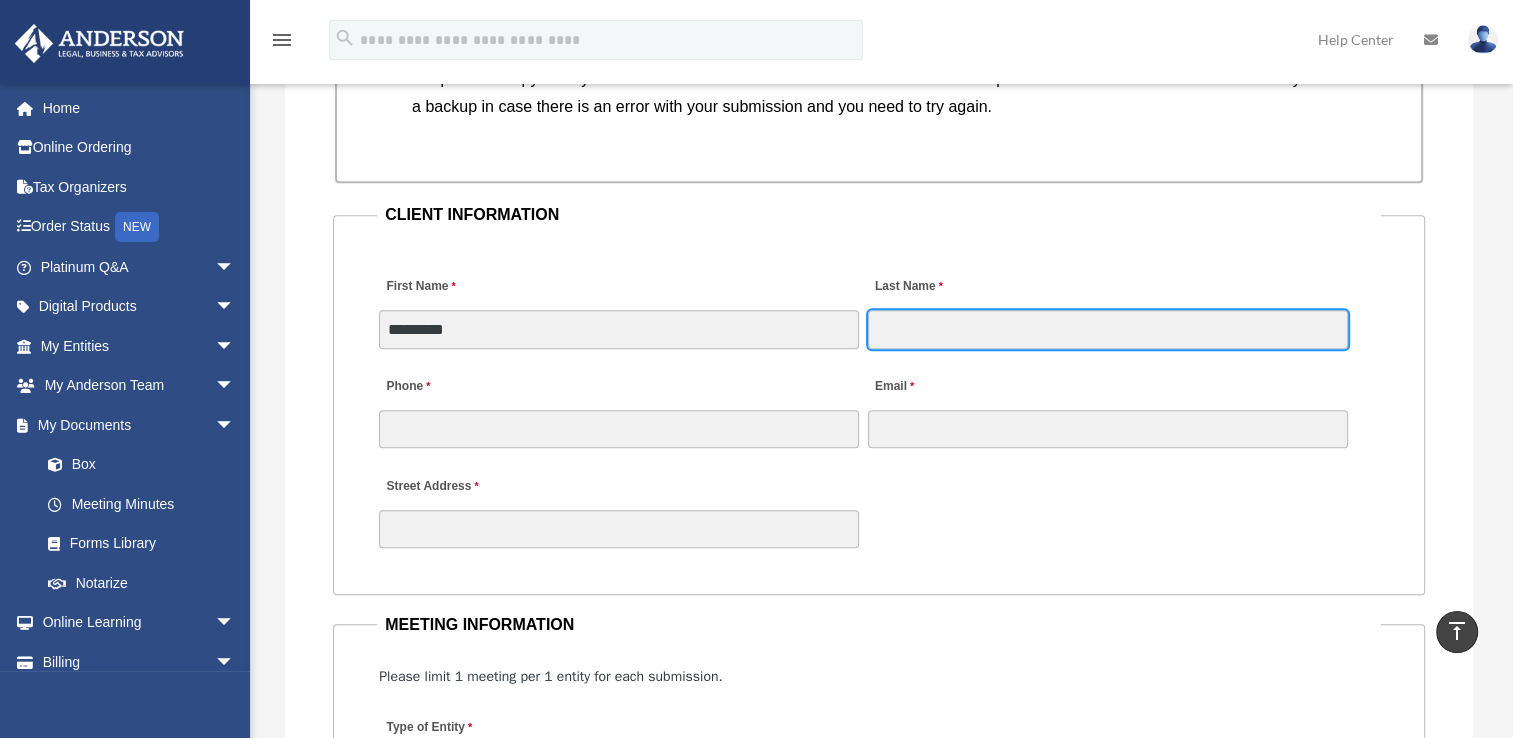 type on "**" 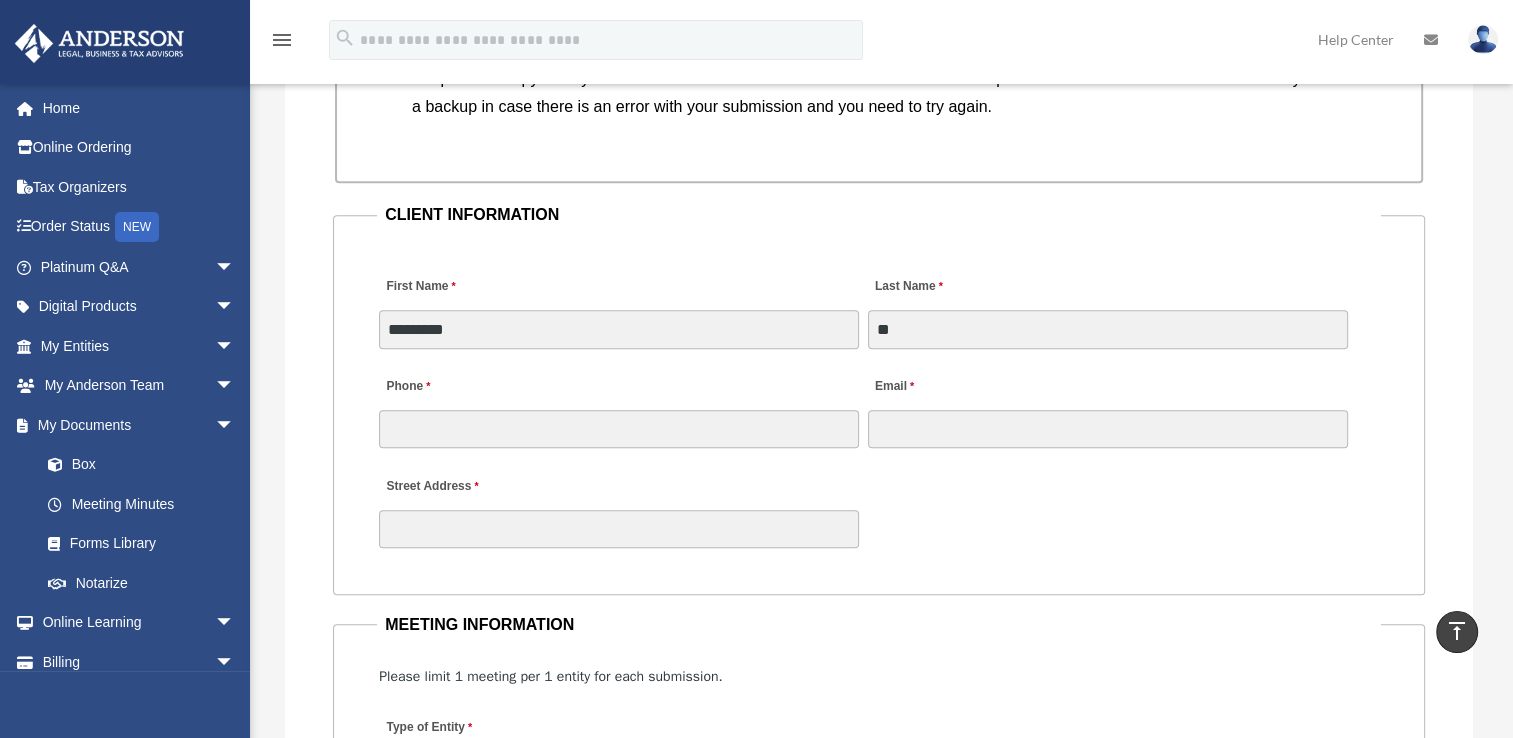 type on "**********" 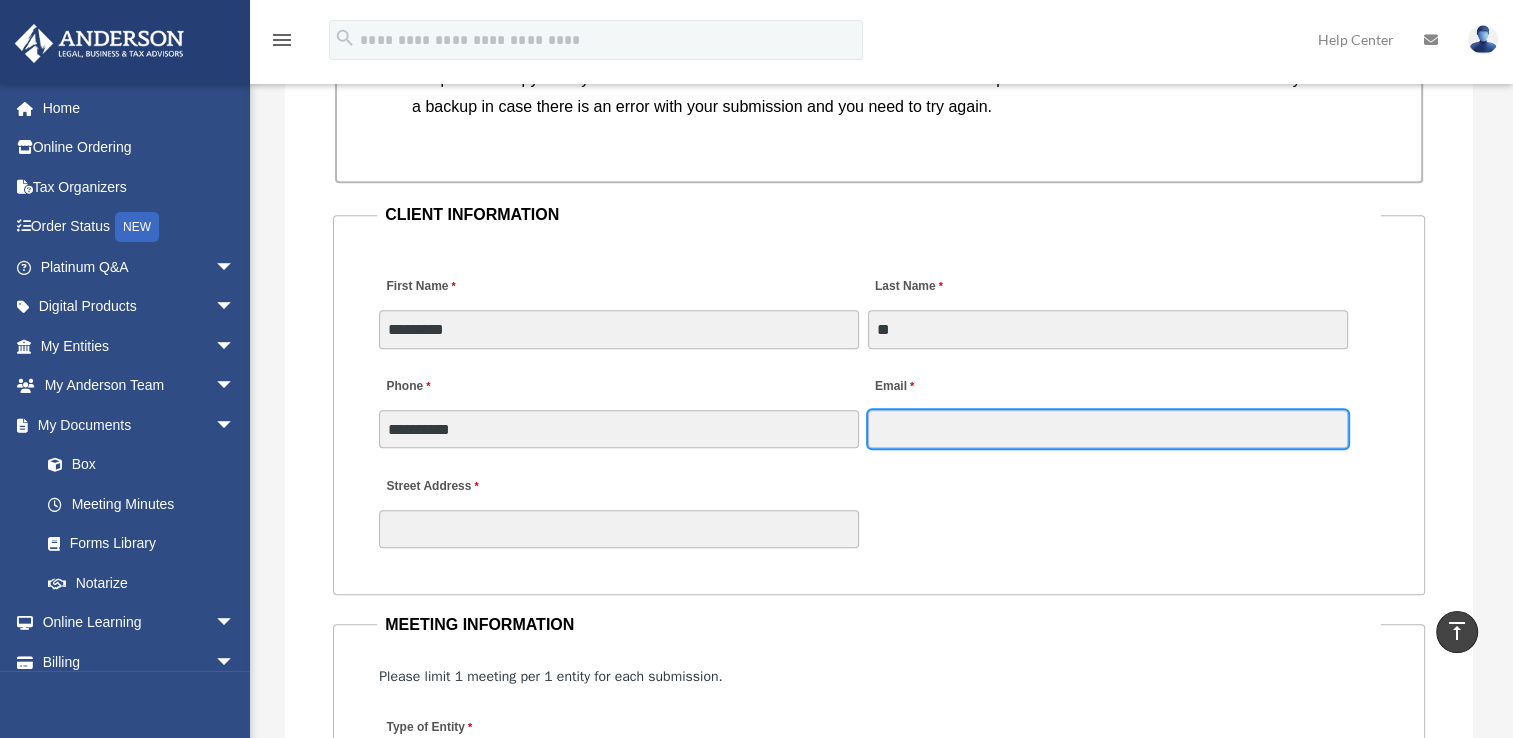 type on "**********" 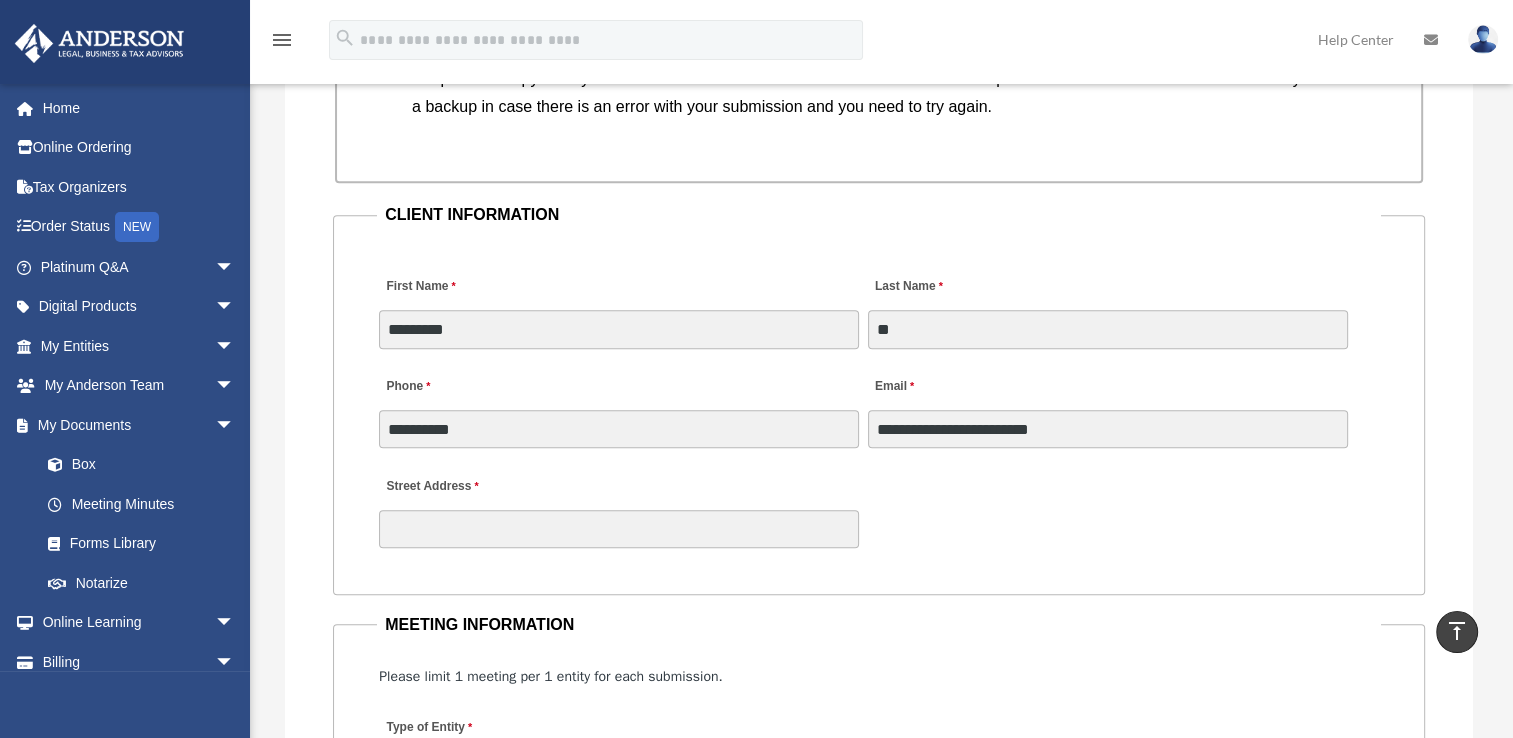 type on "**********" 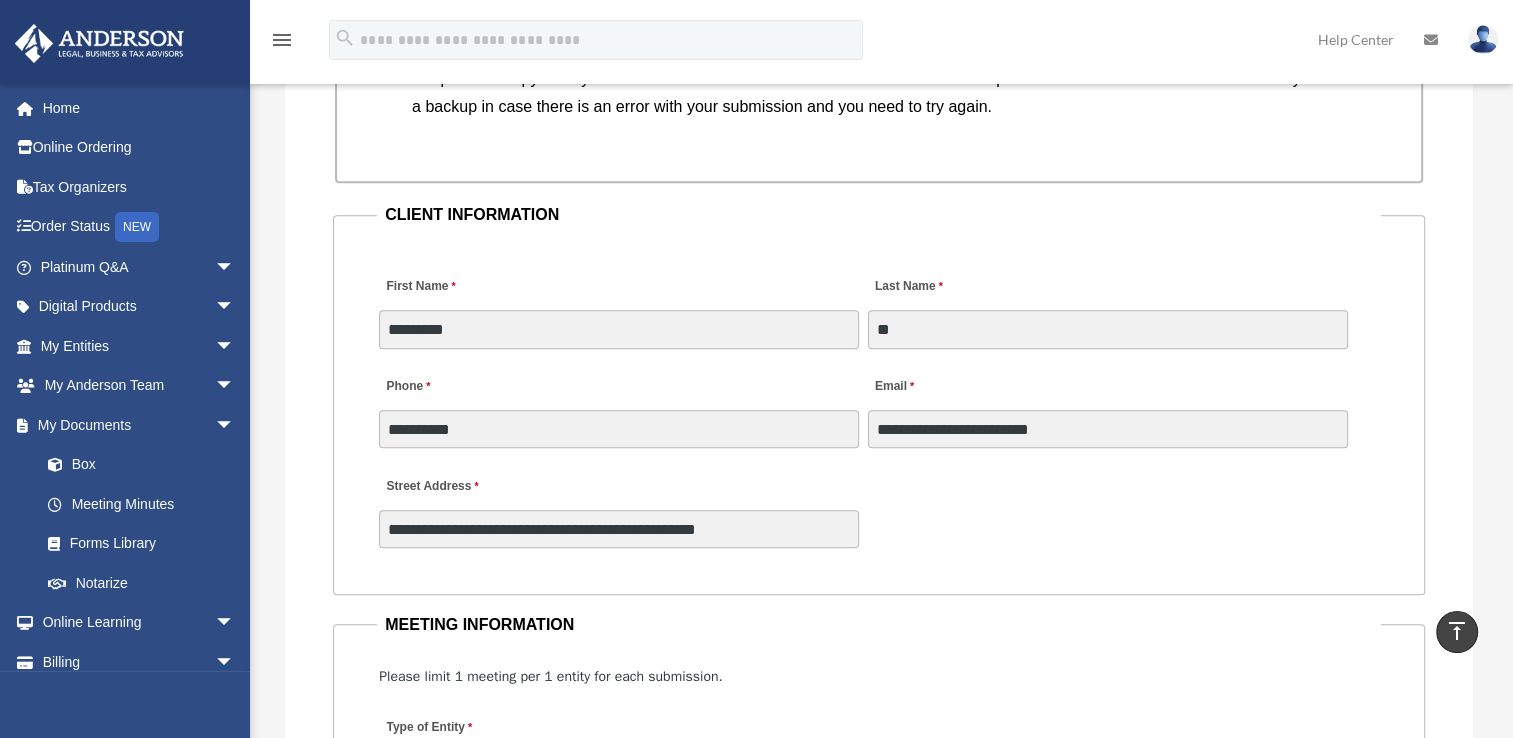 type on "**" 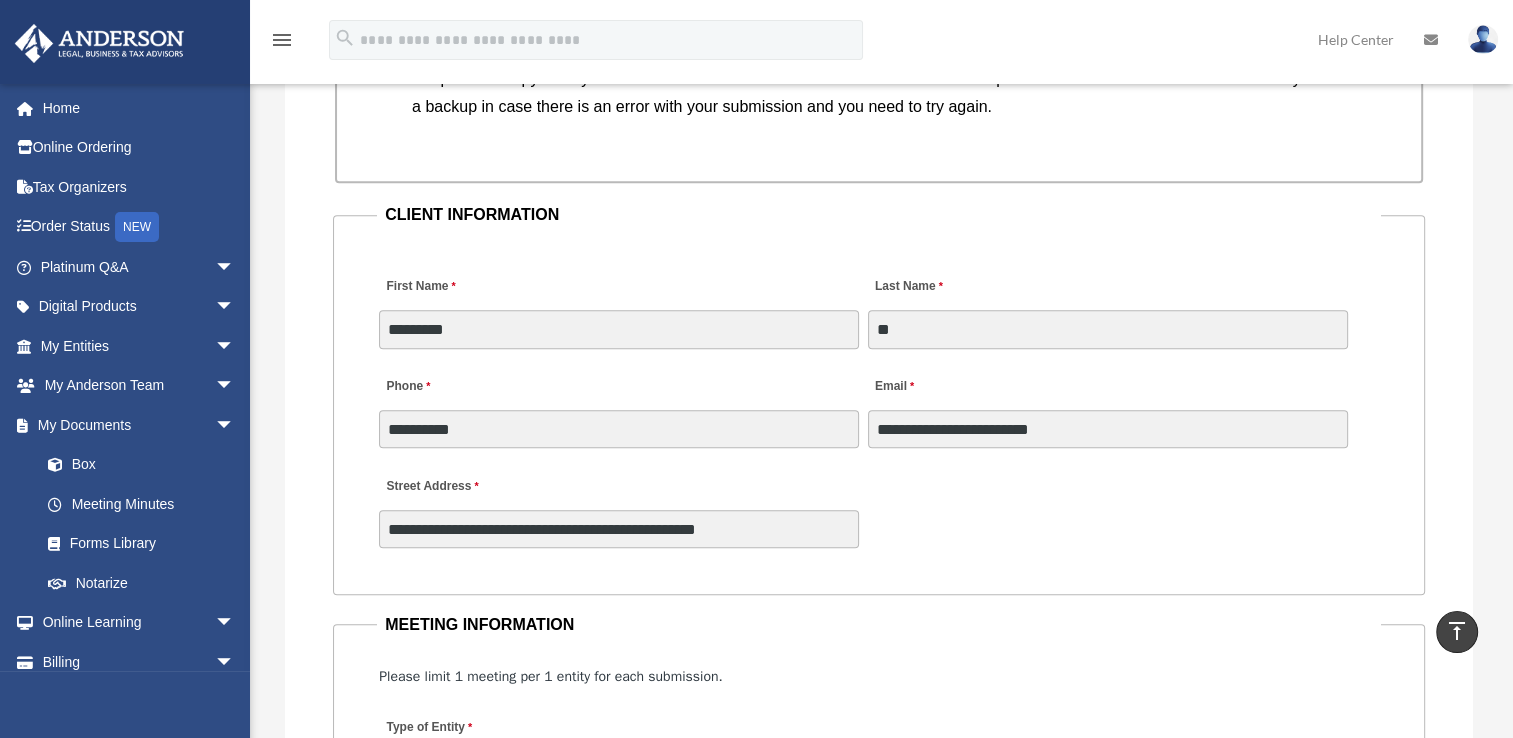 type on "******" 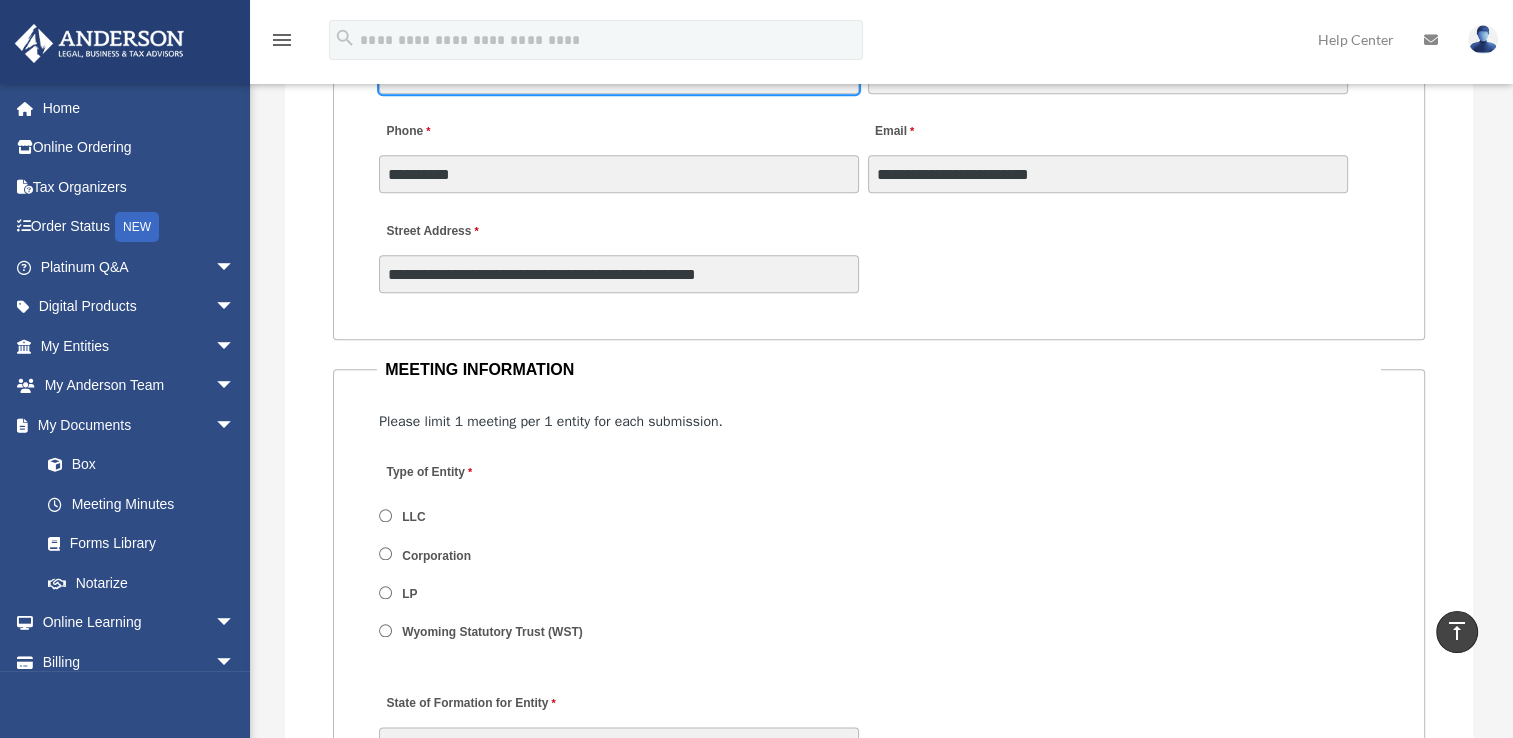 scroll, scrollTop: 2200, scrollLeft: 0, axis: vertical 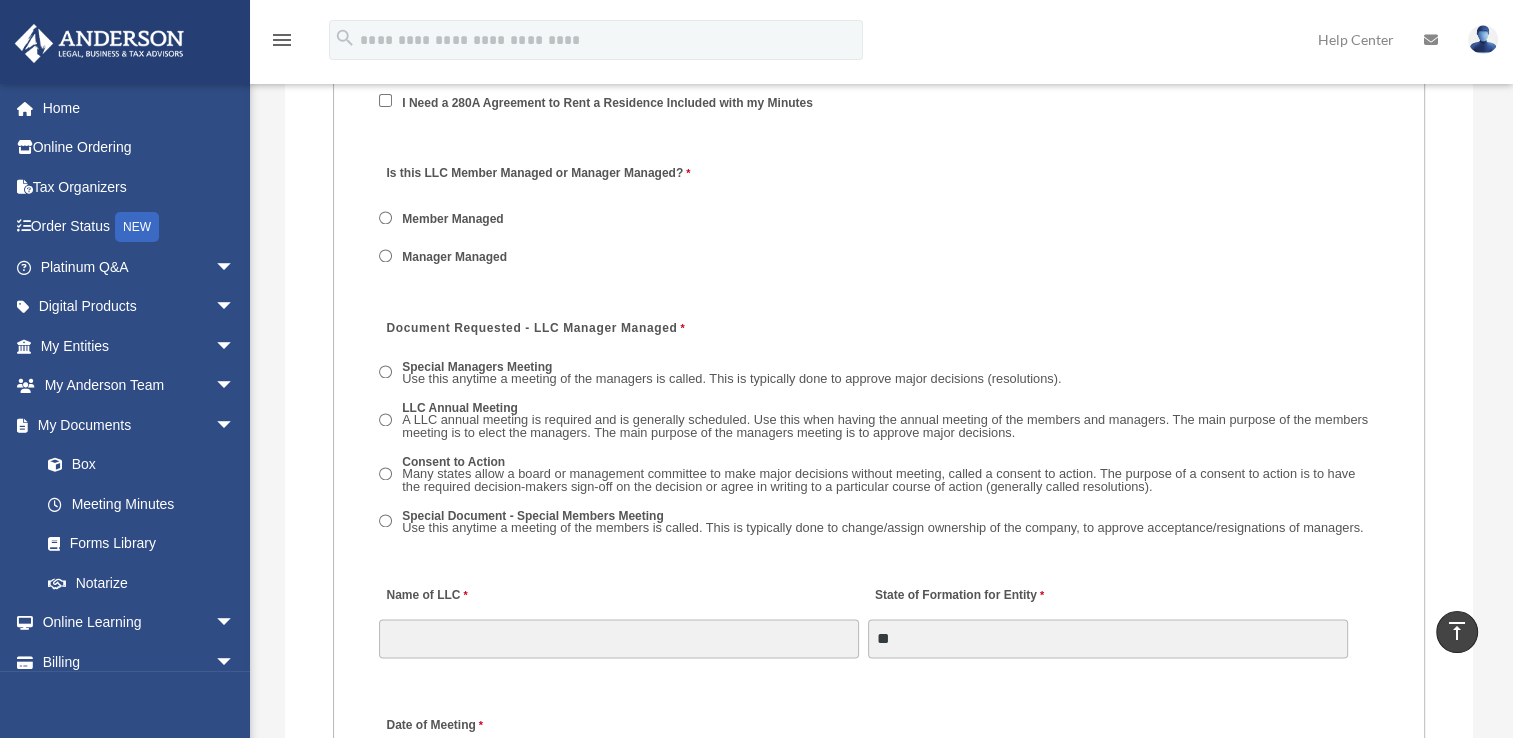 click on "Special Managers Meeting Use this anytime a meeting of the managers is called. This is typically done to approve major decisions (resolutions)." at bounding box center [879, 374] 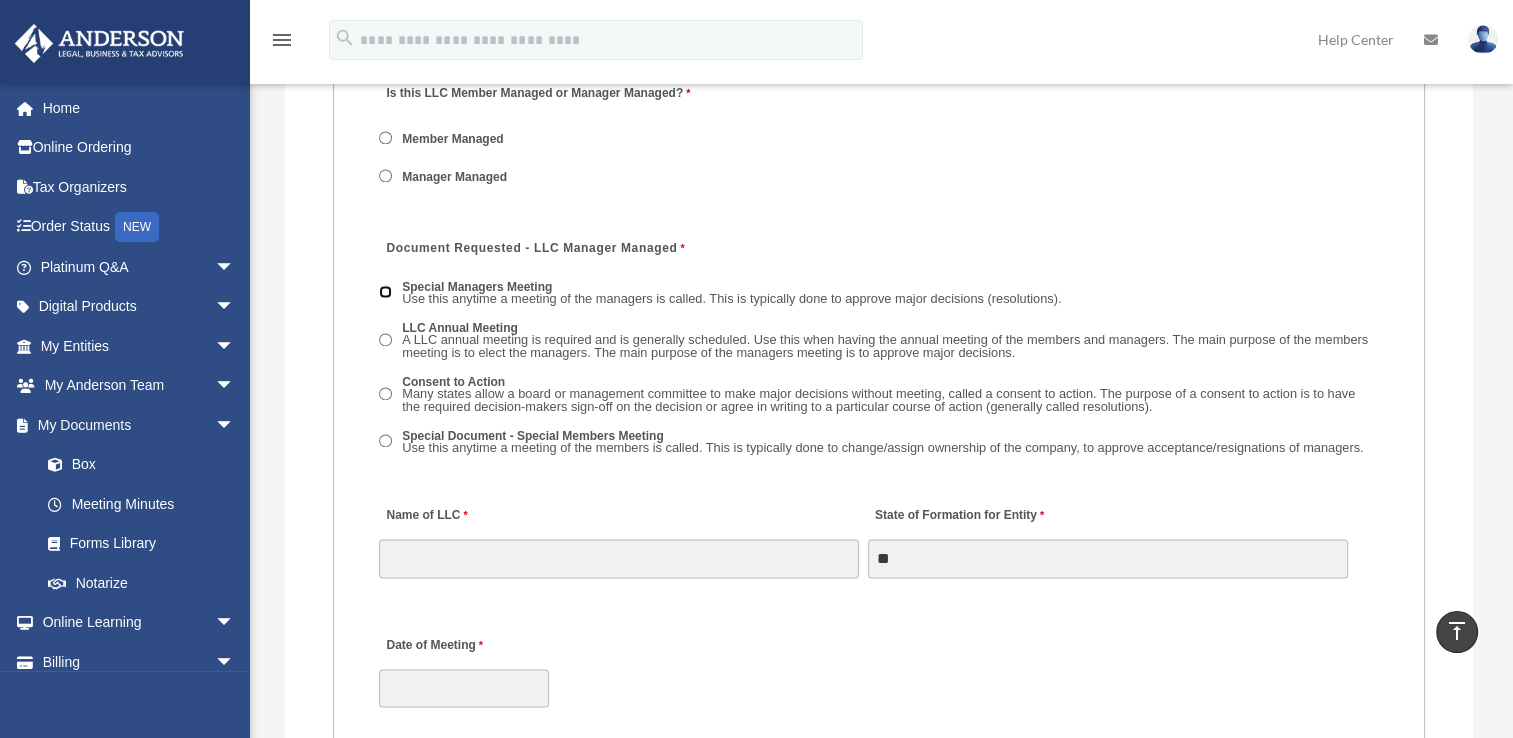 scroll, scrollTop: 3000, scrollLeft: 0, axis: vertical 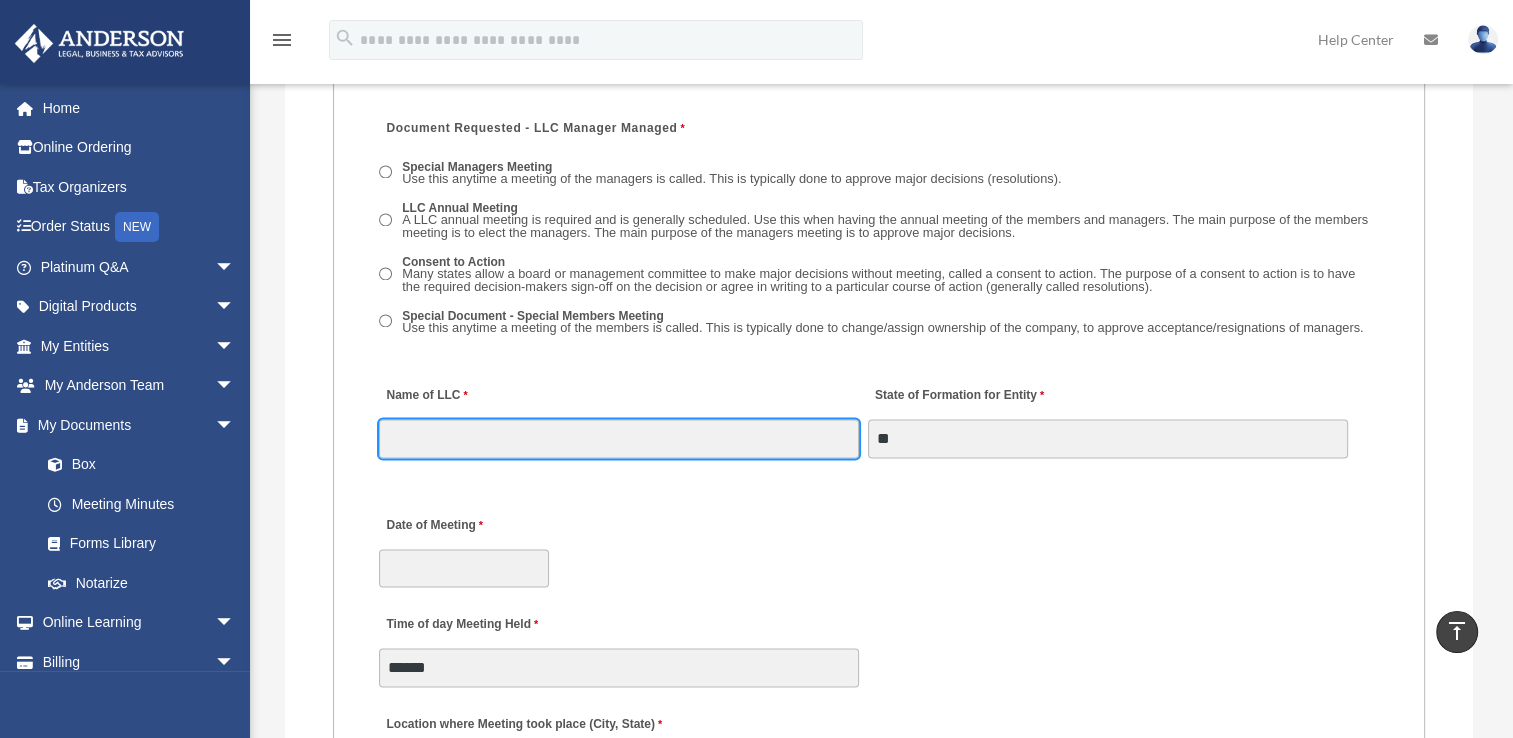 click on "Name of LLC" at bounding box center [619, 438] 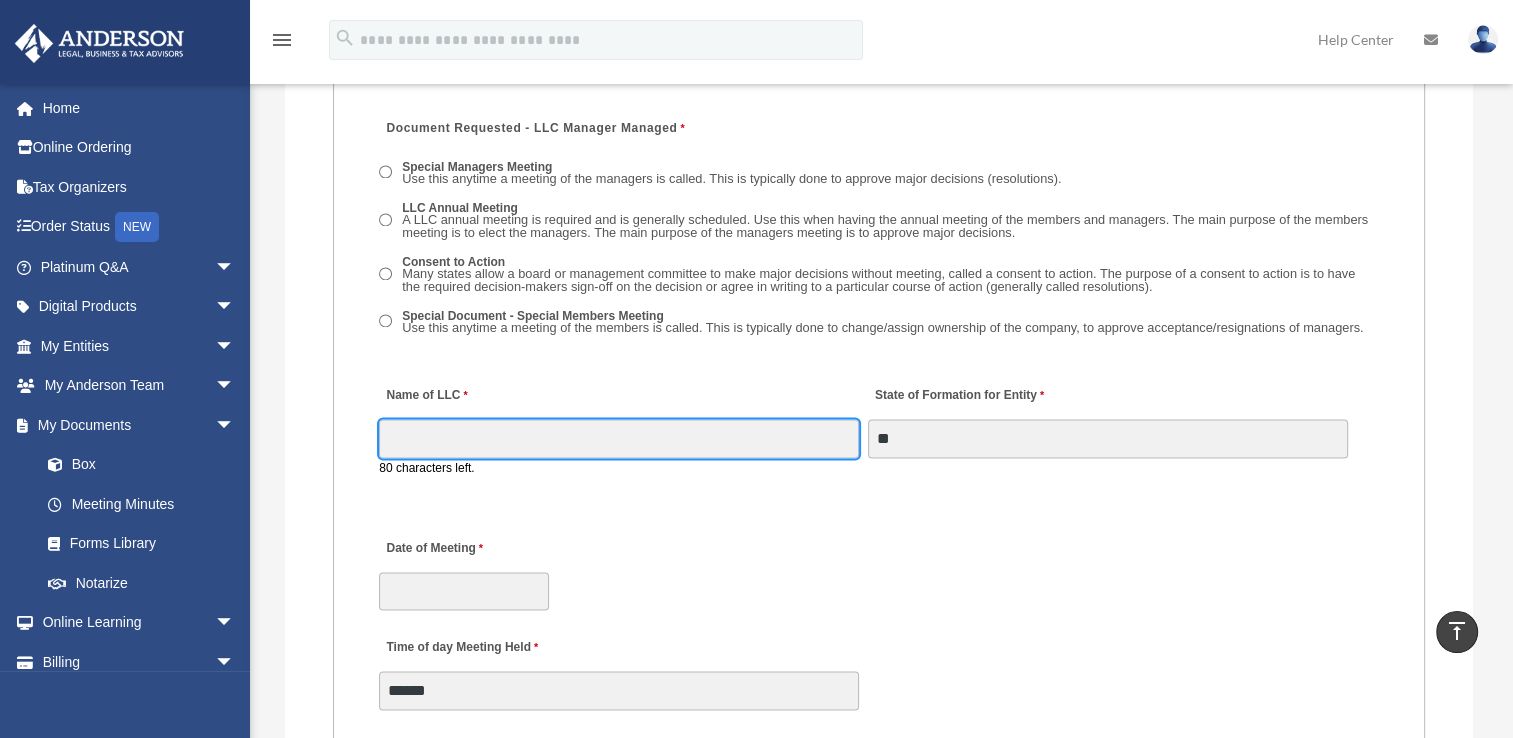 type on "**********" 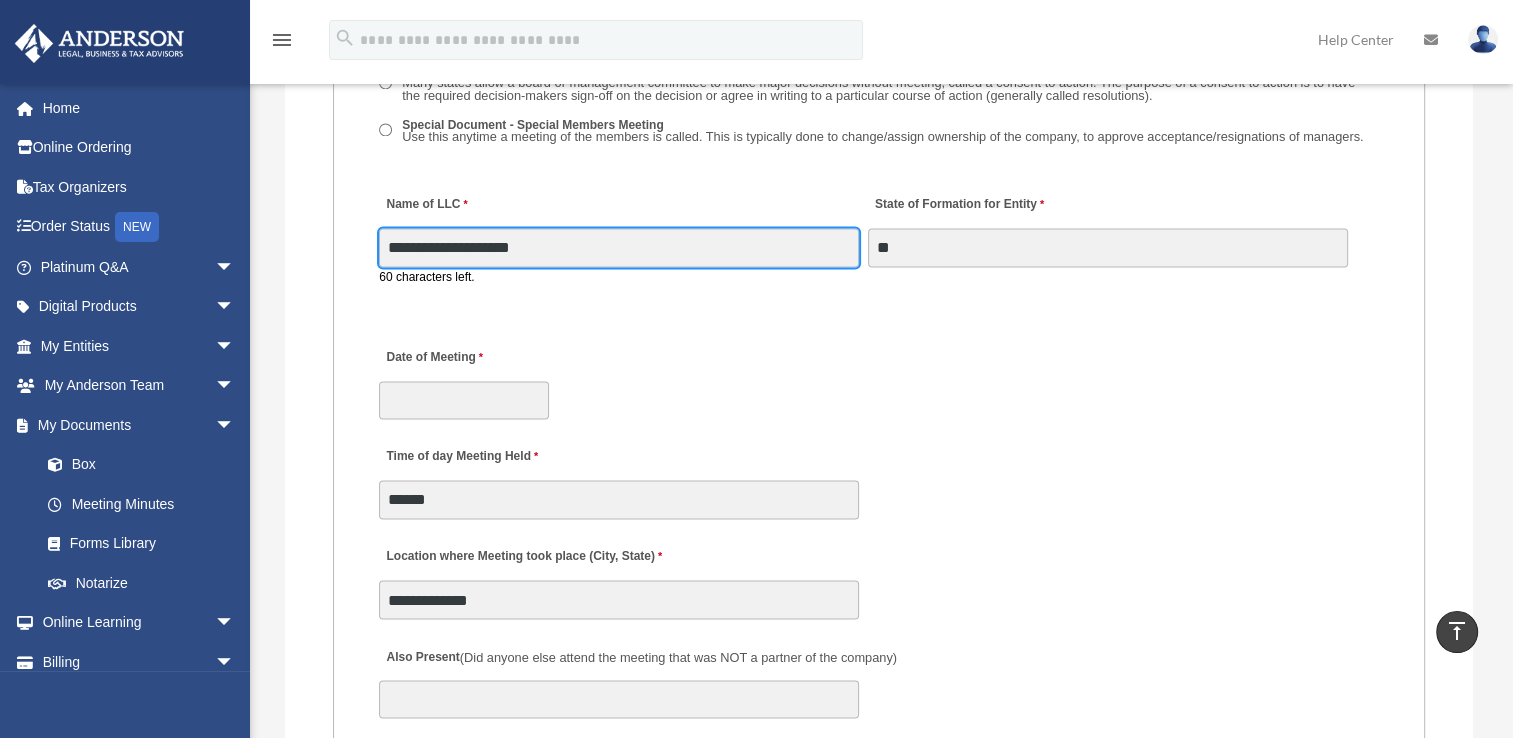 scroll, scrollTop: 3200, scrollLeft: 0, axis: vertical 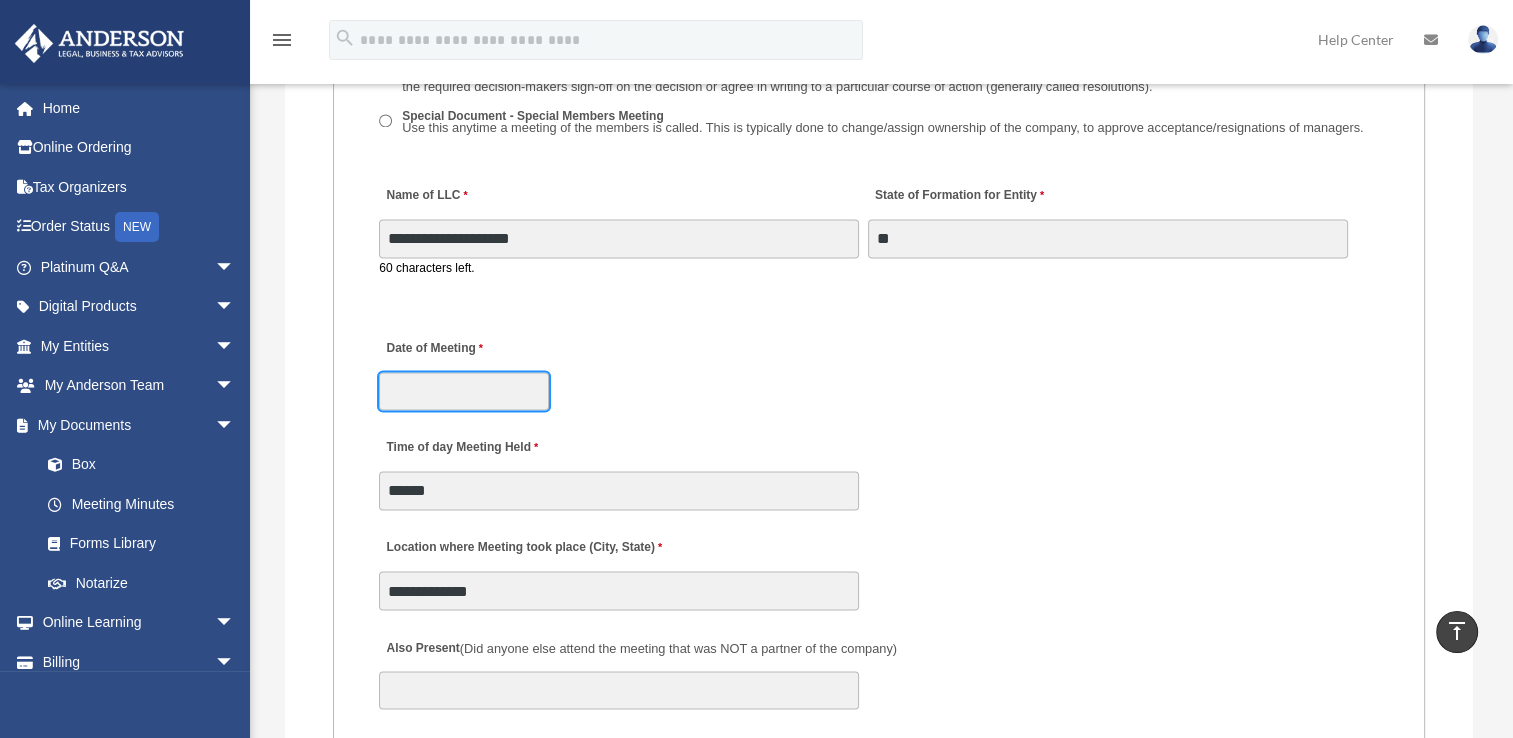 click on "X
Get a chance to win 6 months of Platinum for free just by filling out this
survey" at bounding box center (756, -272) 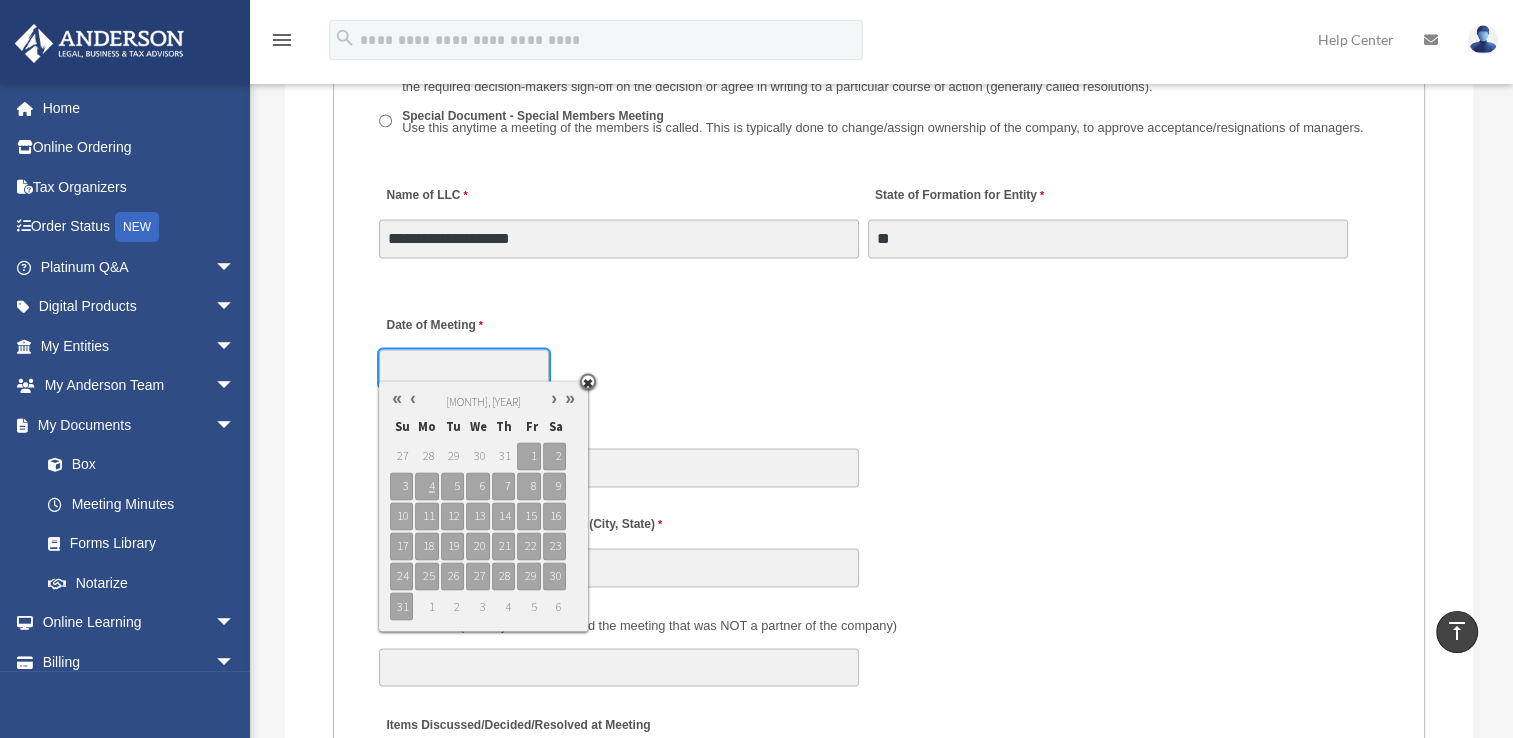 click at bounding box center (554, 398) 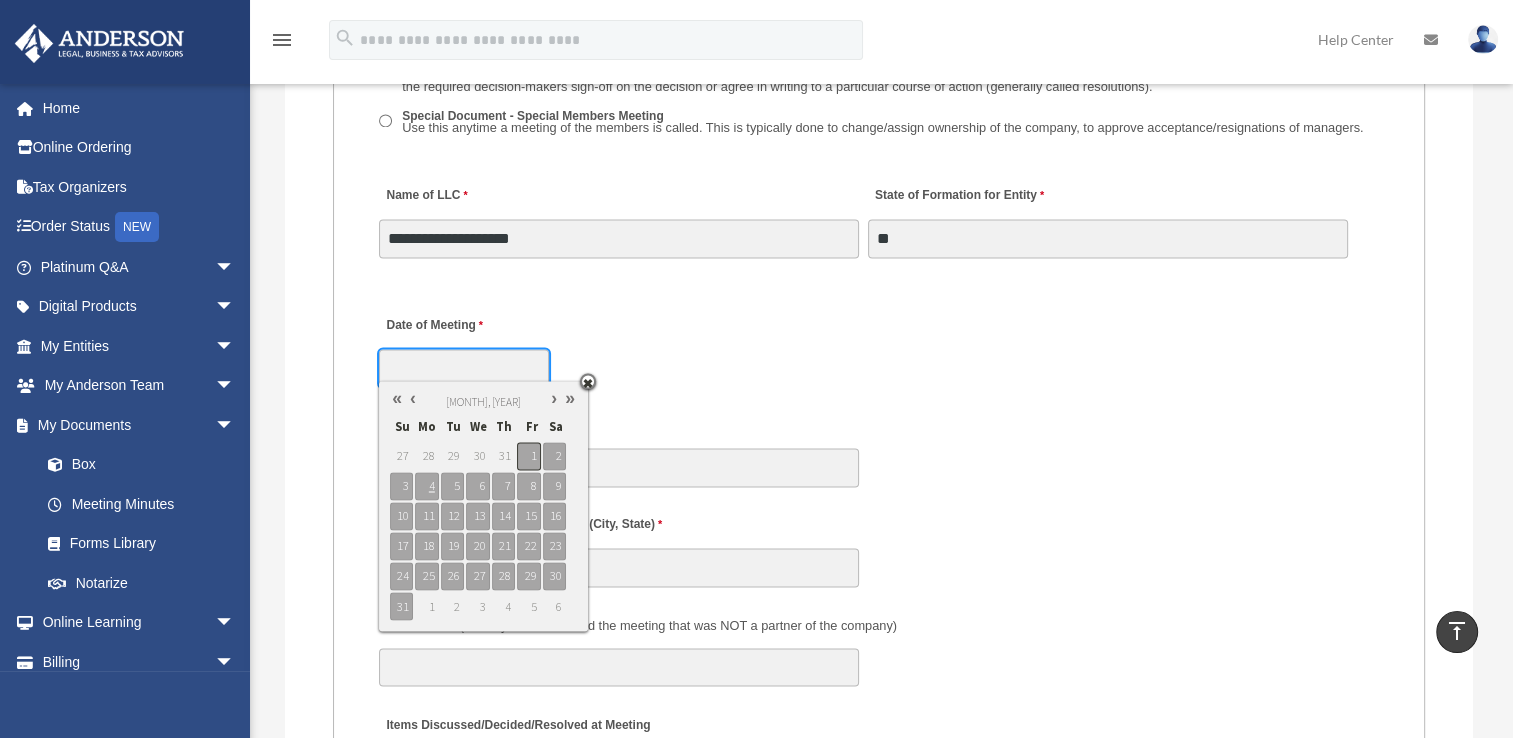 type on "**********" 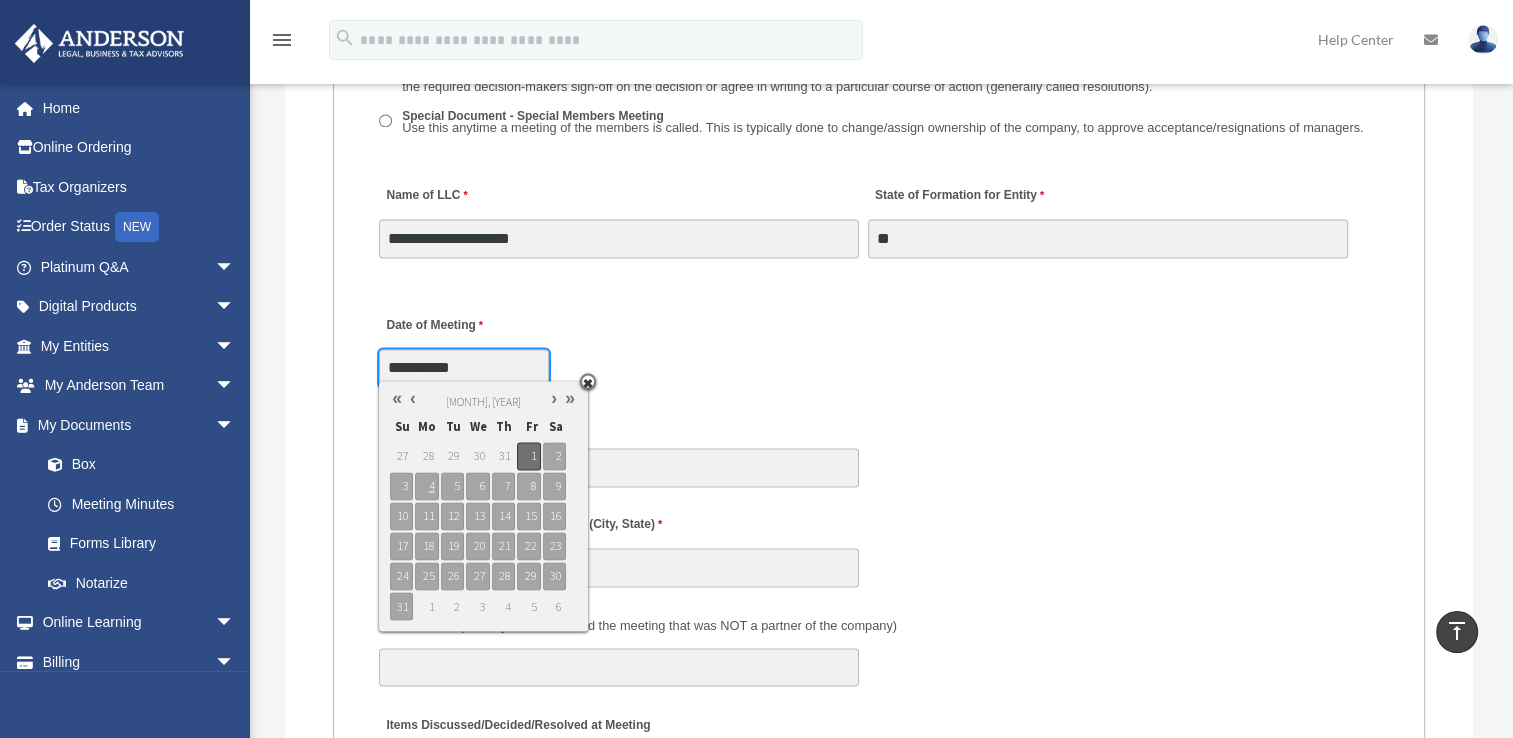 click on "1" at bounding box center [528, 456] 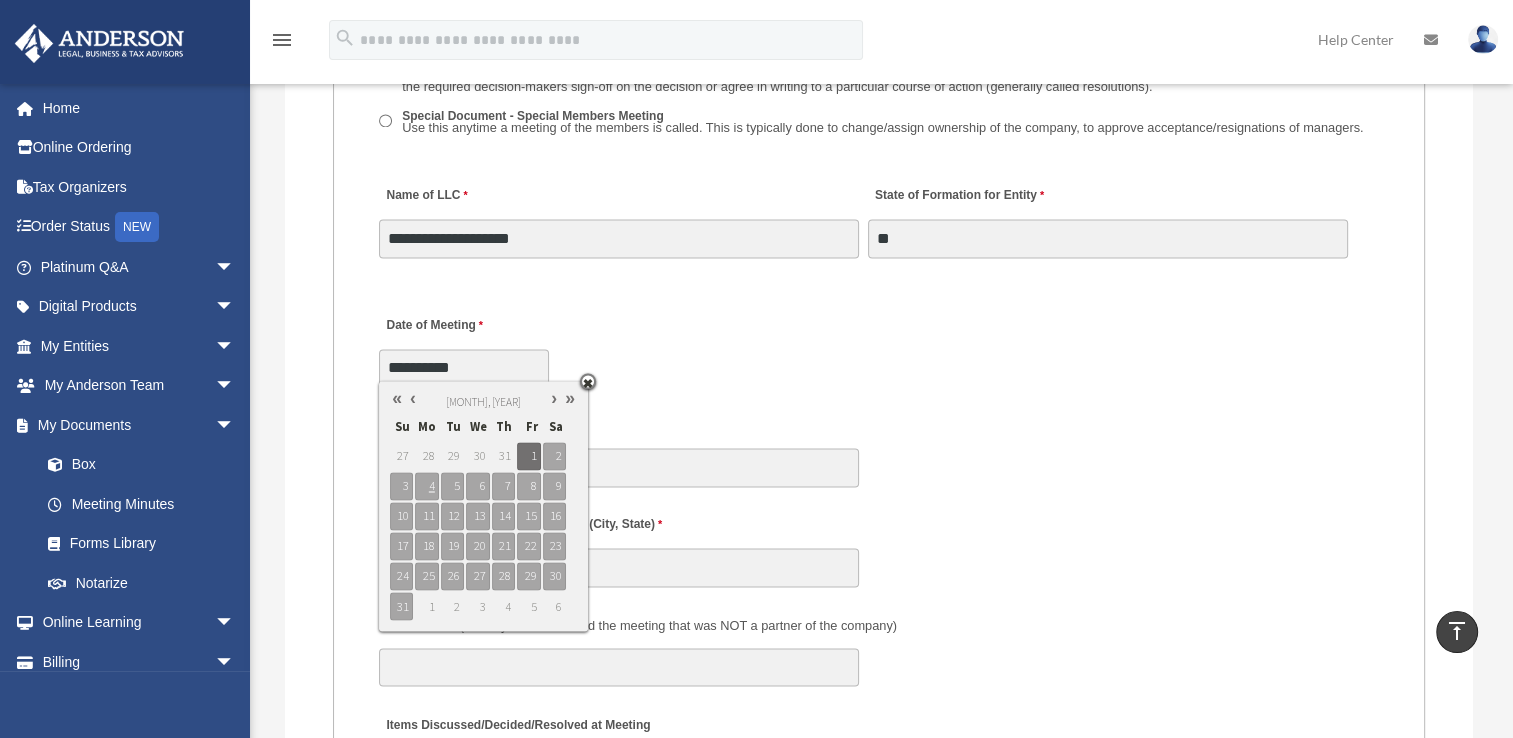 click on "**********" at bounding box center (879, 345) 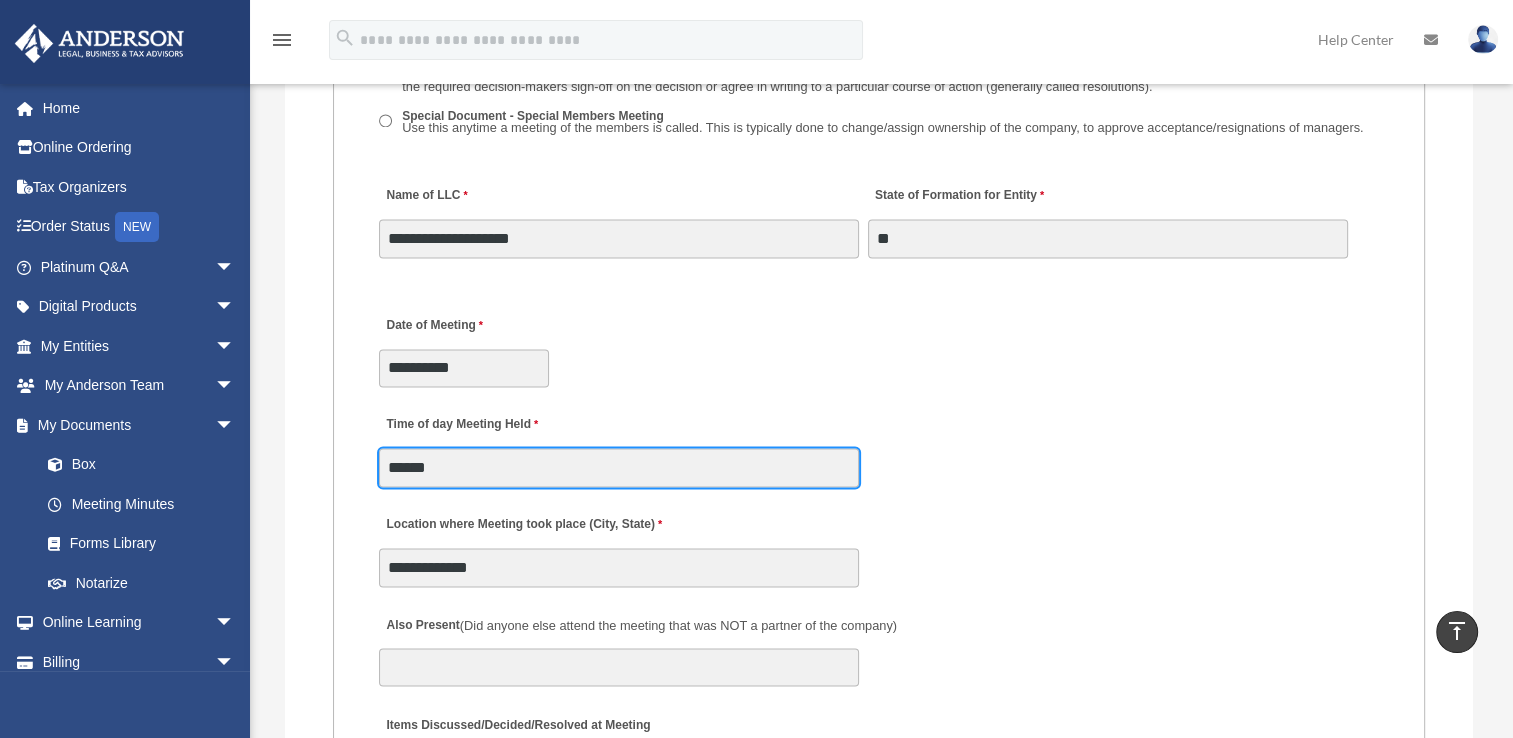 drag, startPoint x: 471, startPoint y: 456, endPoint x: 307, endPoint y: 451, distance: 164.0762 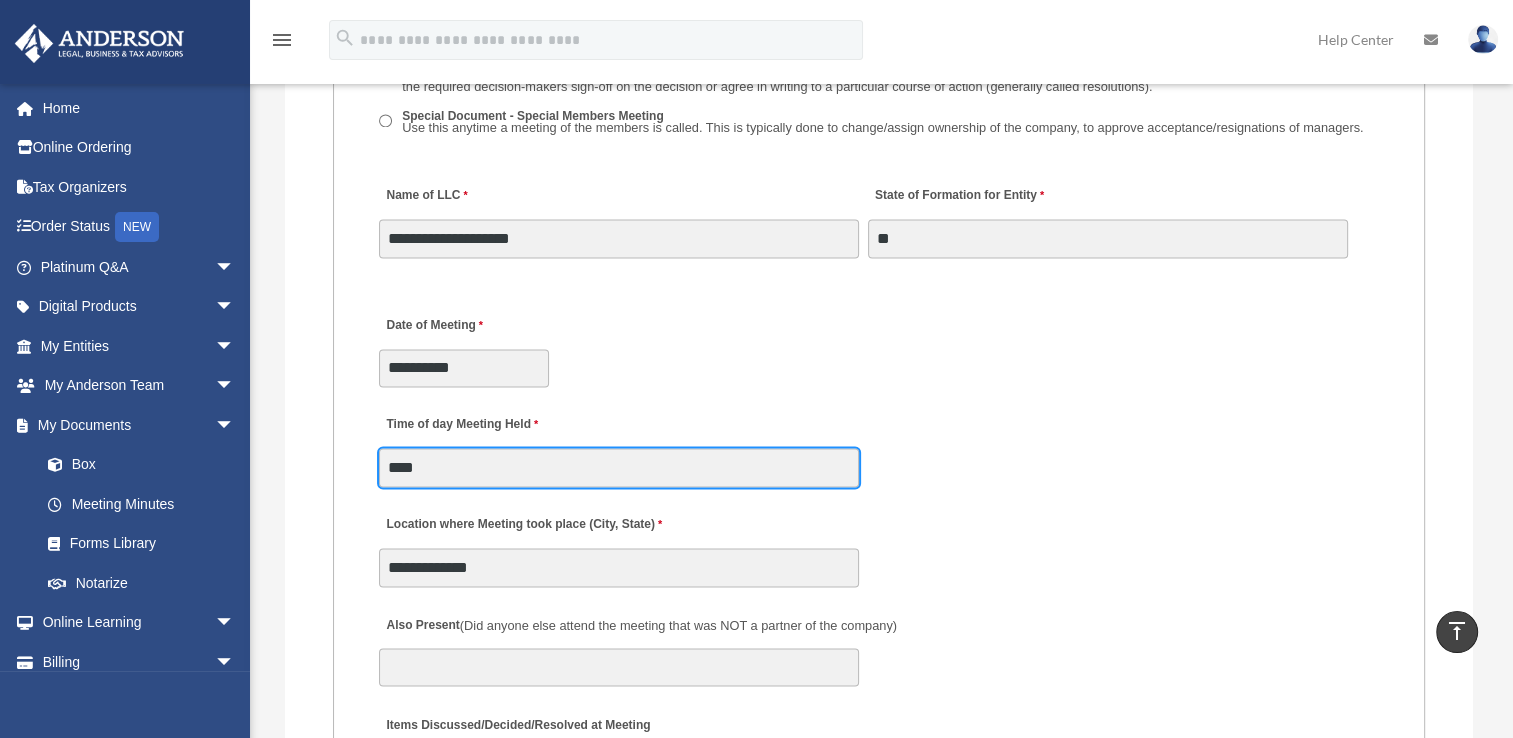 type on "******" 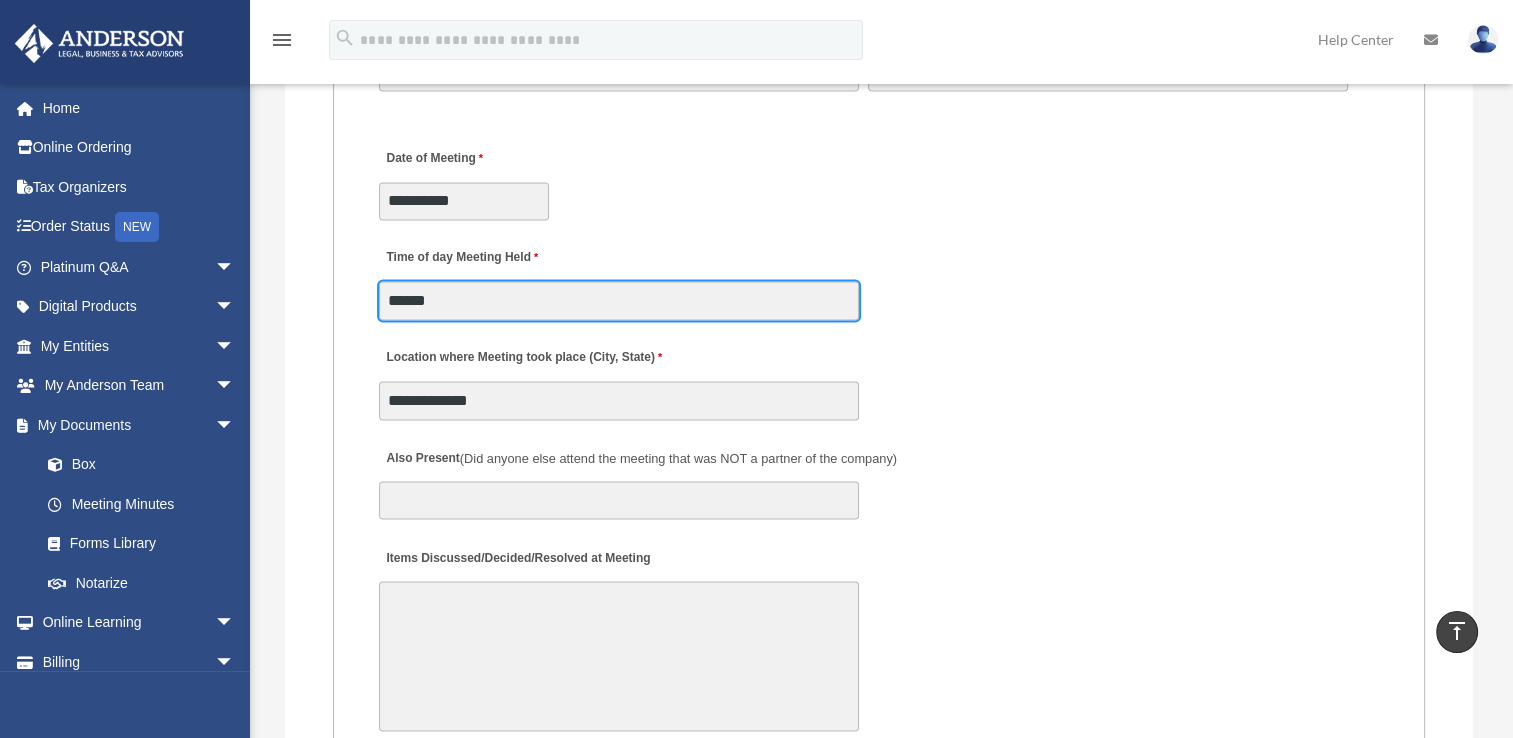 scroll, scrollTop: 3400, scrollLeft: 0, axis: vertical 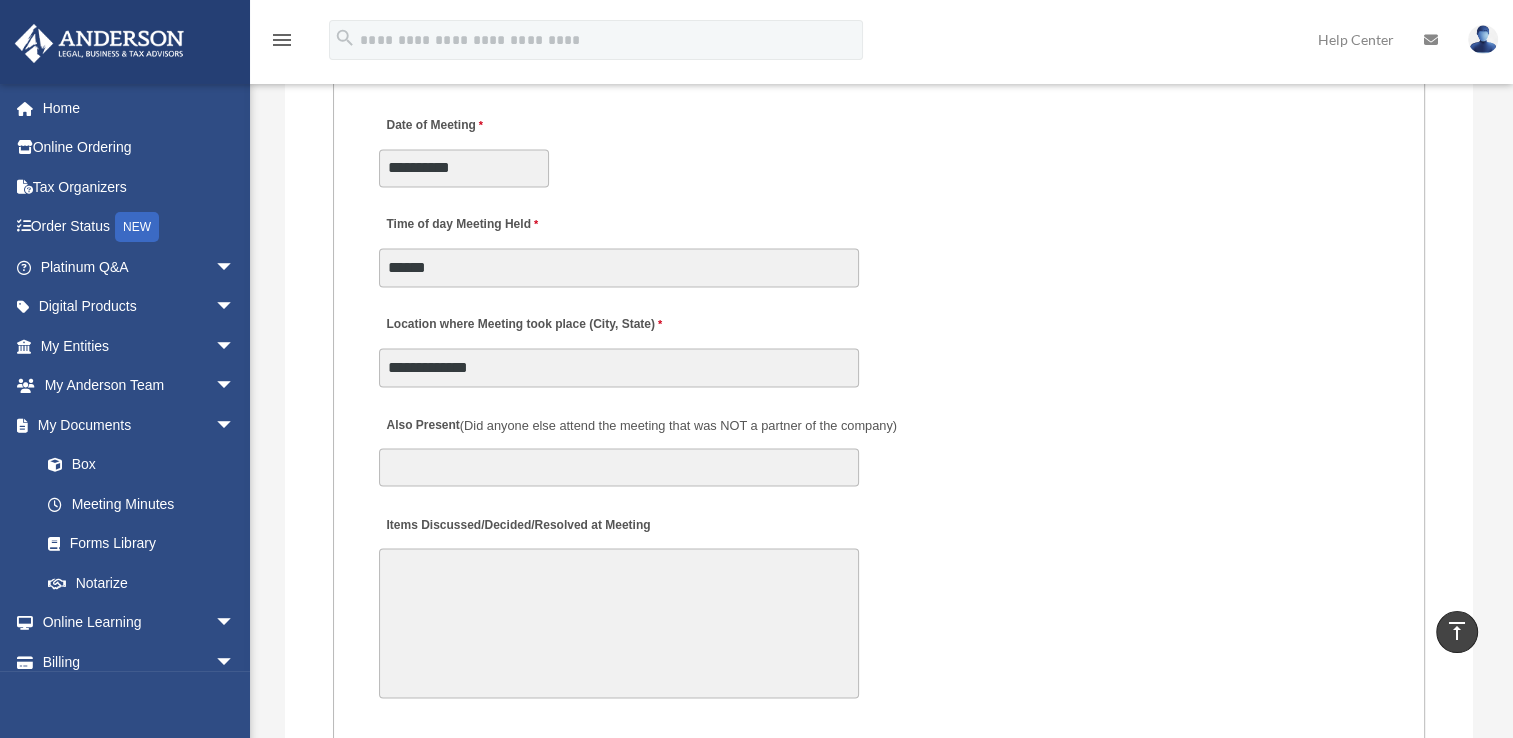 click on "Items Discussed/Decided/Resolved at Meeting" at bounding box center (619, 623) 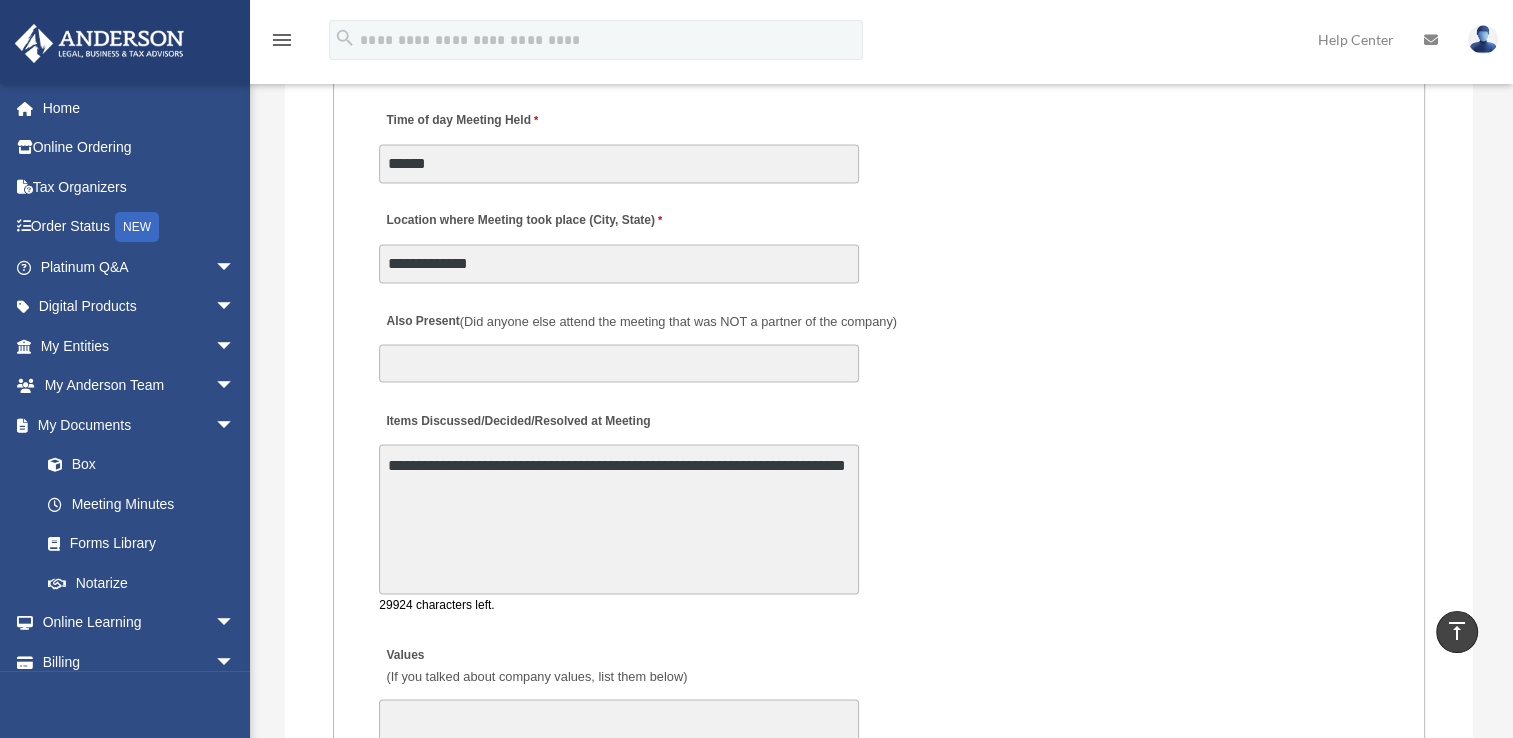 scroll, scrollTop: 3700, scrollLeft: 0, axis: vertical 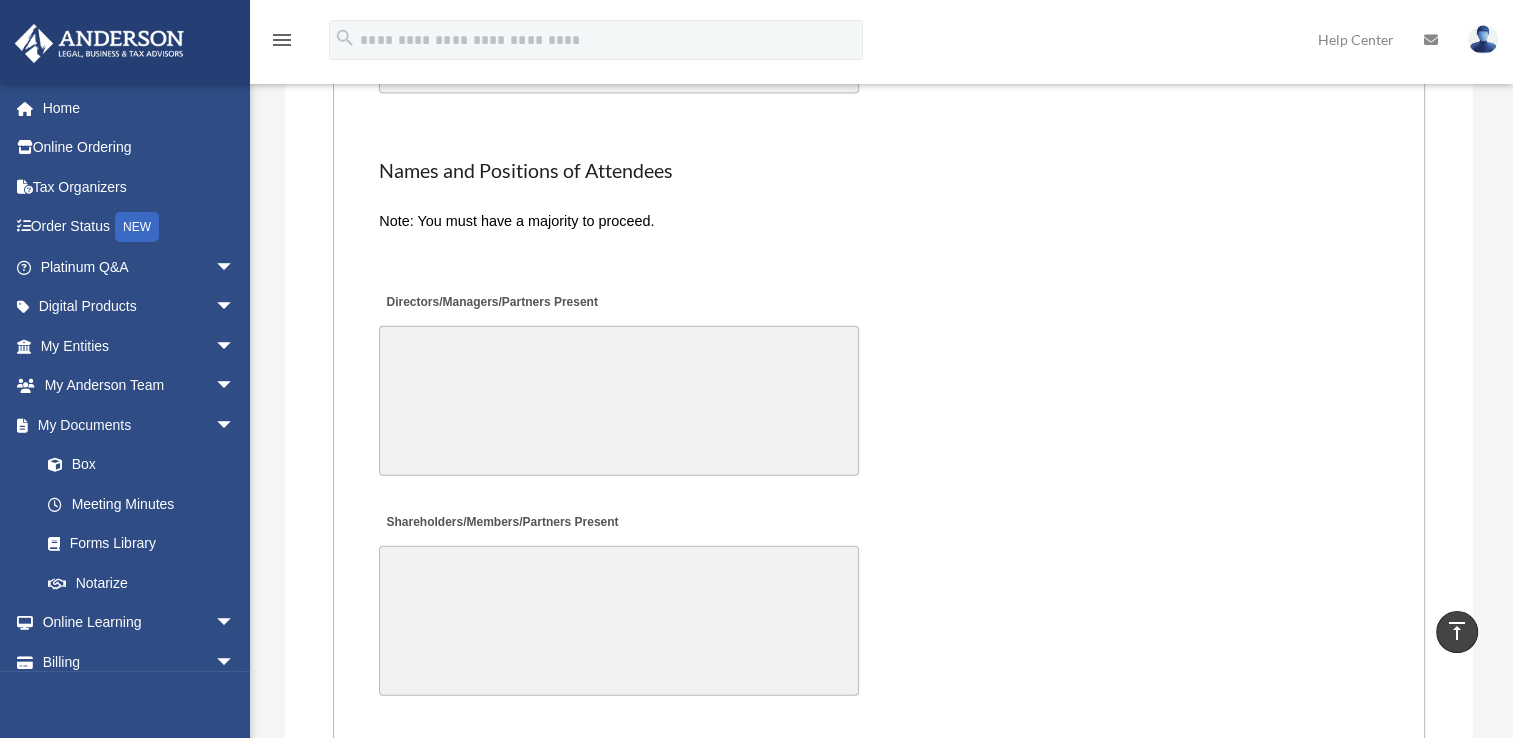 type on "**********" 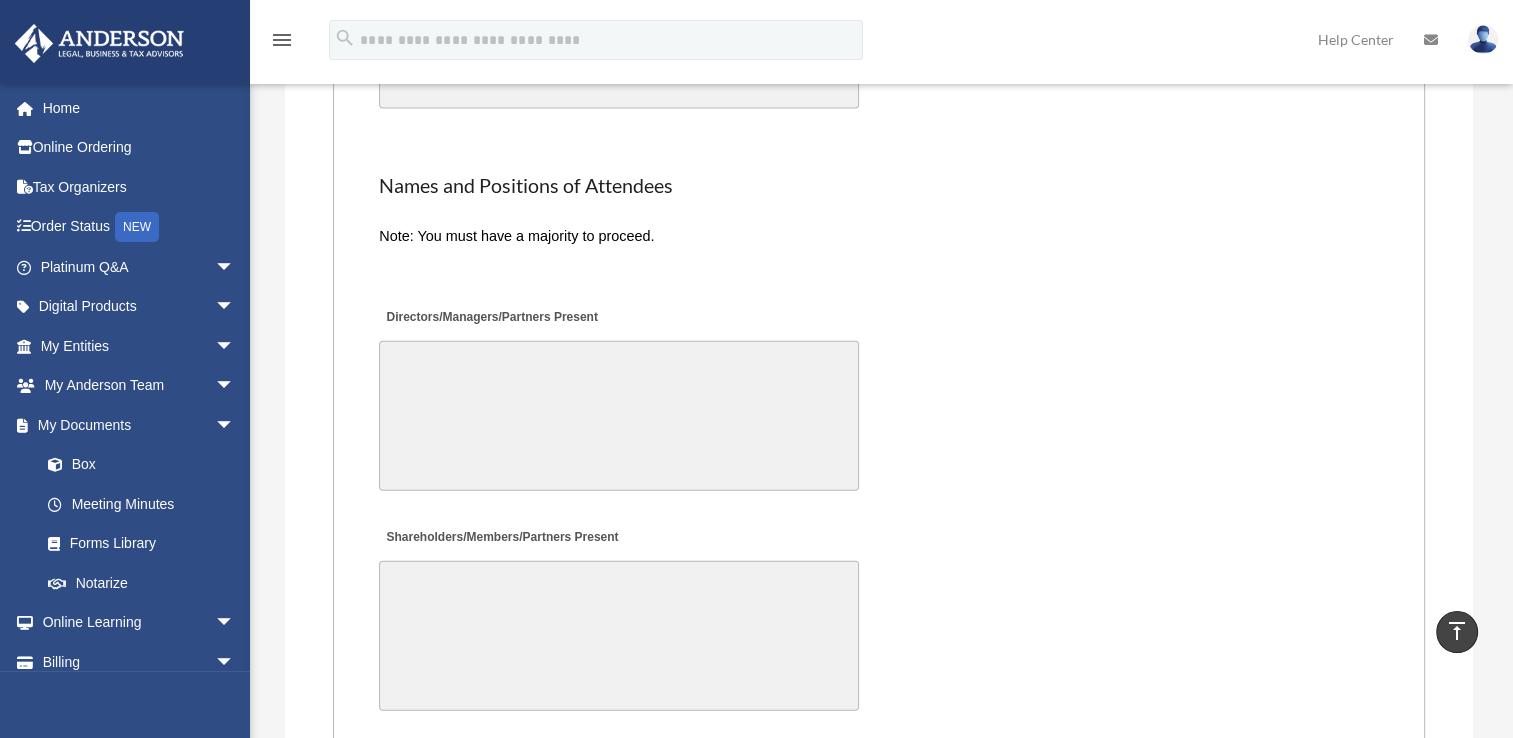 click on "Directors/Managers/Partners Present" at bounding box center [619, 416] 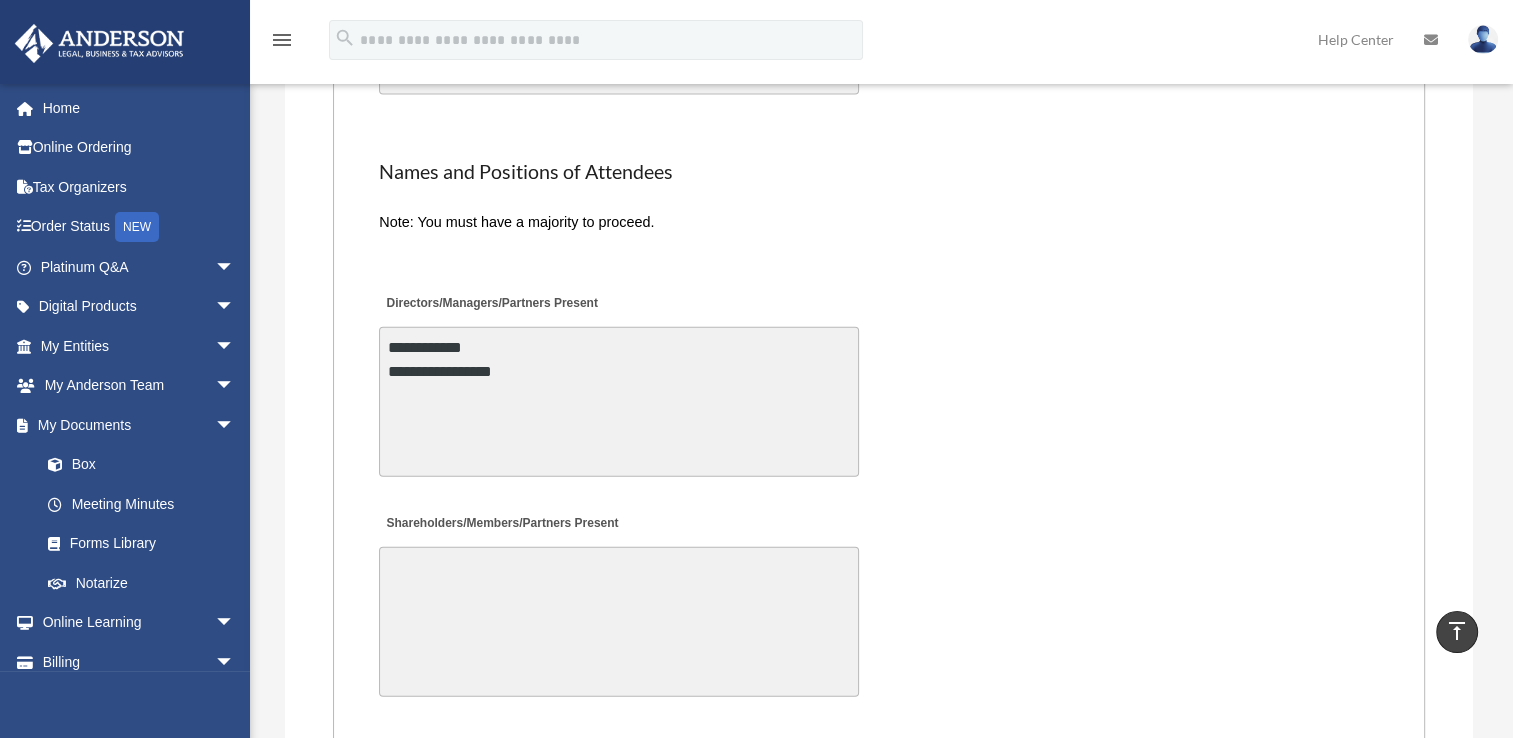 type on "**********" 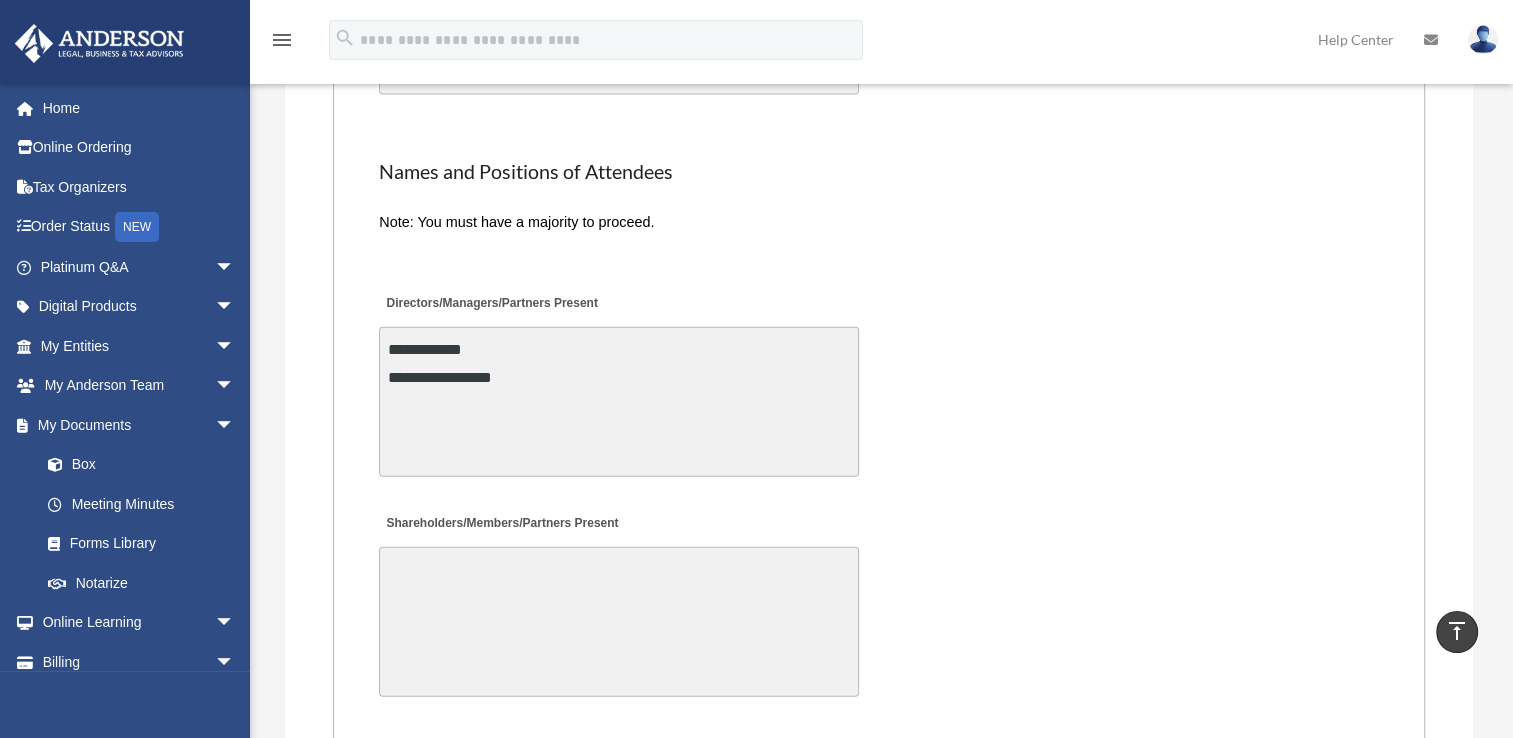 click on "**********" at bounding box center (879, 383) 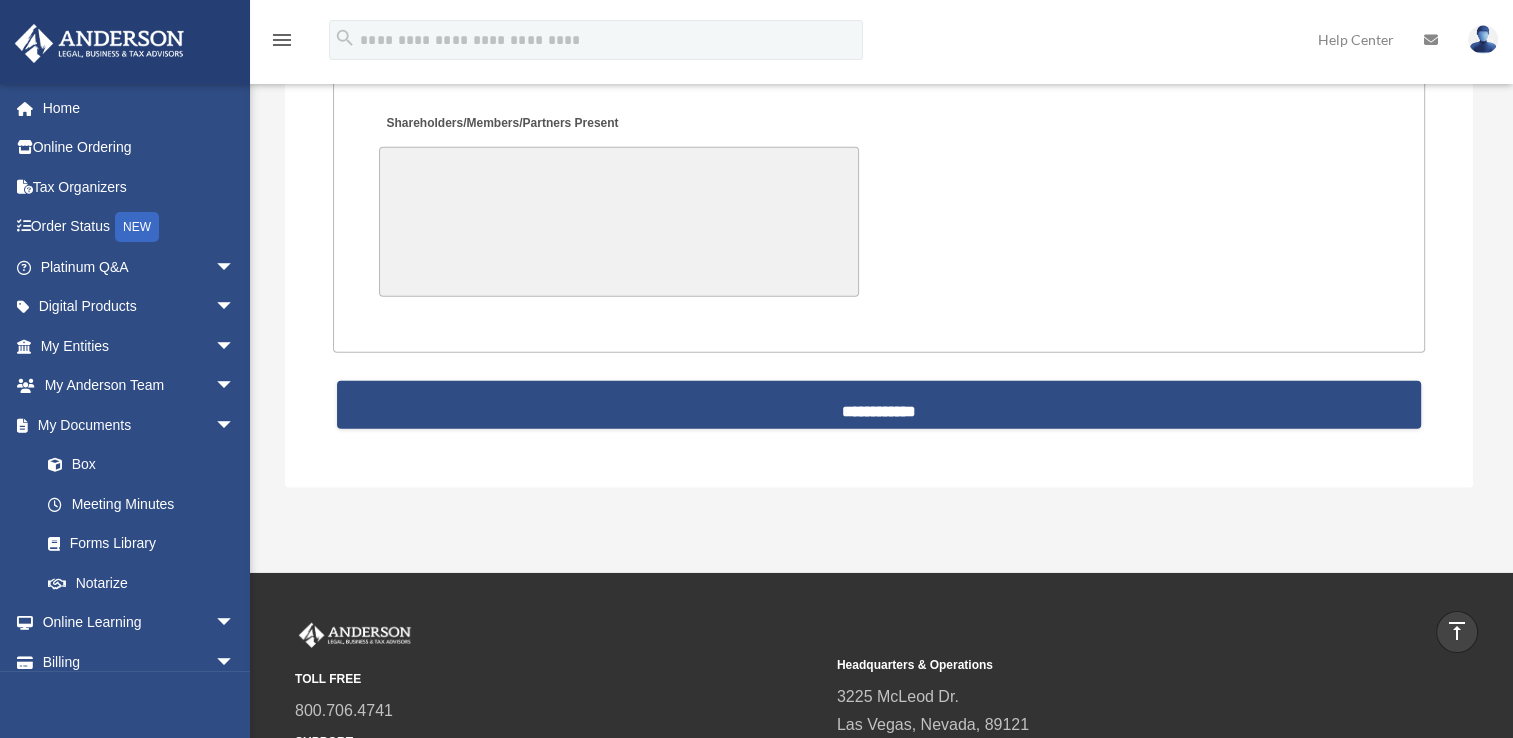 scroll, scrollTop: 4985, scrollLeft: 0, axis: vertical 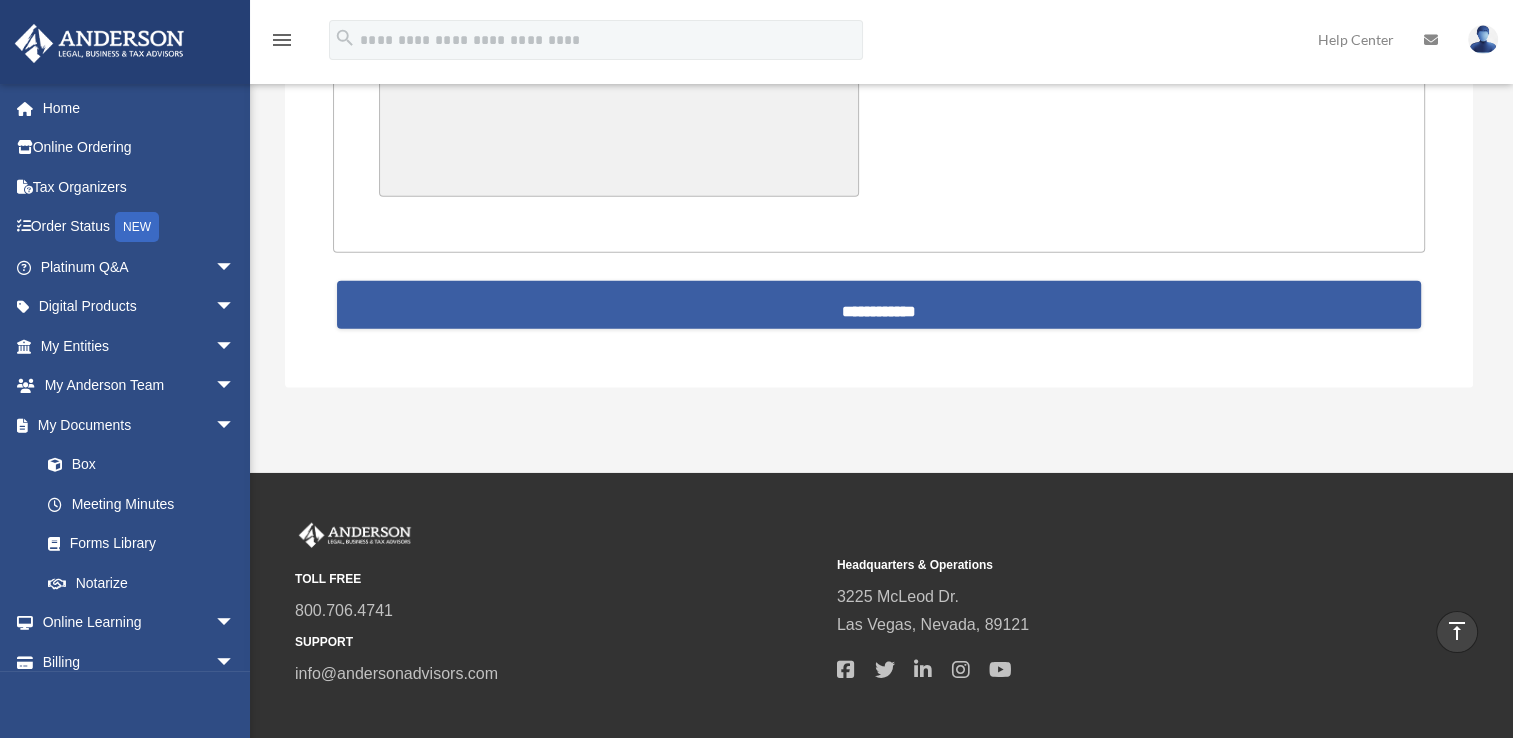 click on "**********" at bounding box center (879, 305) 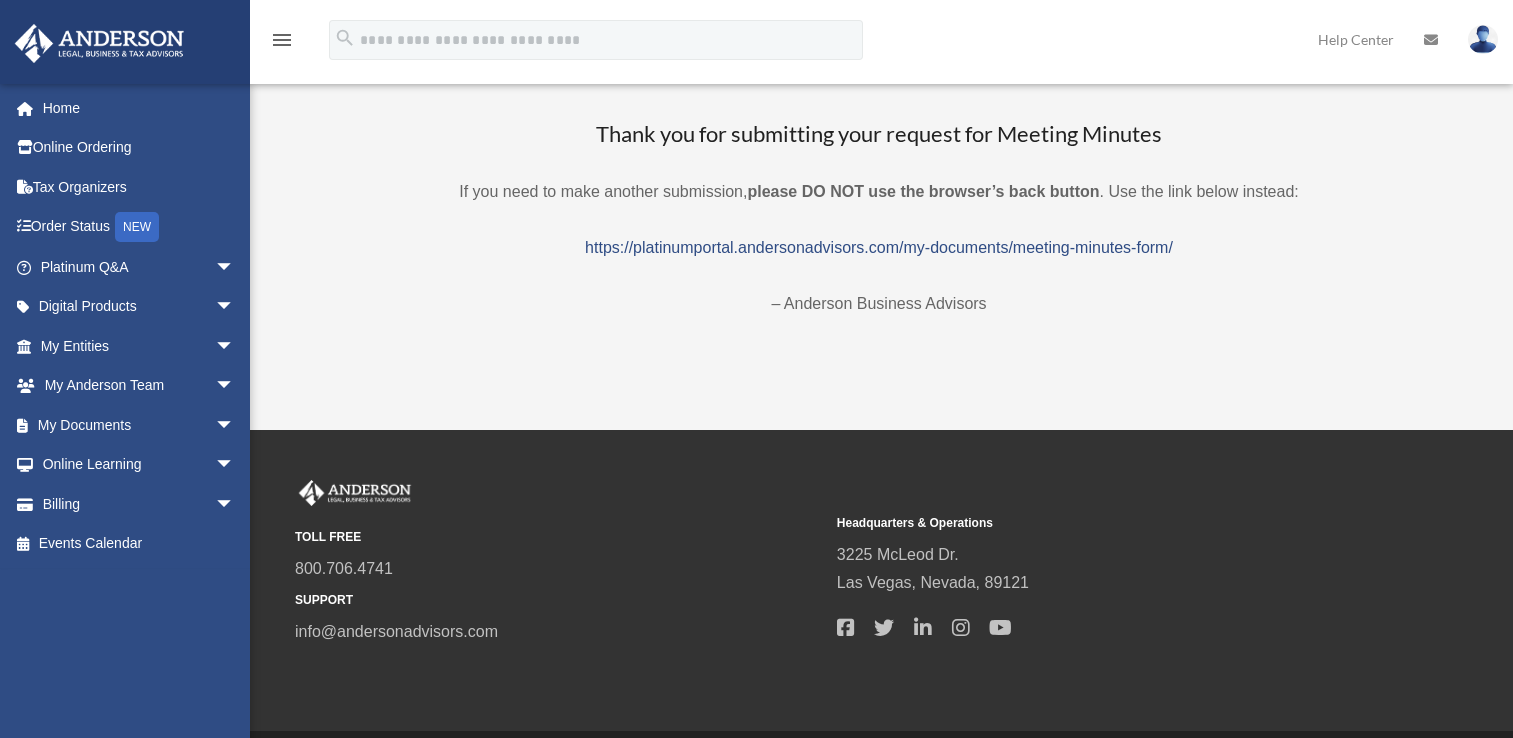 scroll, scrollTop: 0, scrollLeft: 0, axis: both 